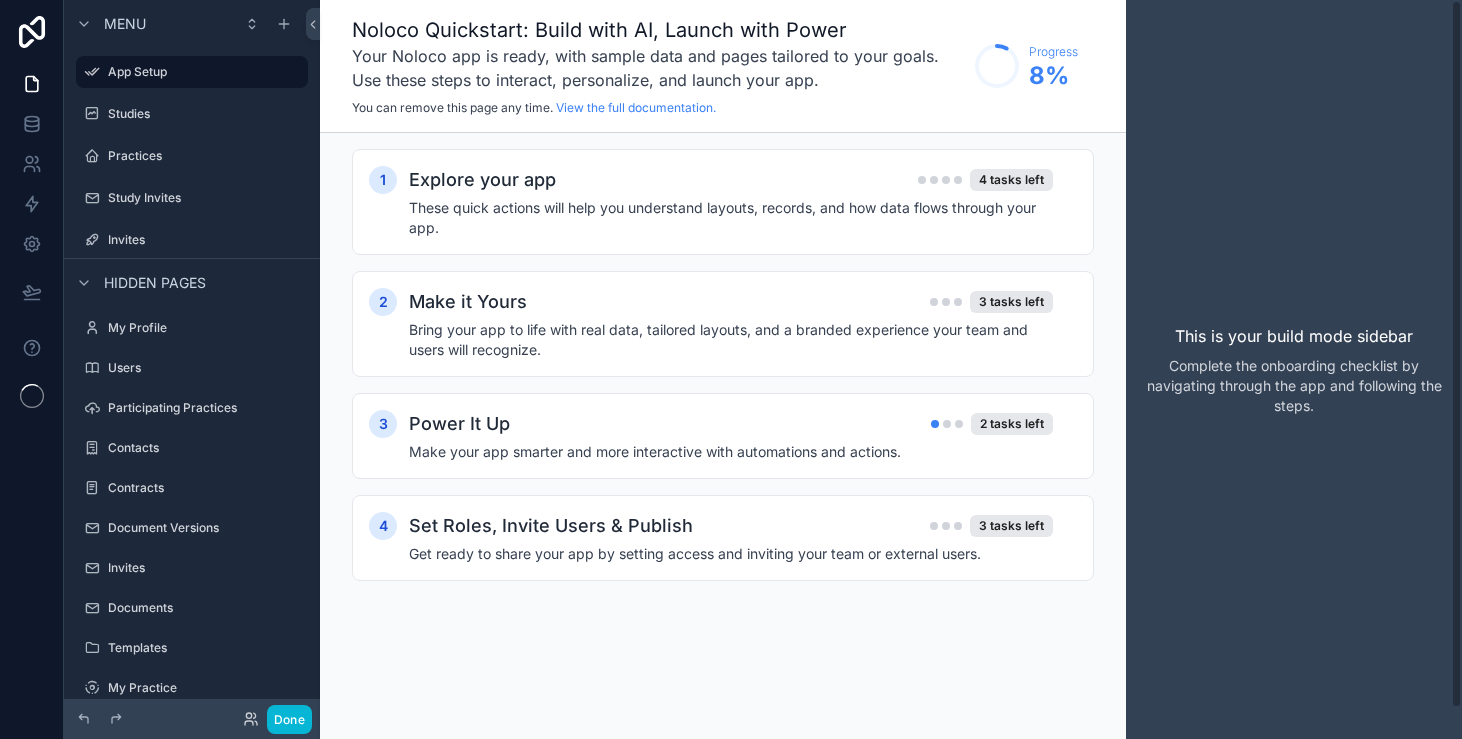 scroll, scrollTop: 0, scrollLeft: 0, axis: both 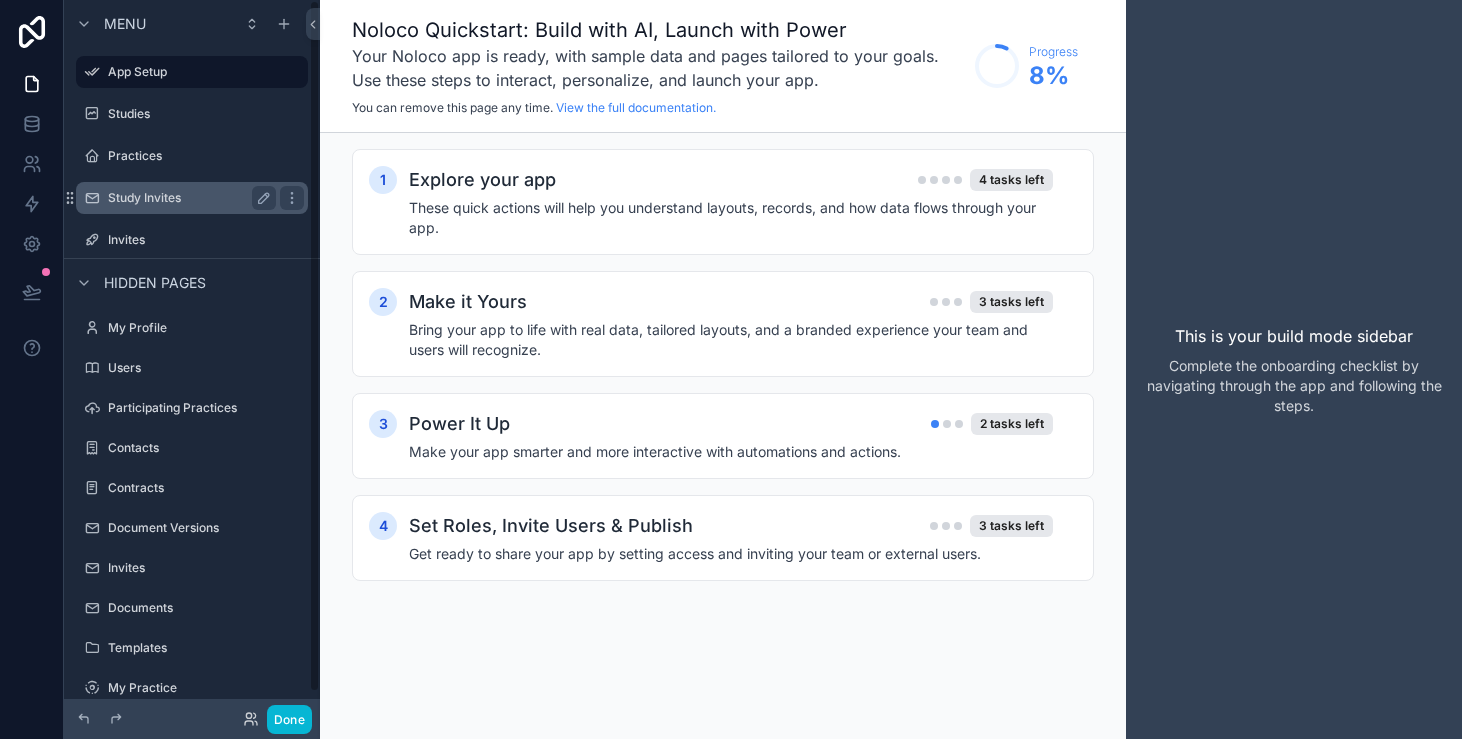 click on "Study Invites" at bounding box center (192, 198) 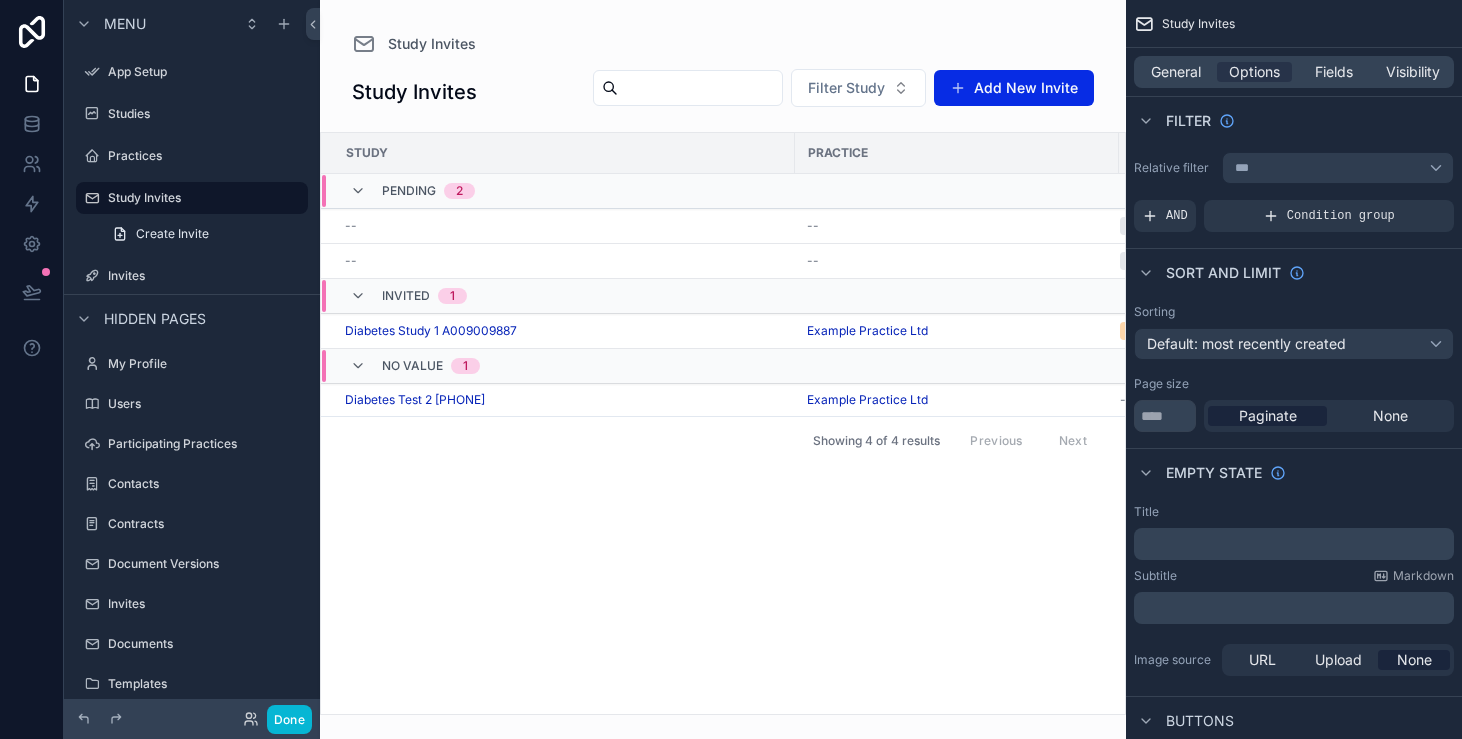 click at bounding box center (723, 369) 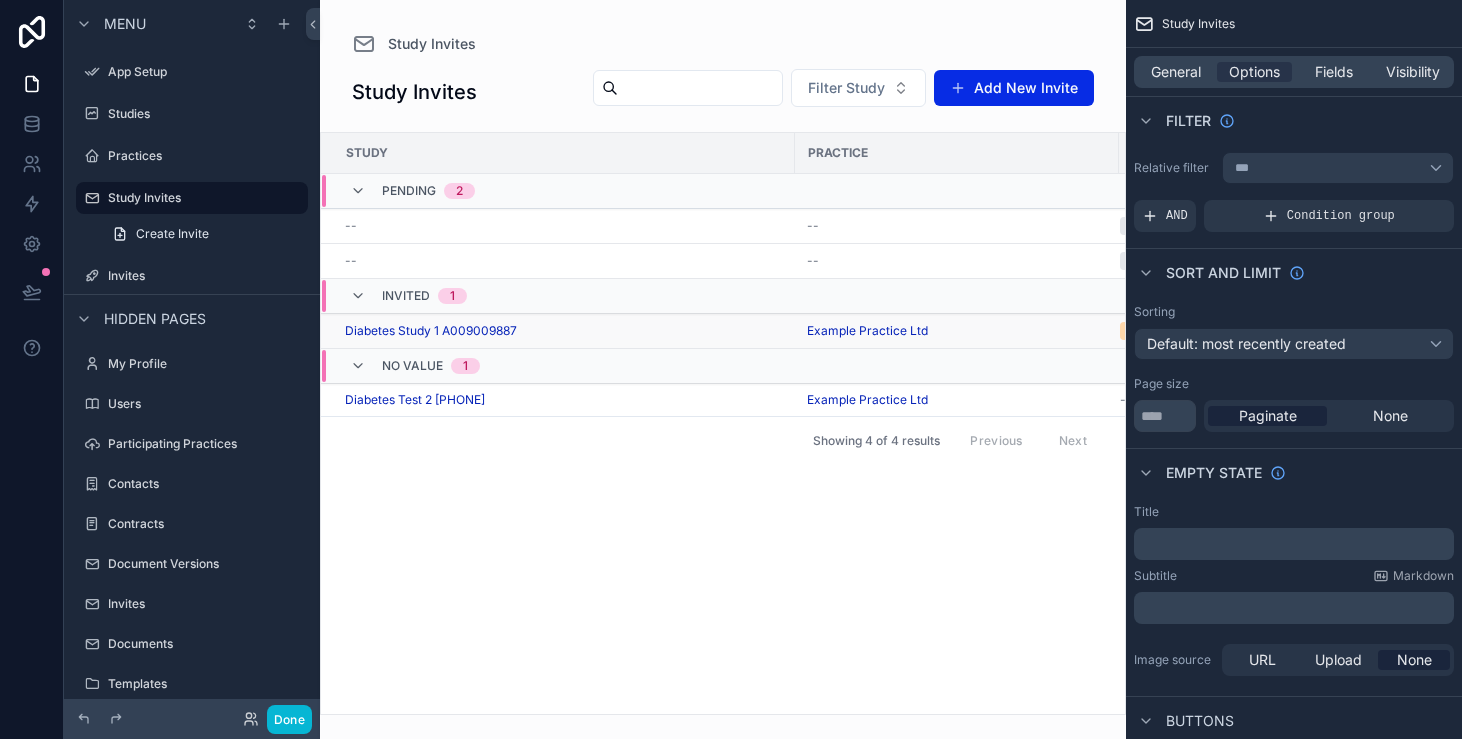 click on "Diabetes Study 1 A009009887" at bounding box center [564, 331] 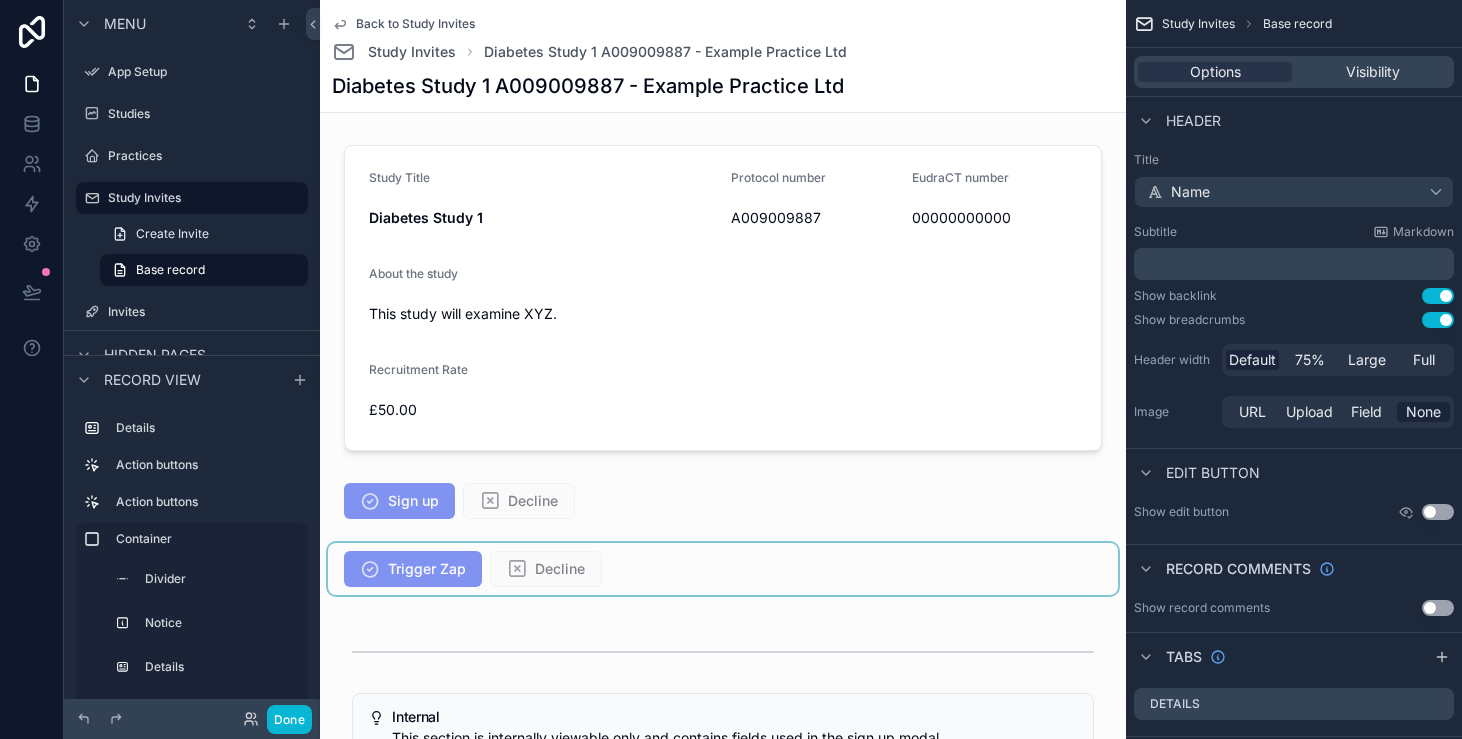 click at bounding box center [723, 569] 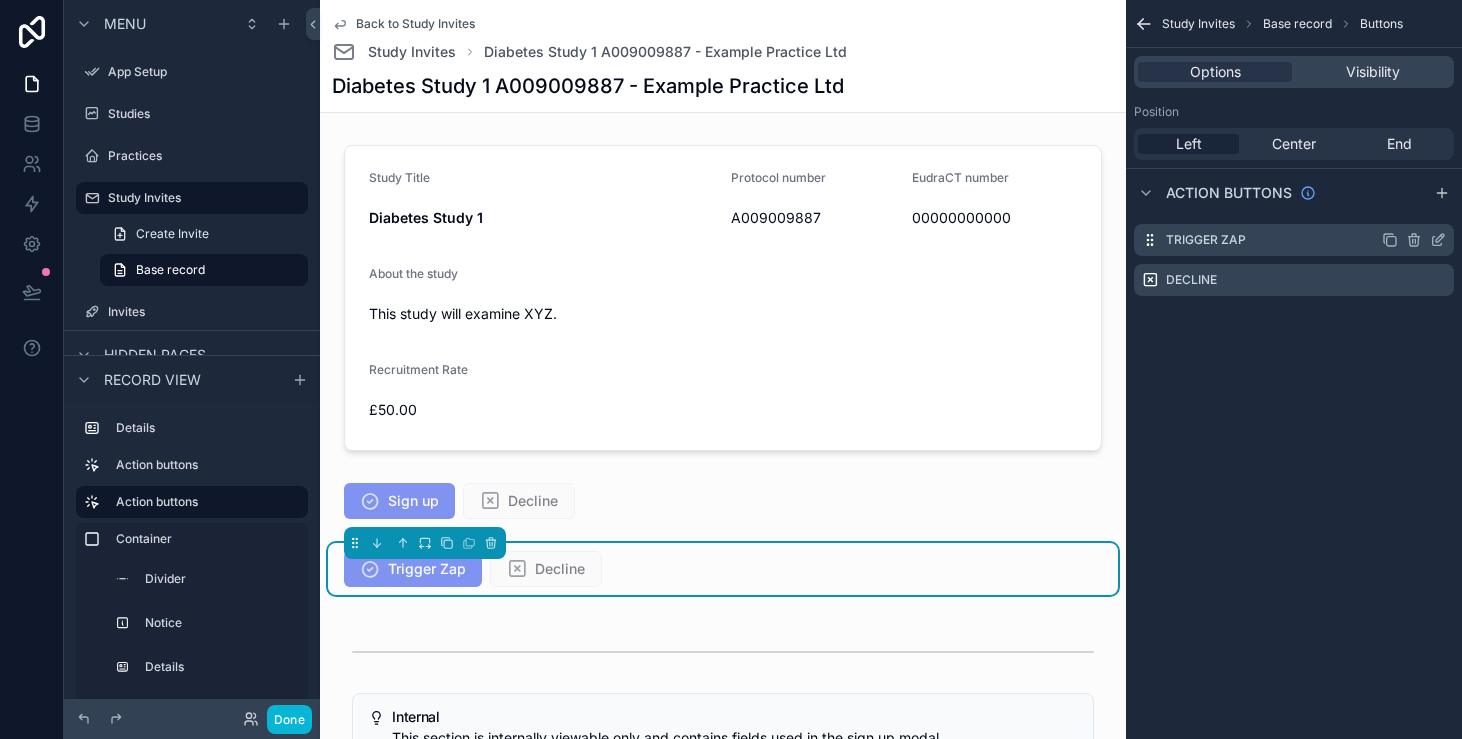 click 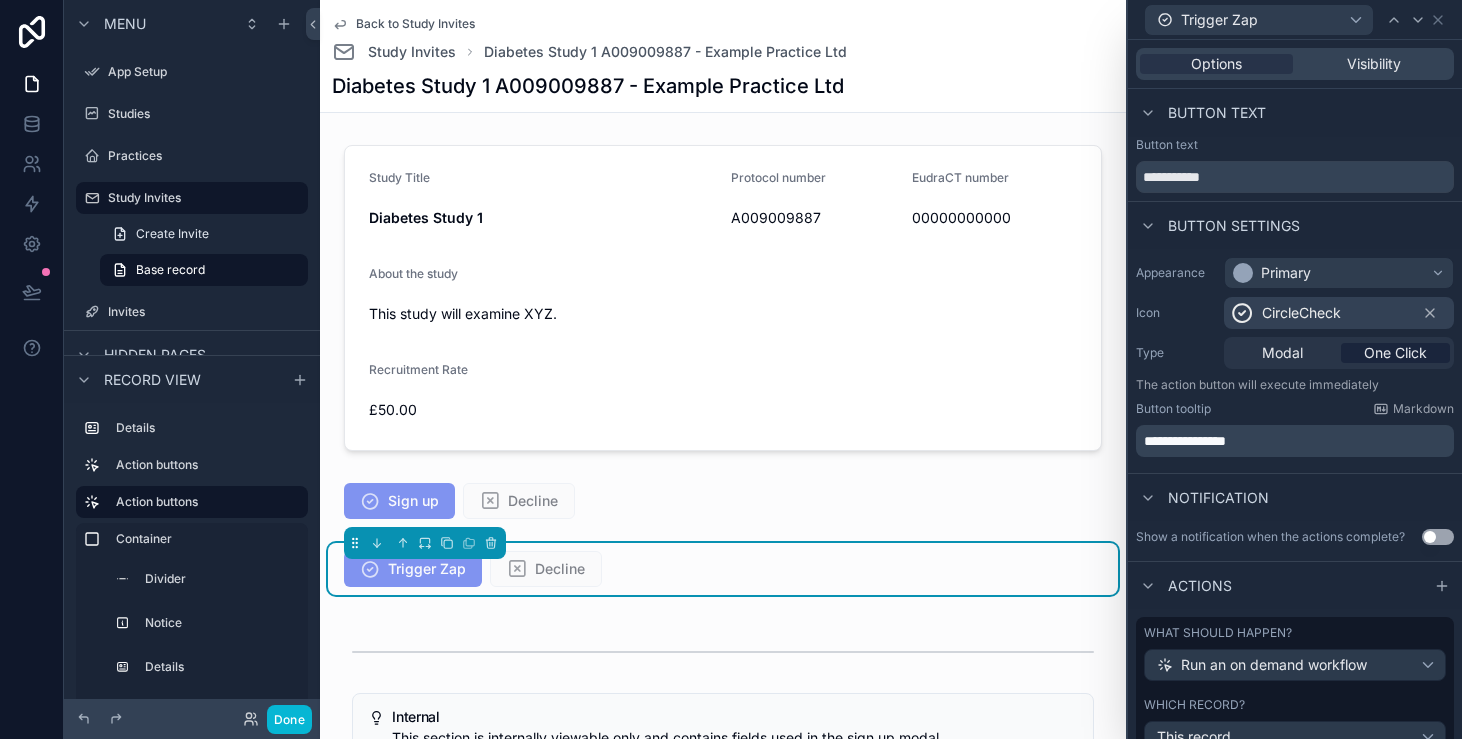 scroll, scrollTop: 81, scrollLeft: 0, axis: vertical 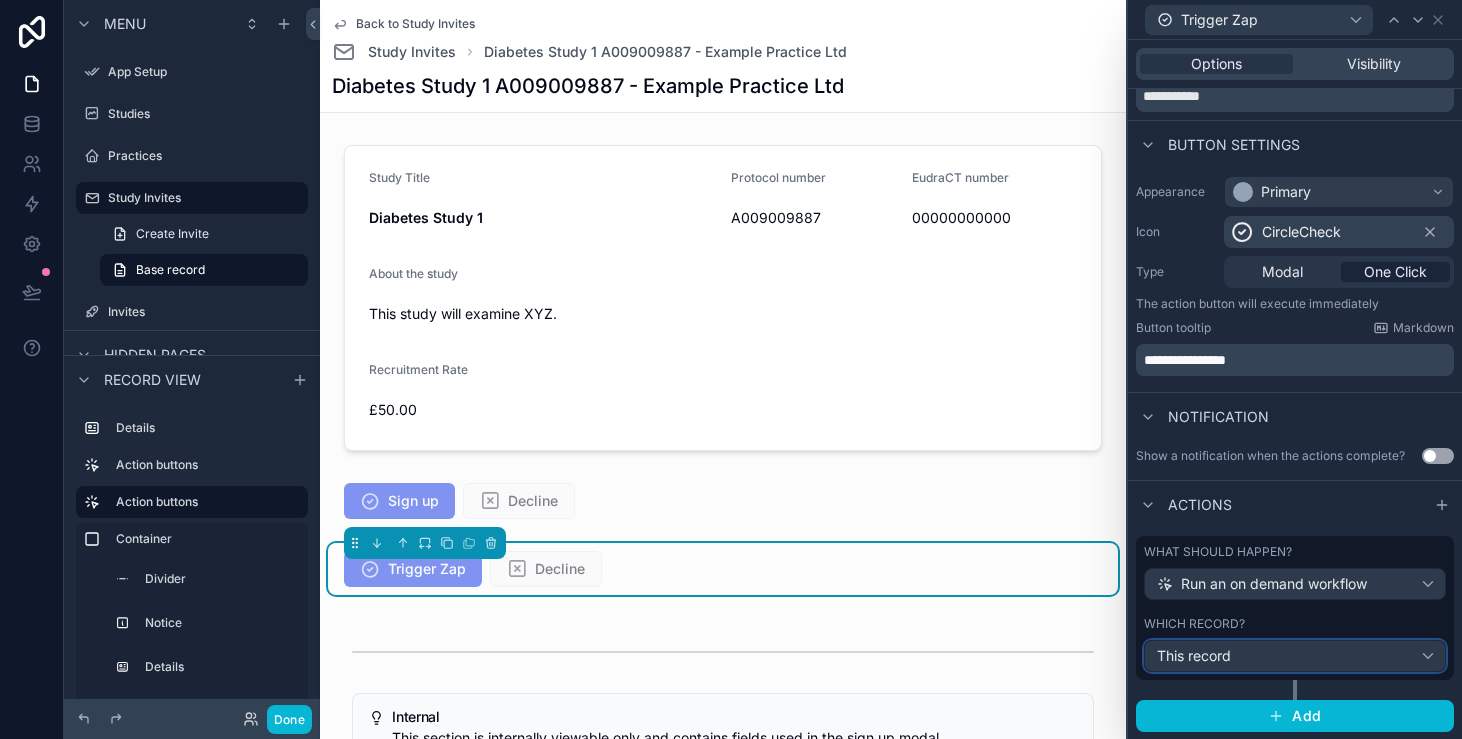 click on "This record" at bounding box center [1295, 656] 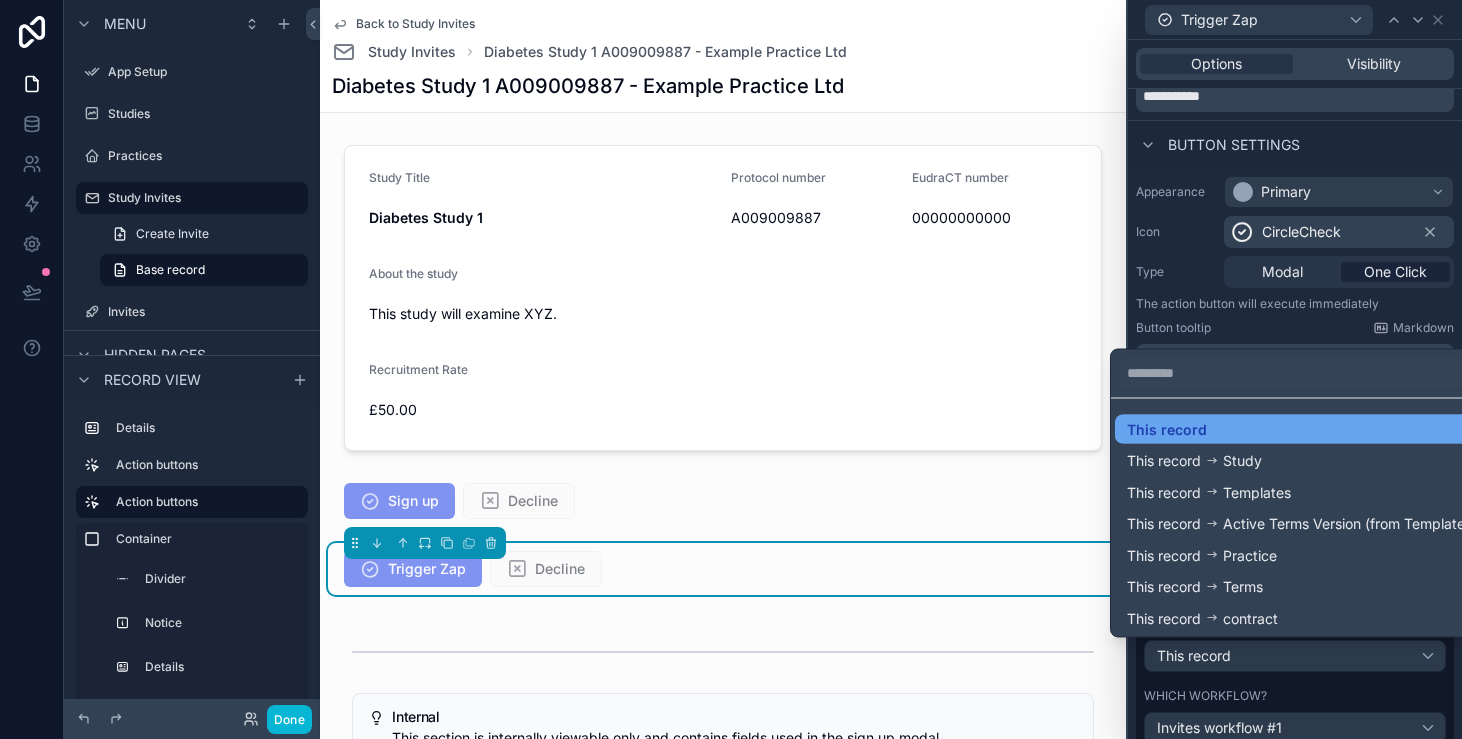 click on "This record" at bounding box center (1302, 429) 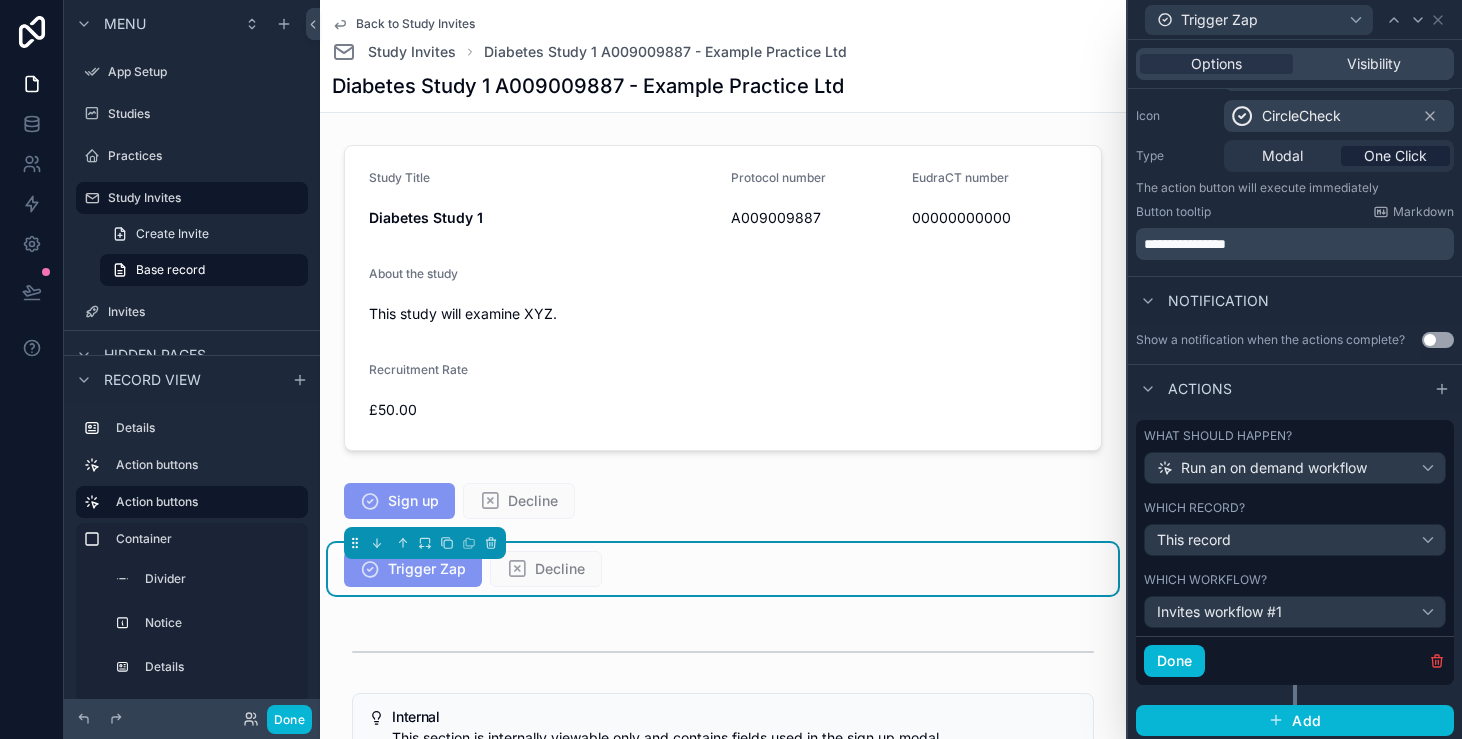 scroll, scrollTop: 202, scrollLeft: 0, axis: vertical 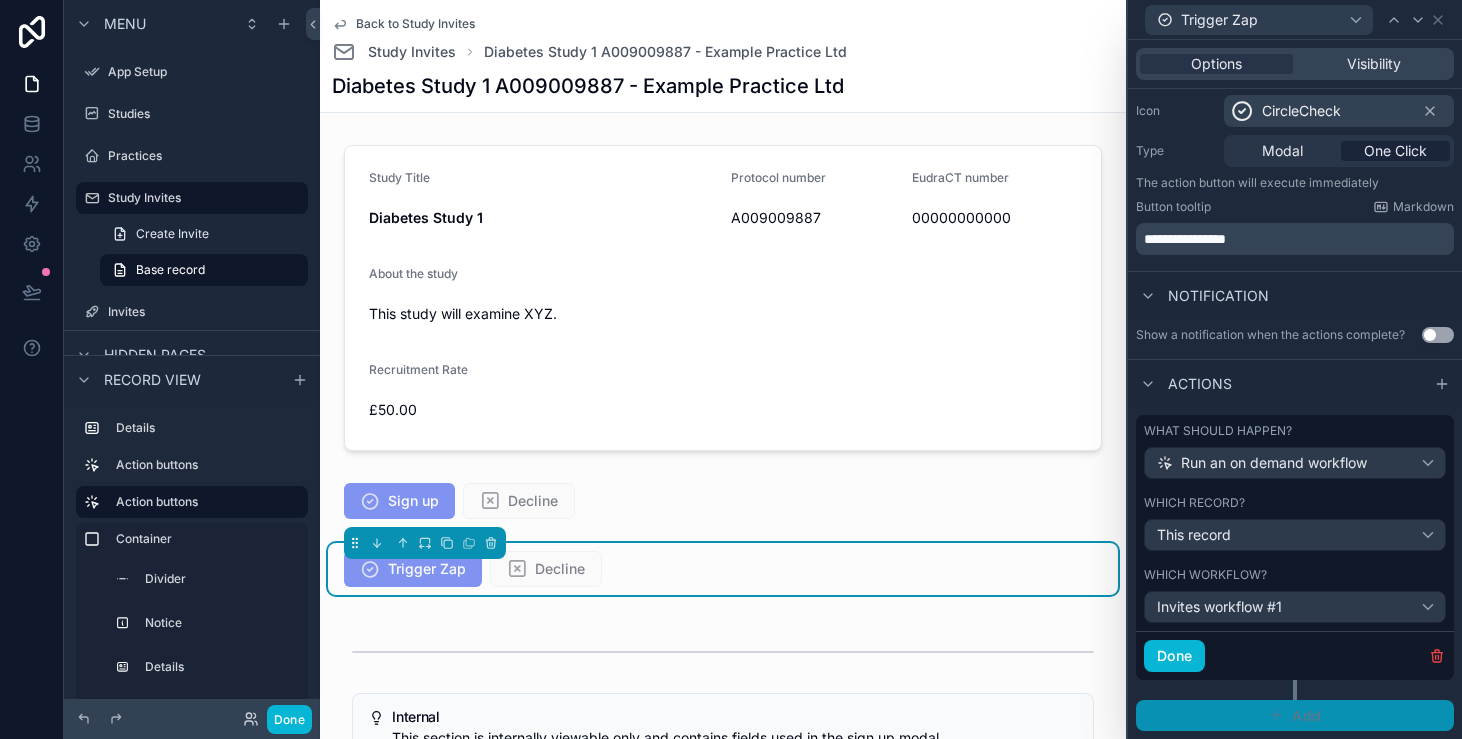 click on "Add" at bounding box center [1295, 716] 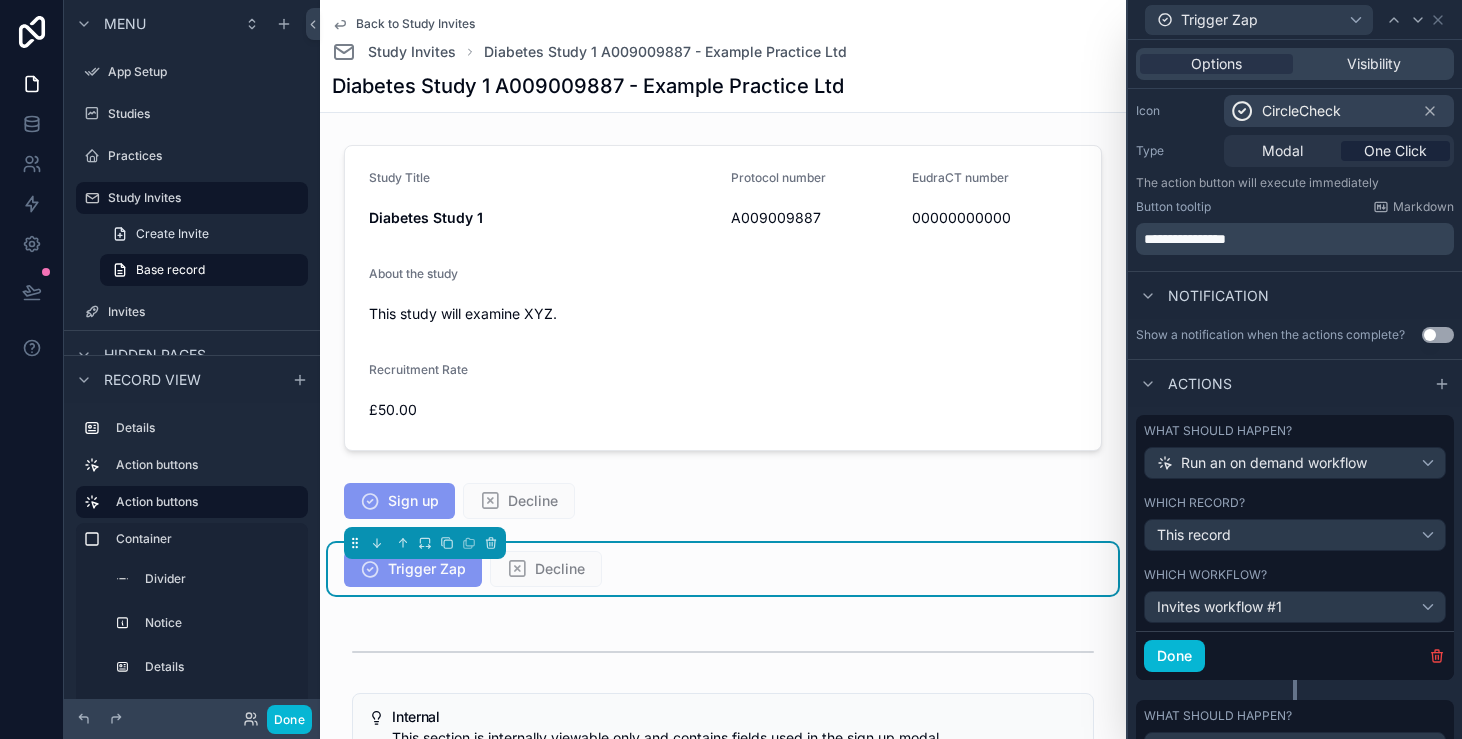 scroll, scrollTop: 294, scrollLeft: 0, axis: vertical 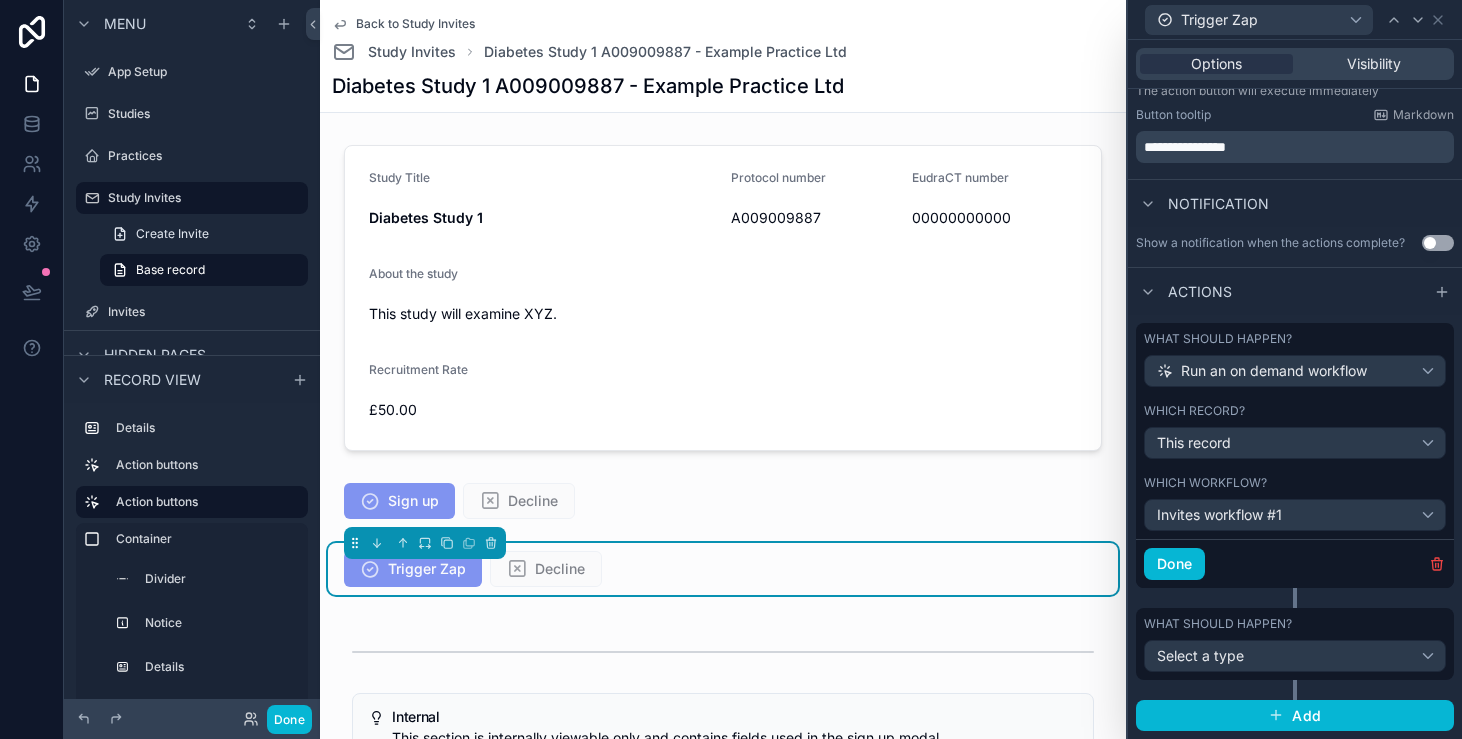 click on "What should happen? Select a type" at bounding box center [1295, 644] 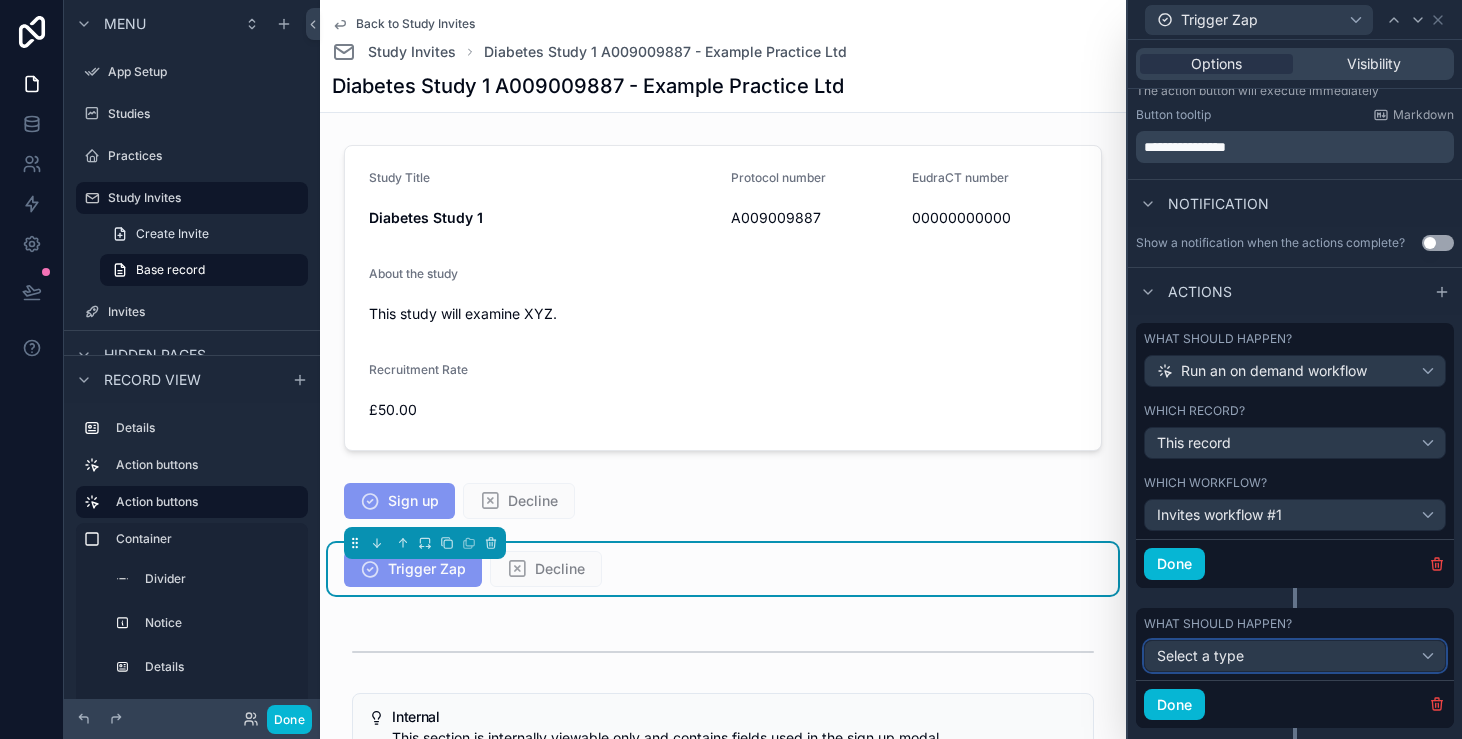 click on "Select a type" at bounding box center [1295, 656] 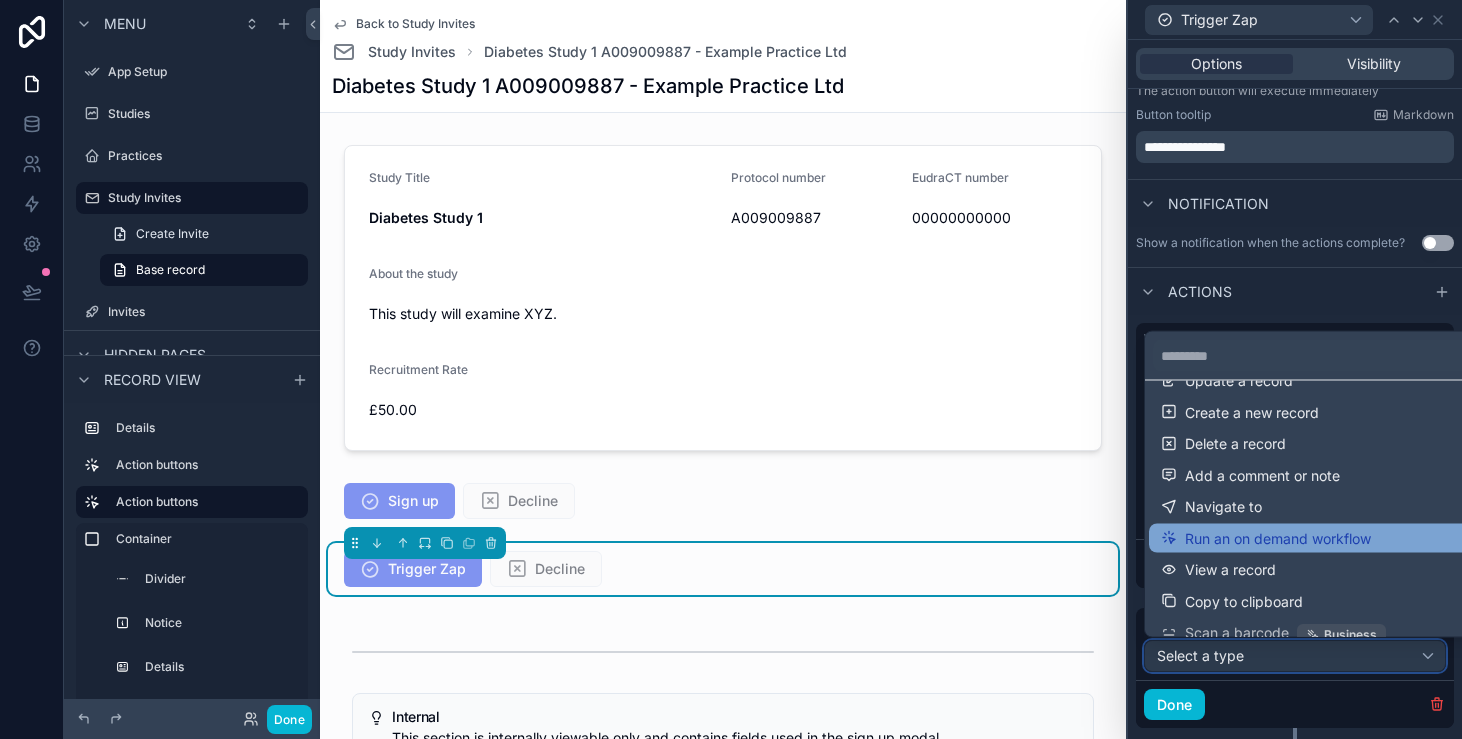 scroll, scrollTop: 50, scrollLeft: 0, axis: vertical 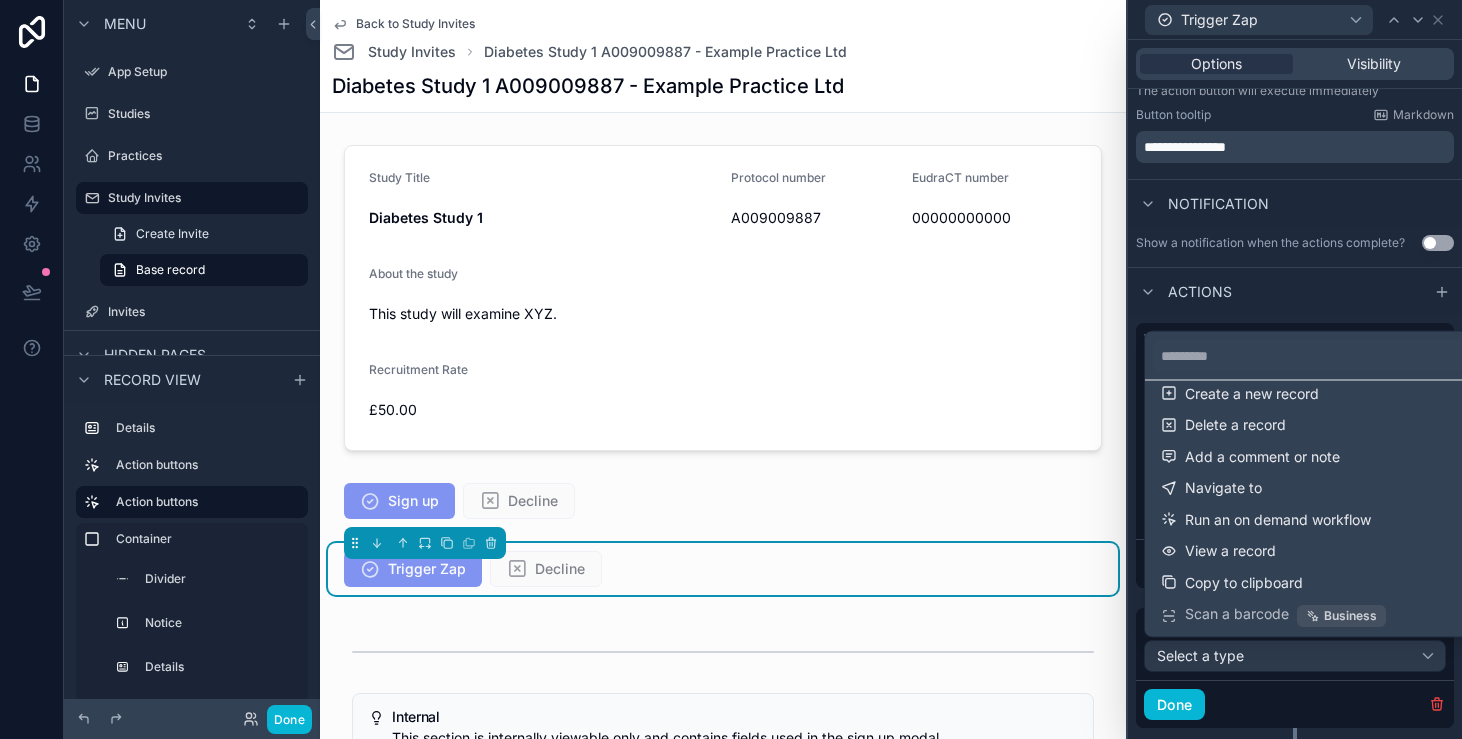 click at bounding box center [1295, 369] 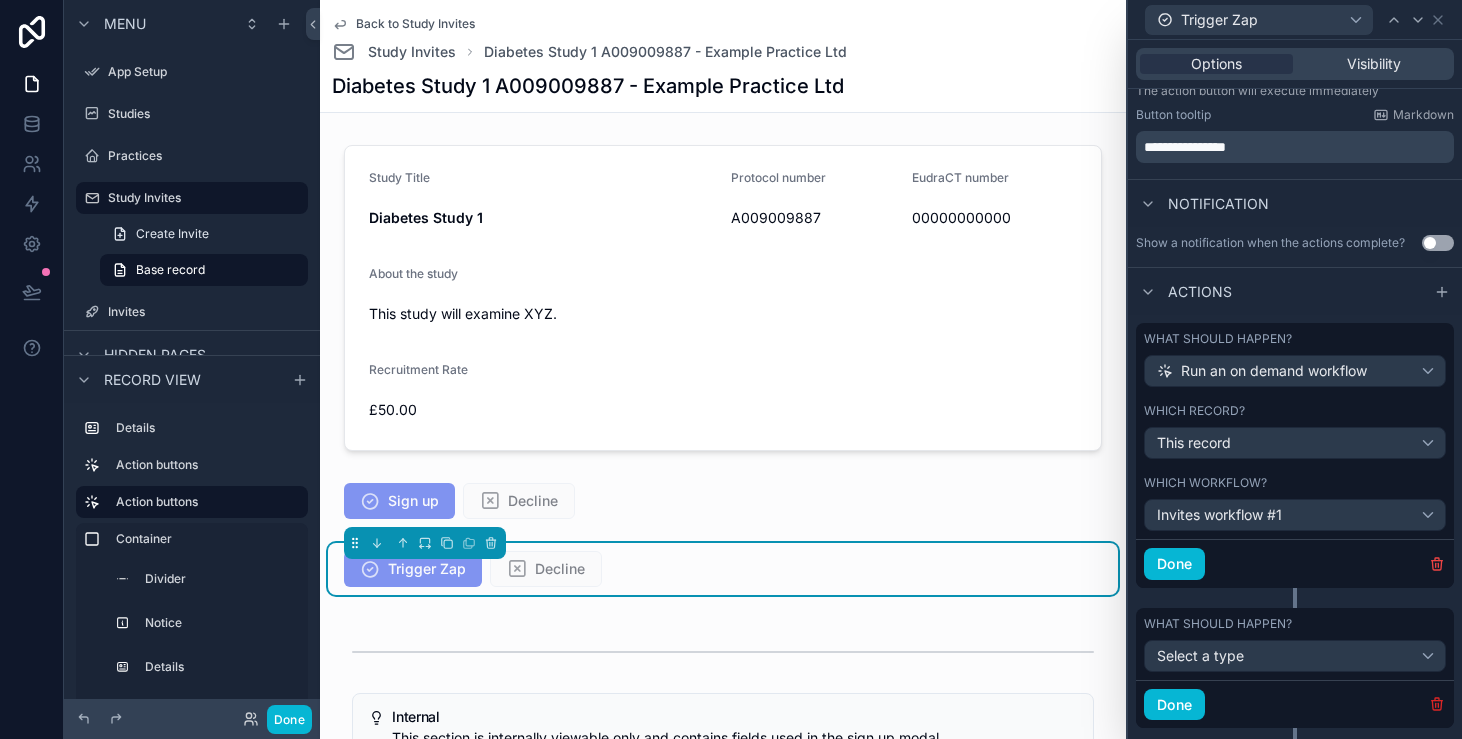 click 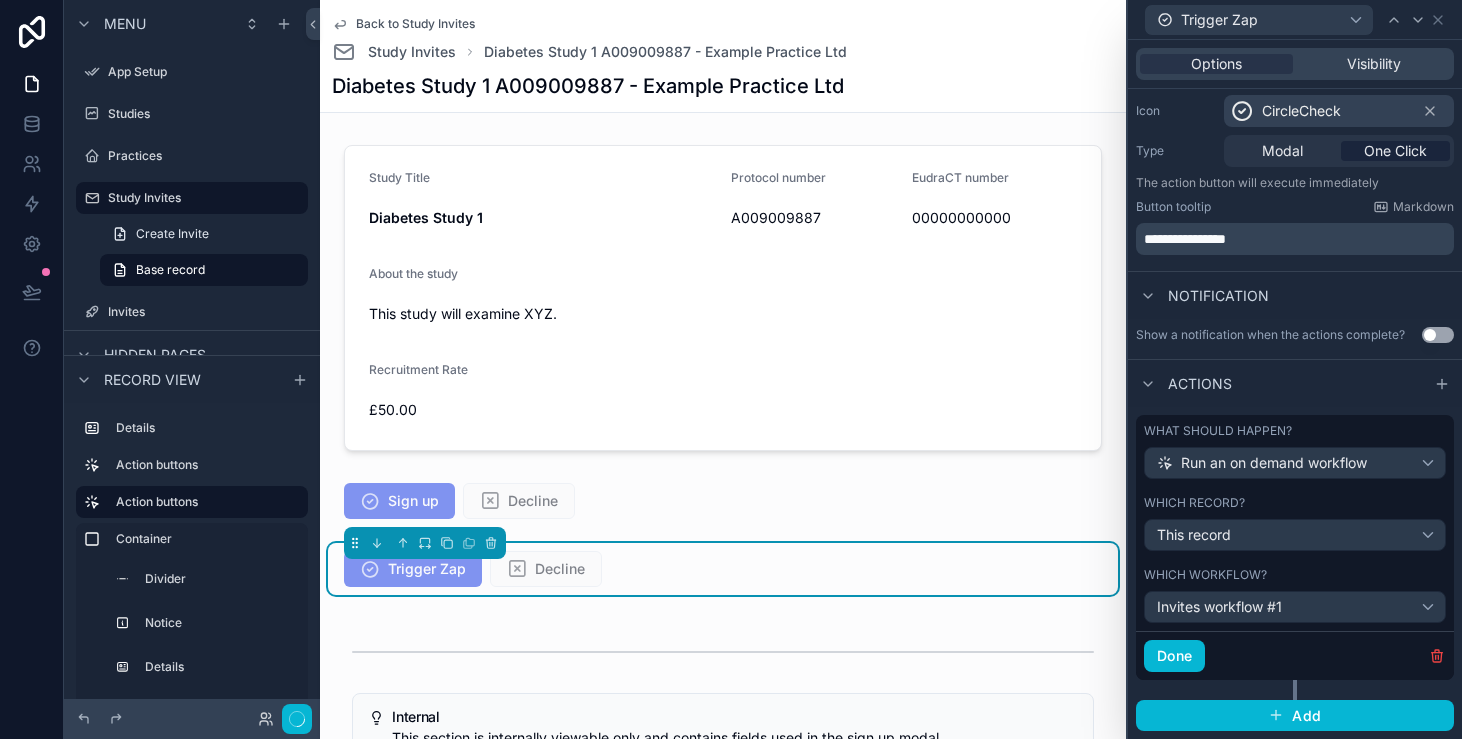 scroll, scrollTop: 202, scrollLeft: 0, axis: vertical 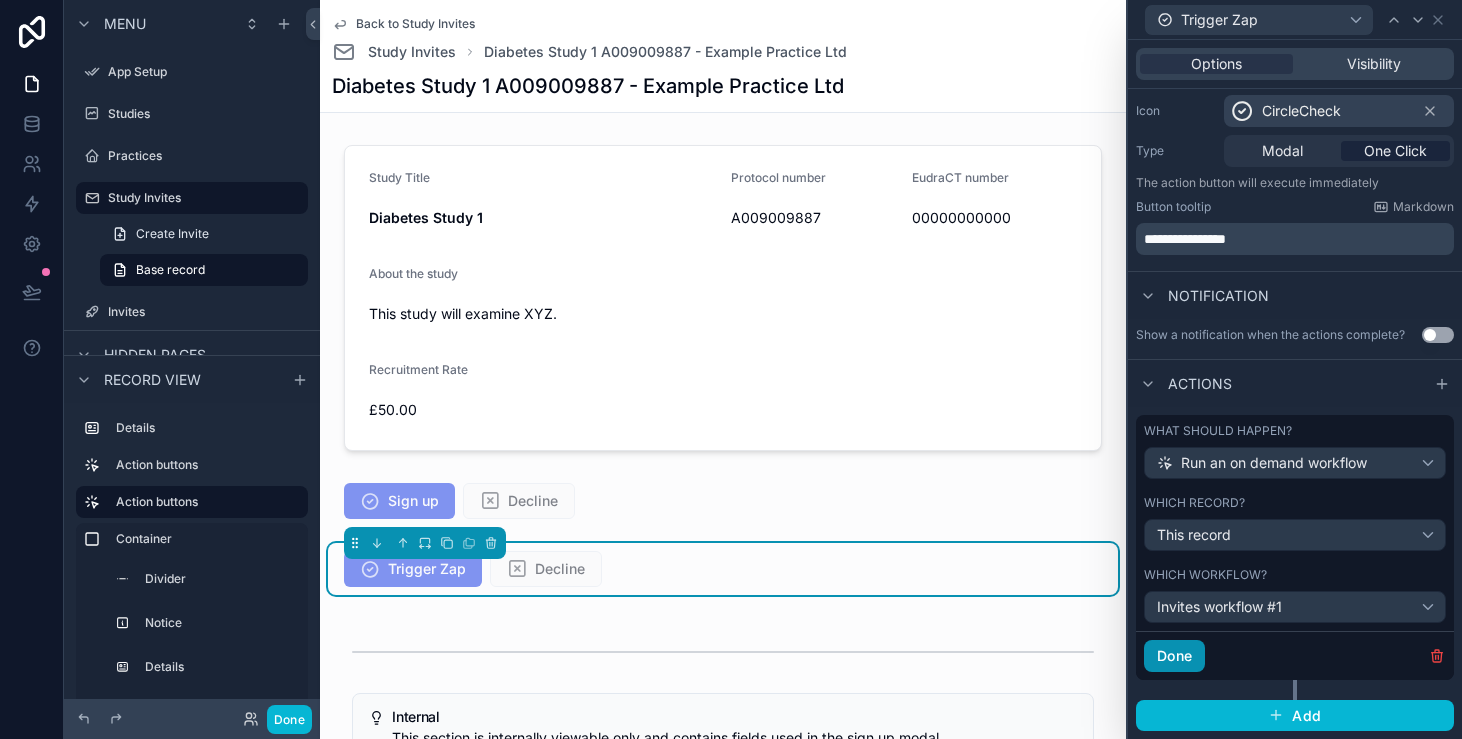 click on "Done" at bounding box center (1174, 656) 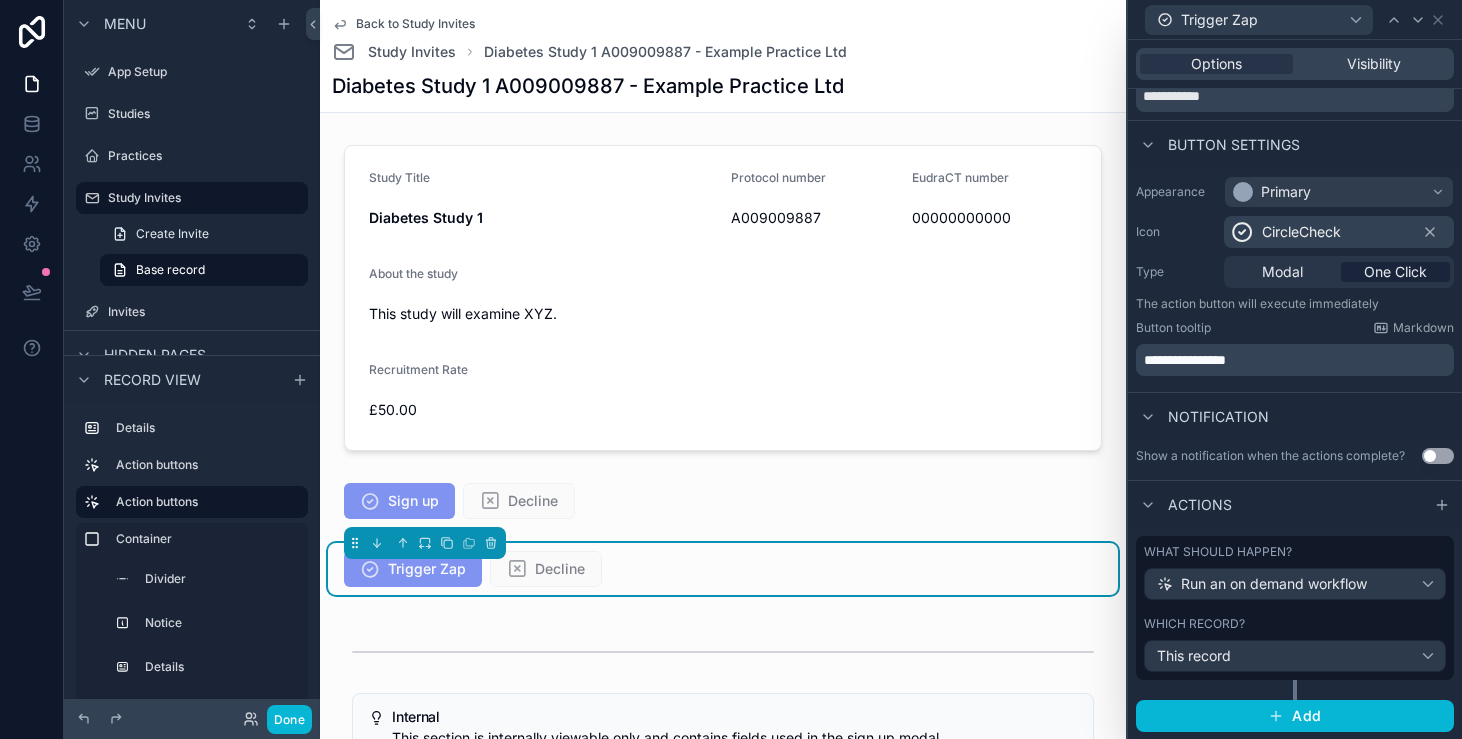 scroll, scrollTop: 0, scrollLeft: 0, axis: both 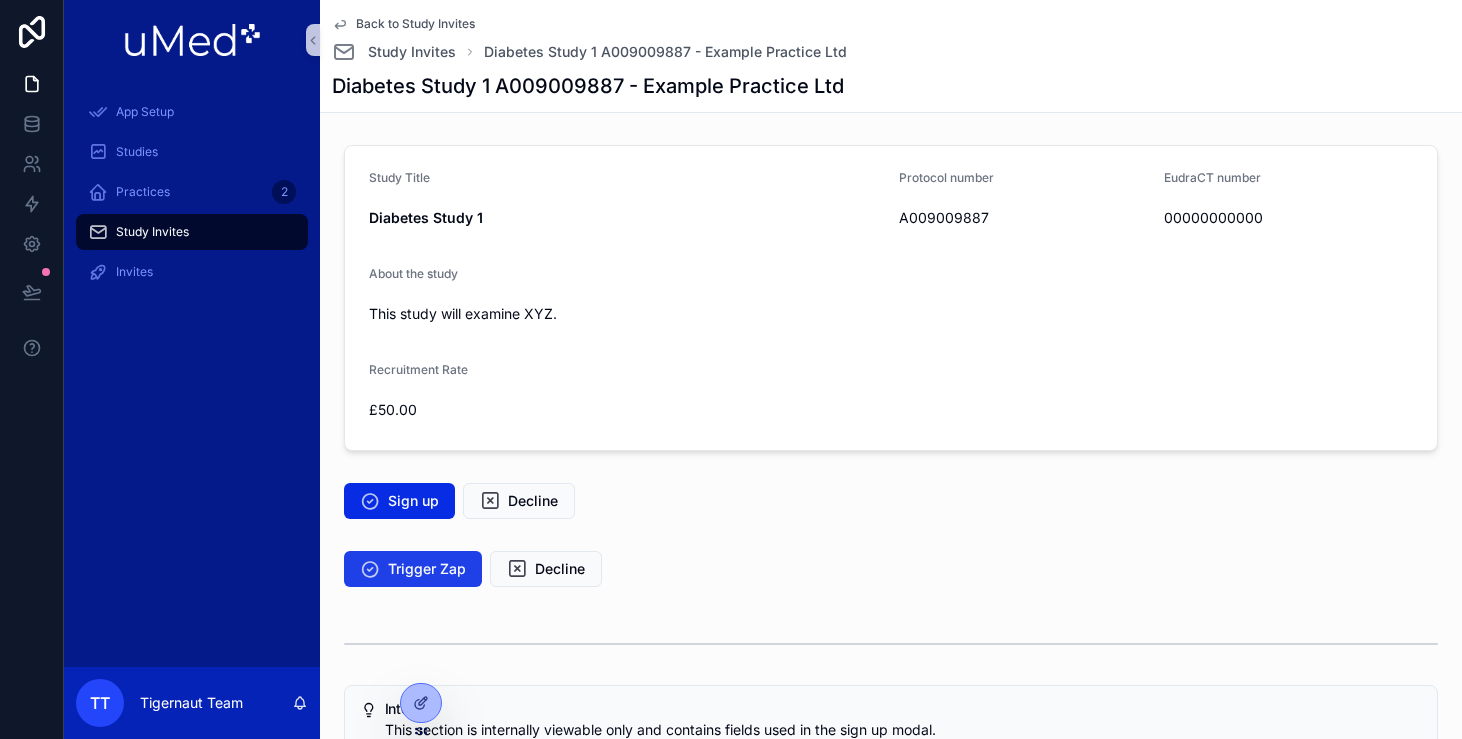 click on "Trigger Zap" at bounding box center [427, 569] 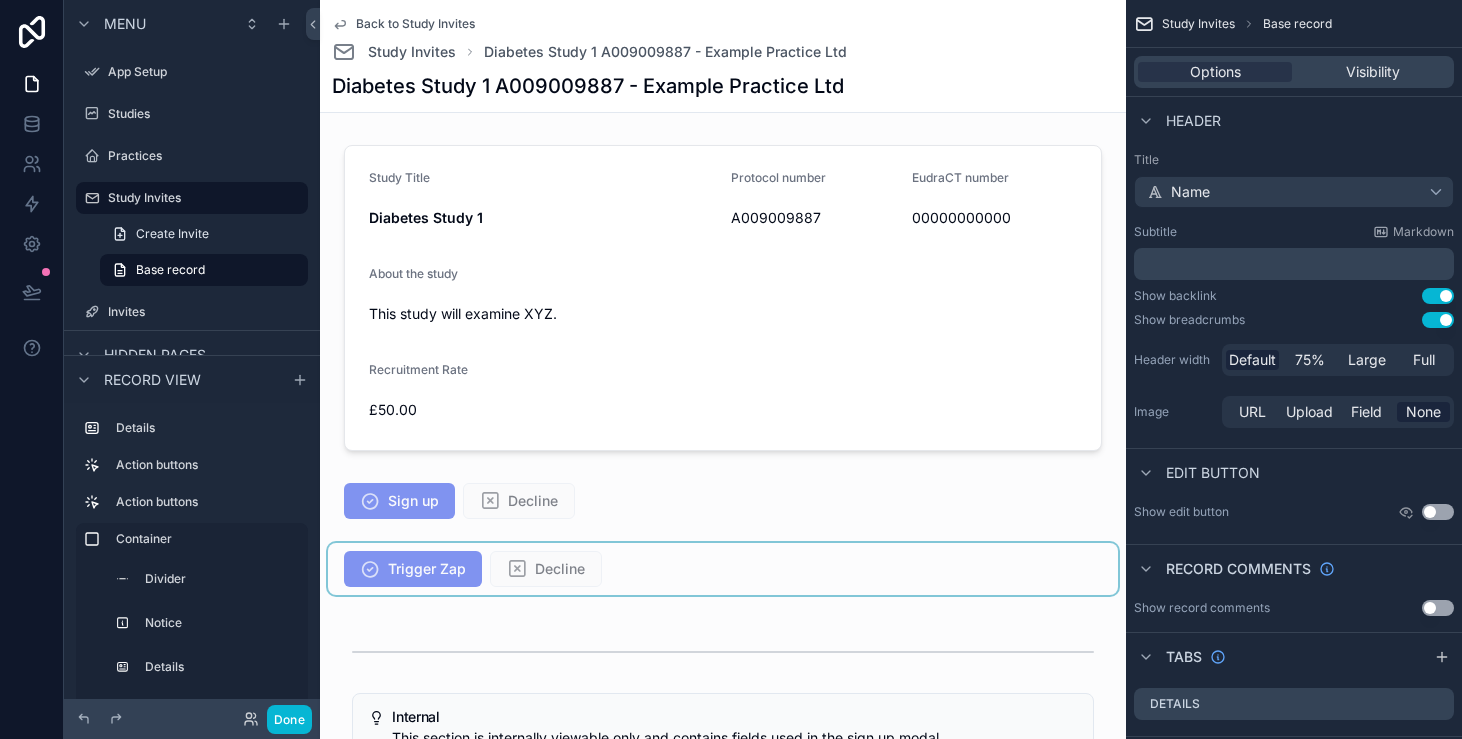click at bounding box center (723, 569) 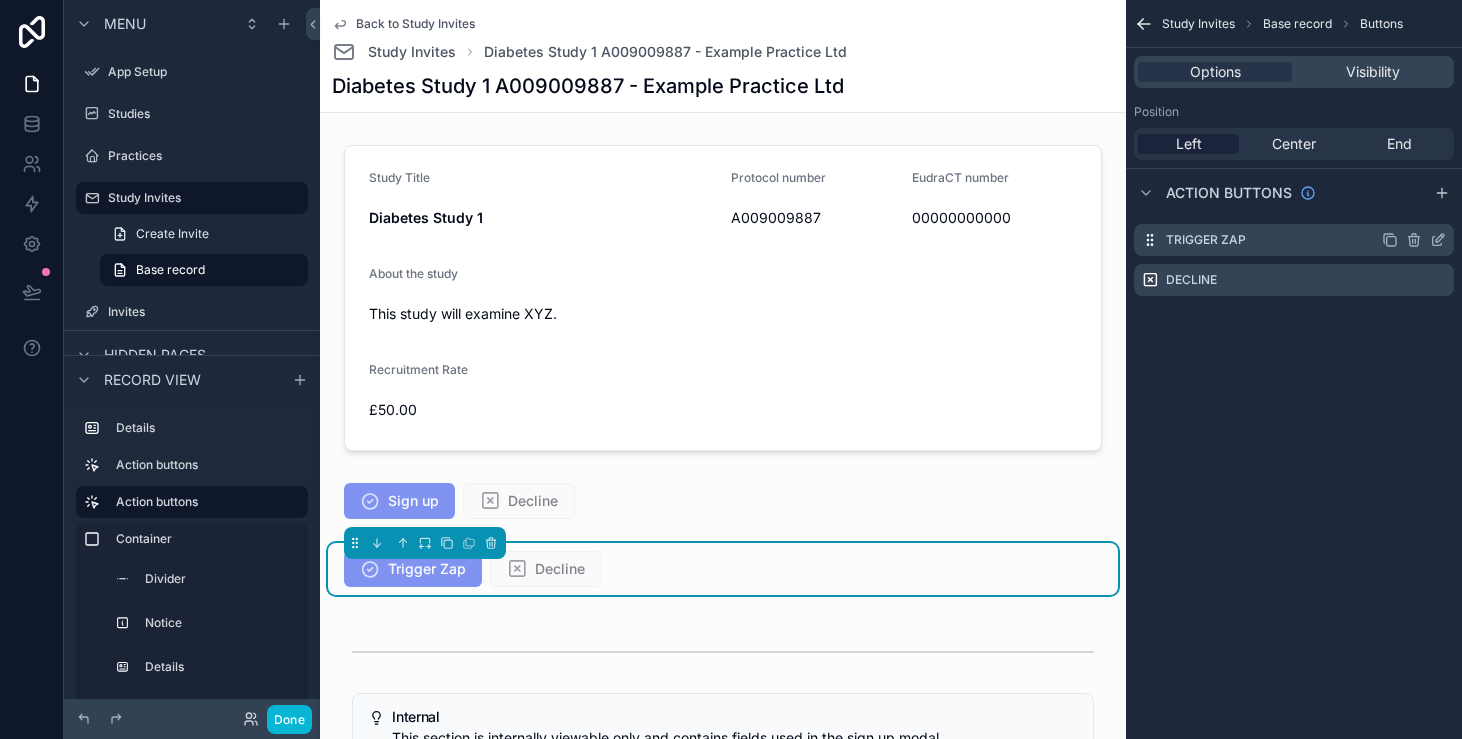 click 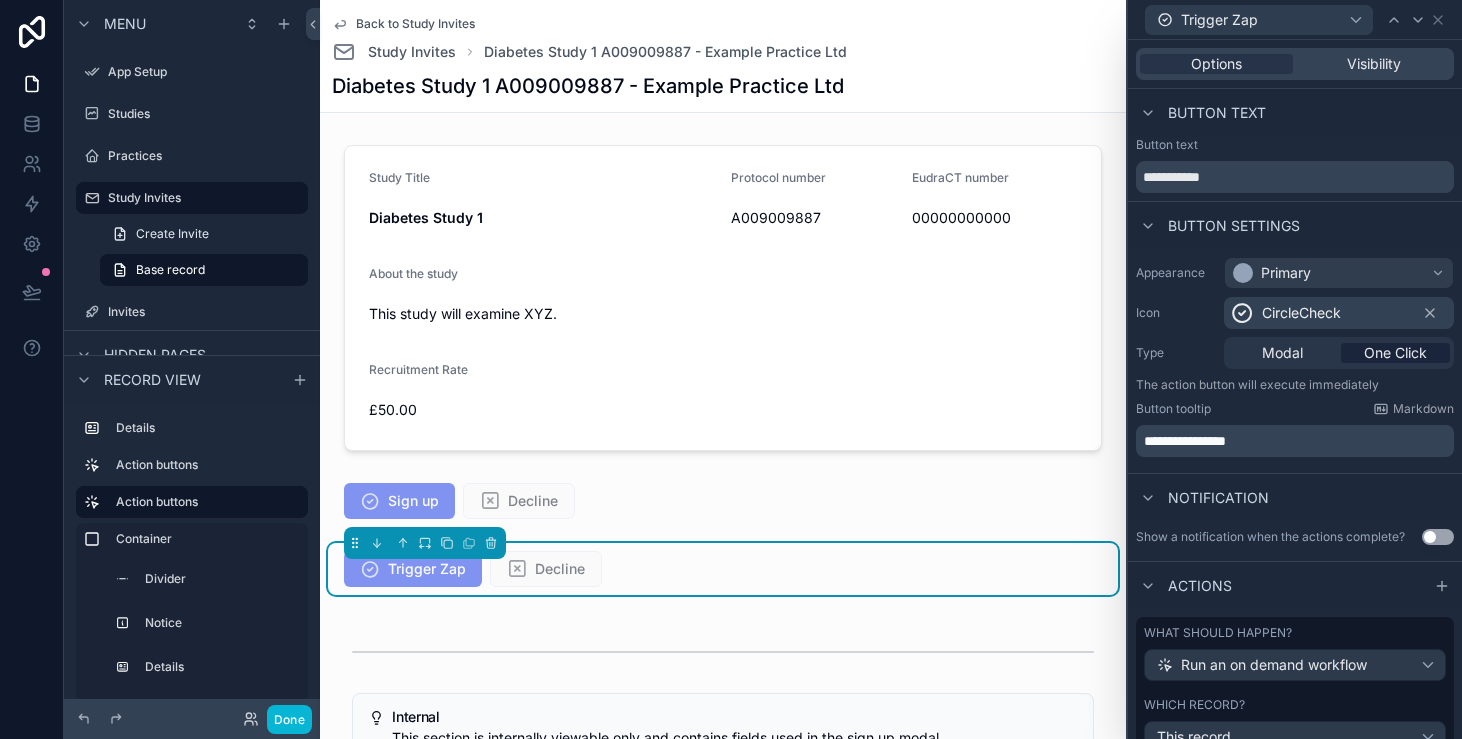 scroll, scrollTop: 81, scrollLeft: 0, axis: vertical 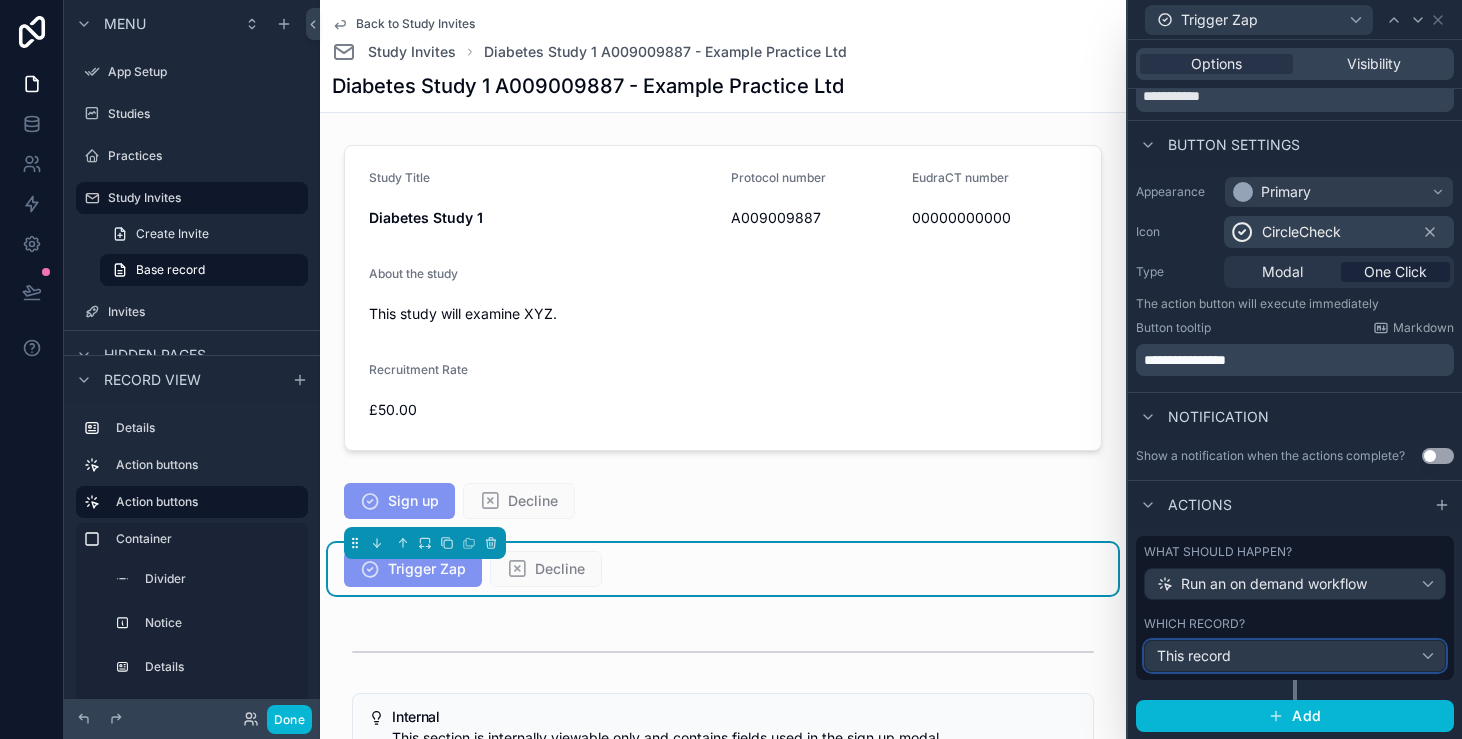 click on "This record" at bounding box center (1295, 656) 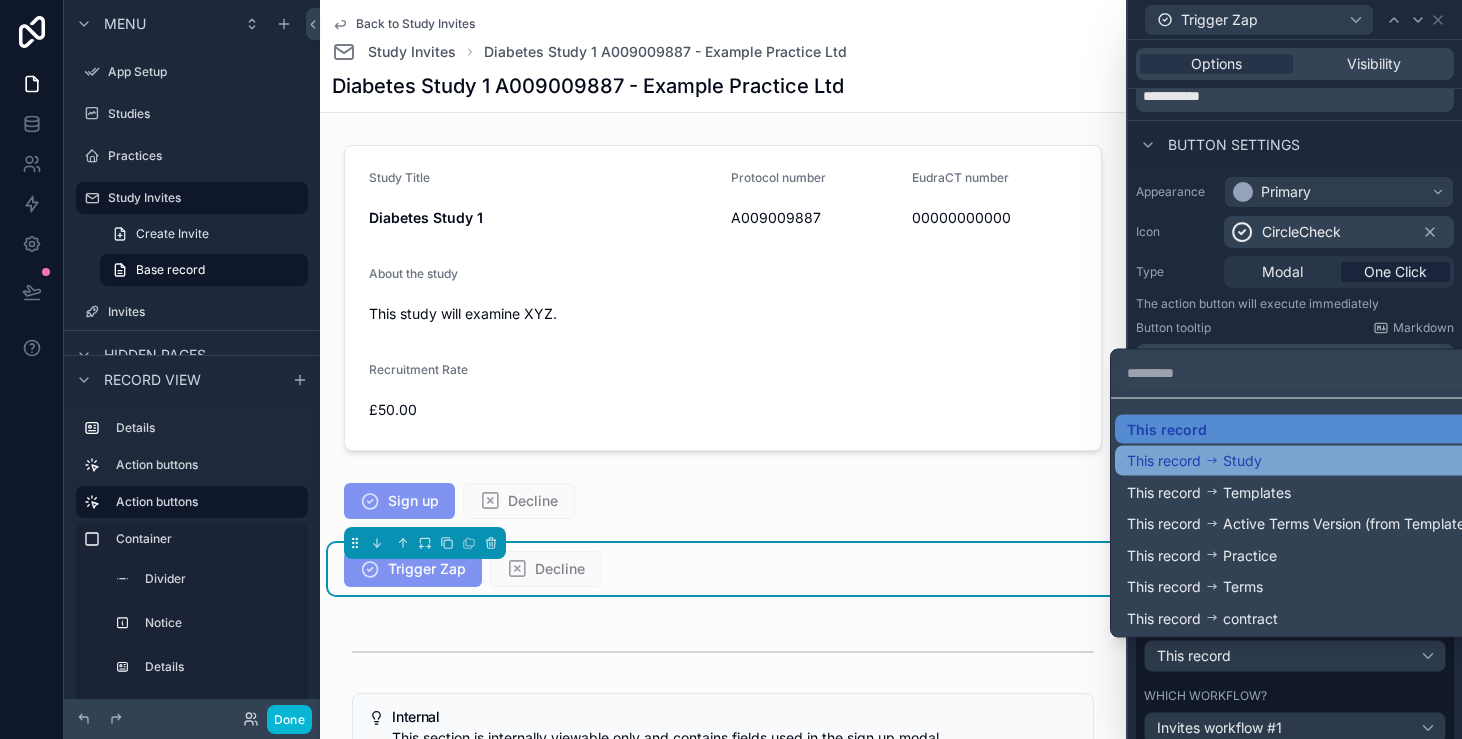 click on "Study" at bounding box center [1242, 461] 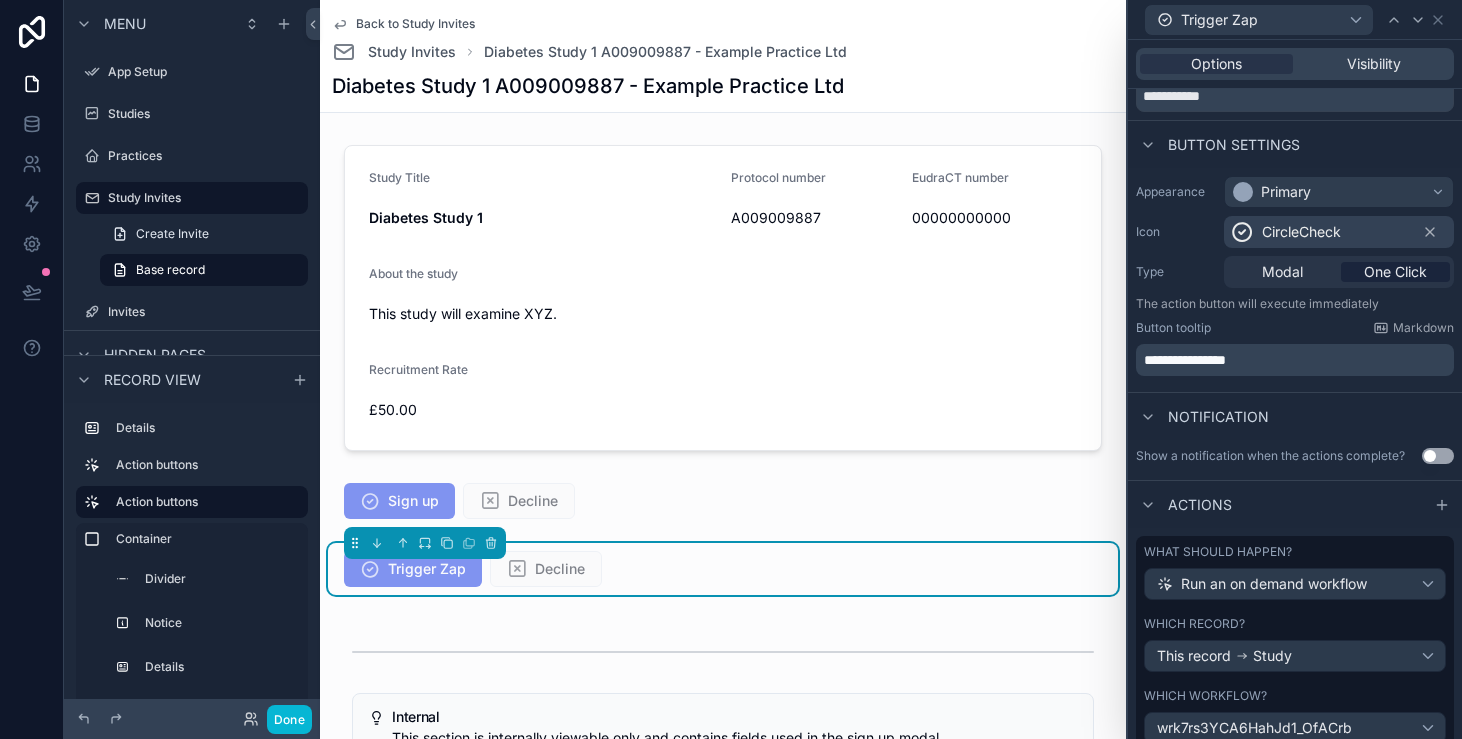 scroll, scrollTop: 202, scrollLeft: 0, axis: vertical 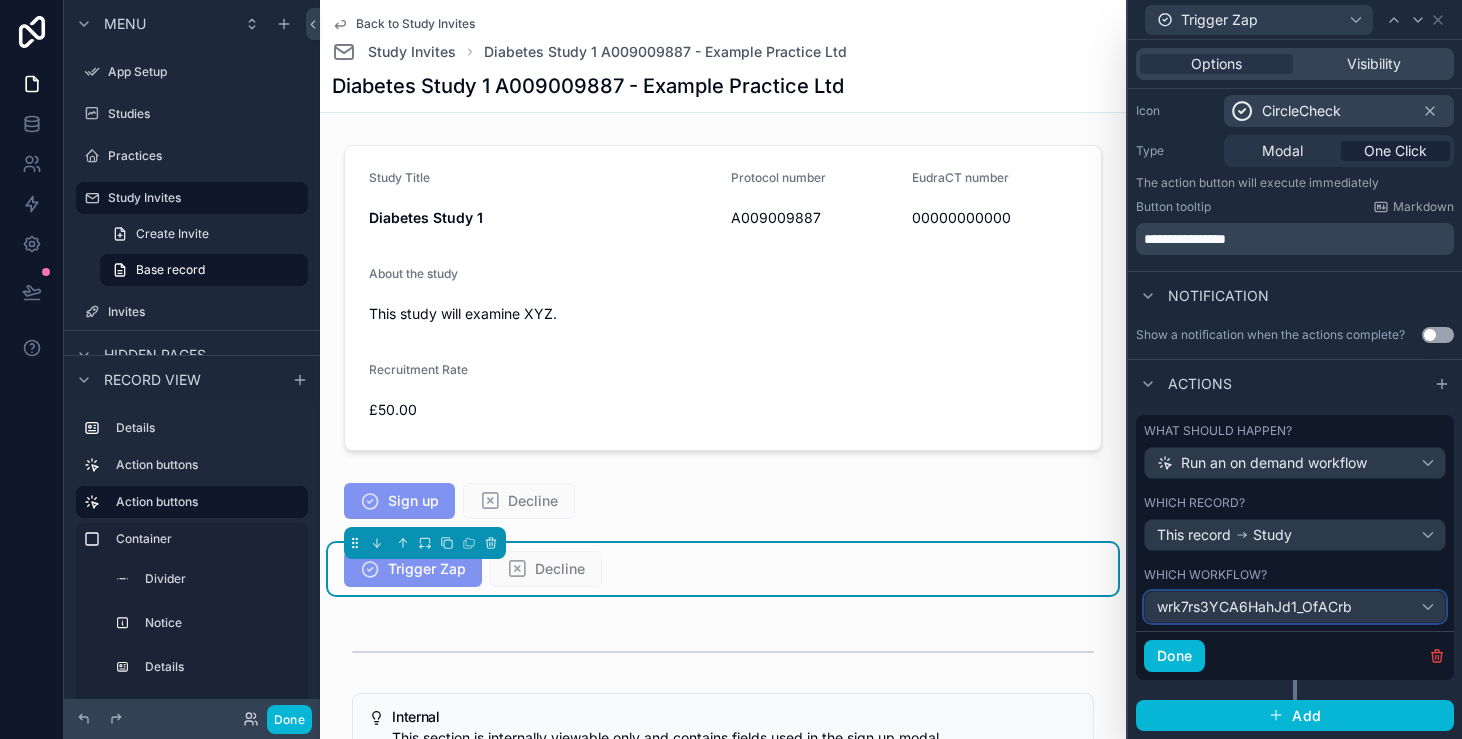 click on "wrk7rs3YCA6HahJd1_OfACrb" at bounding box center (1254, 607) 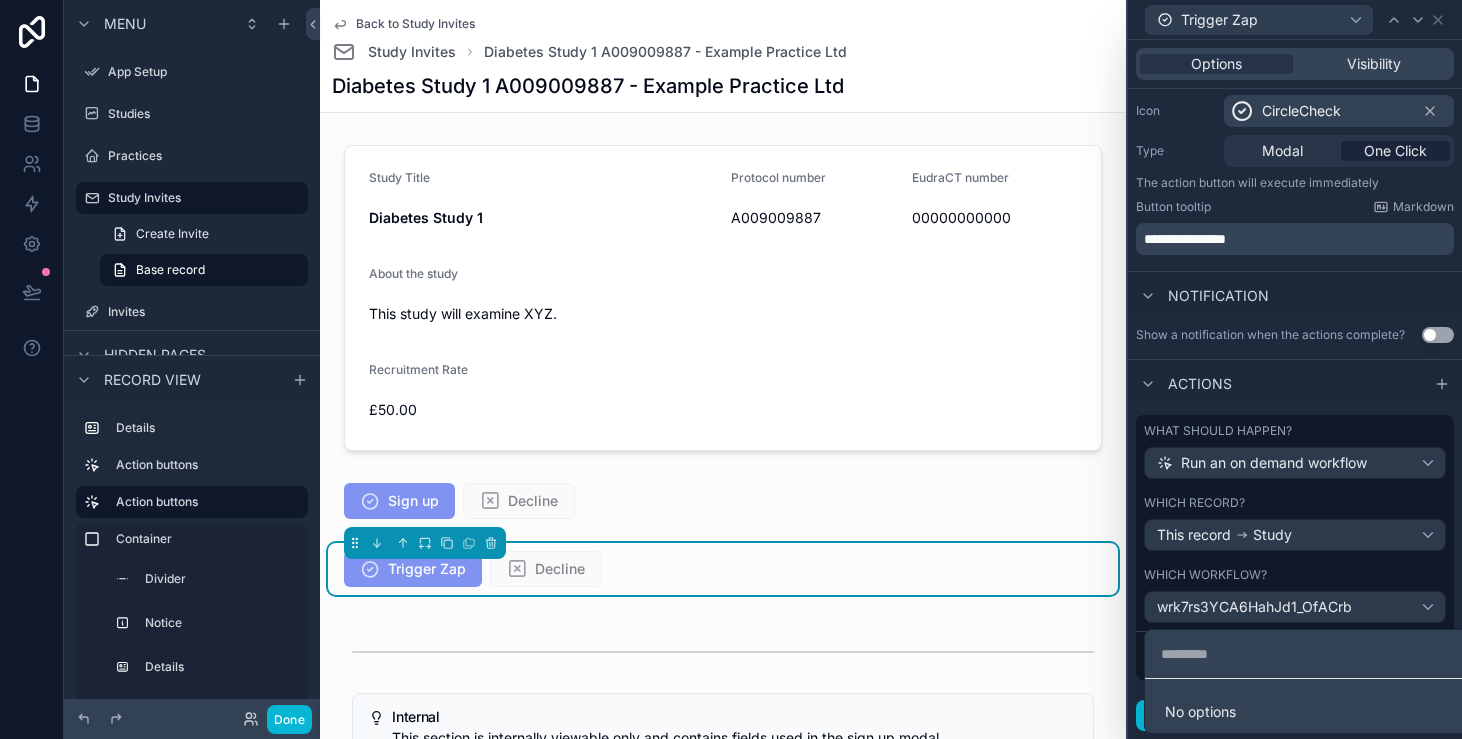click at bounding box center (1295, 369) 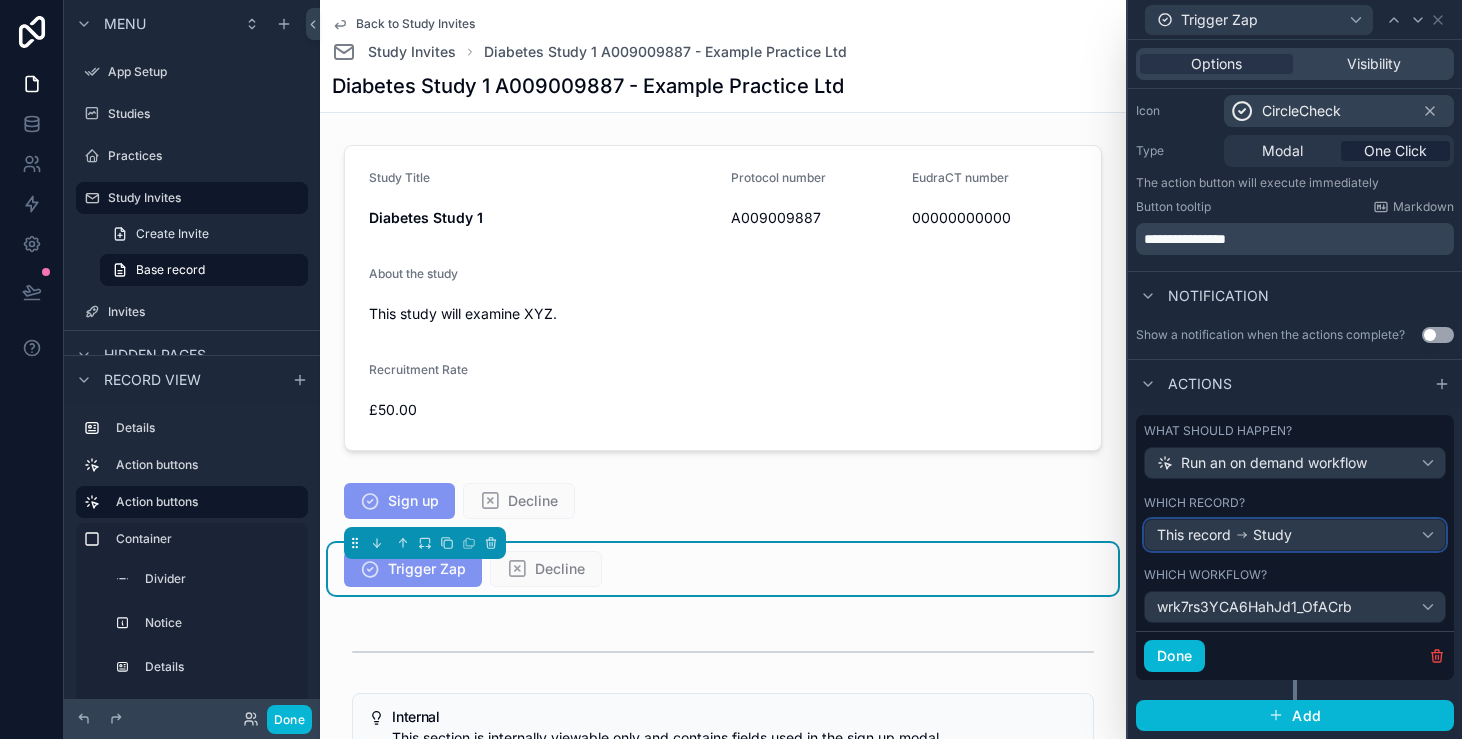click on "Study" at bounding box center (1272, 535) 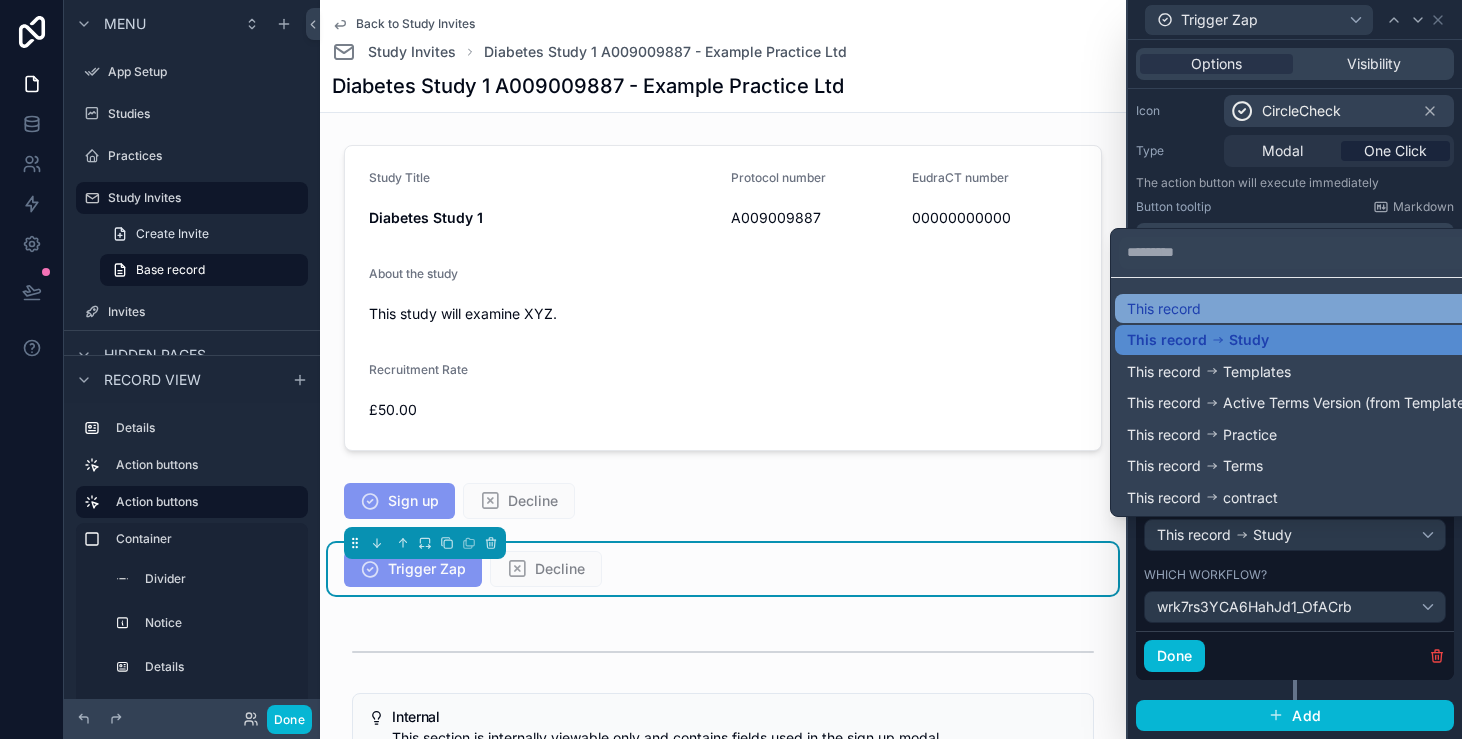 click on "This record" at bounding box center [1302, 309] 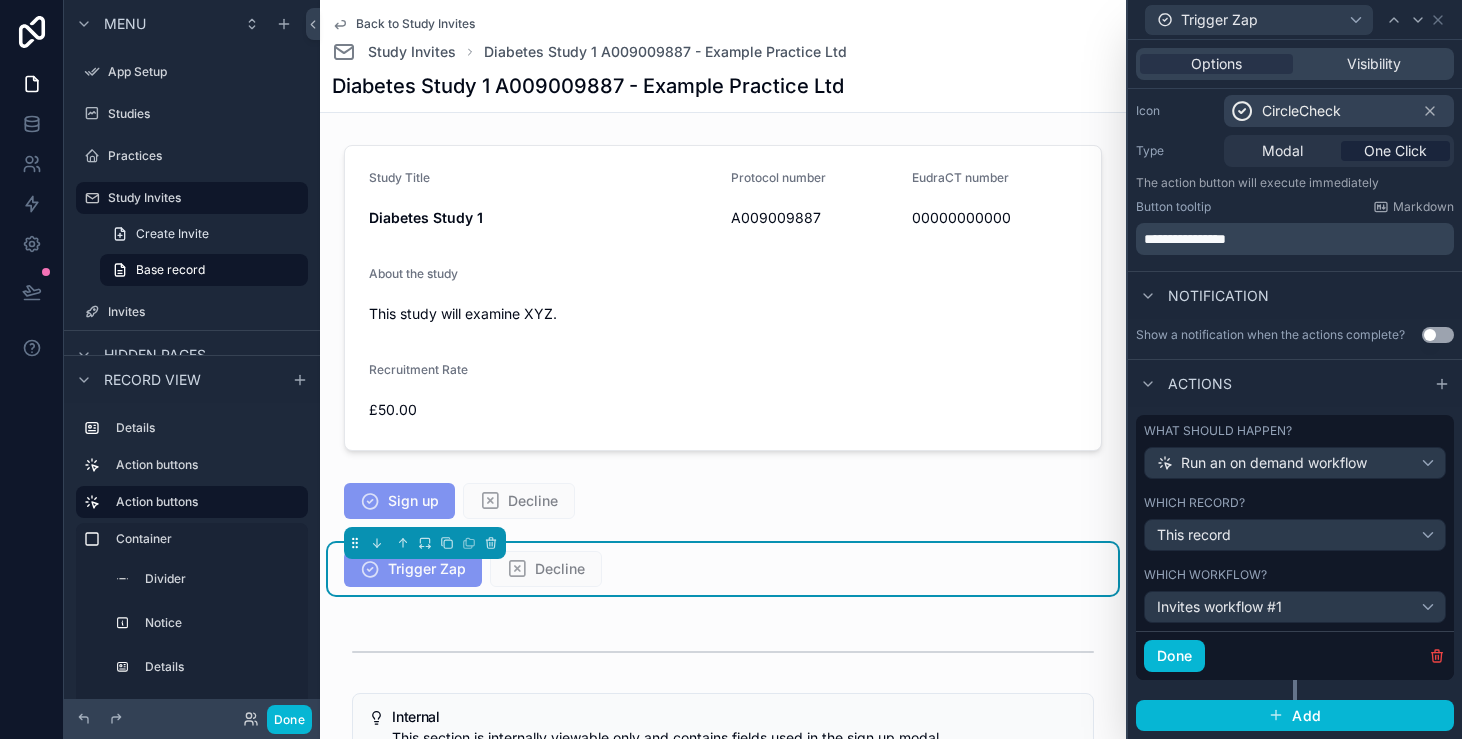 click on "What should happen? Run an on demand workflow Which record? This record" at bounding box center (1295, 487) 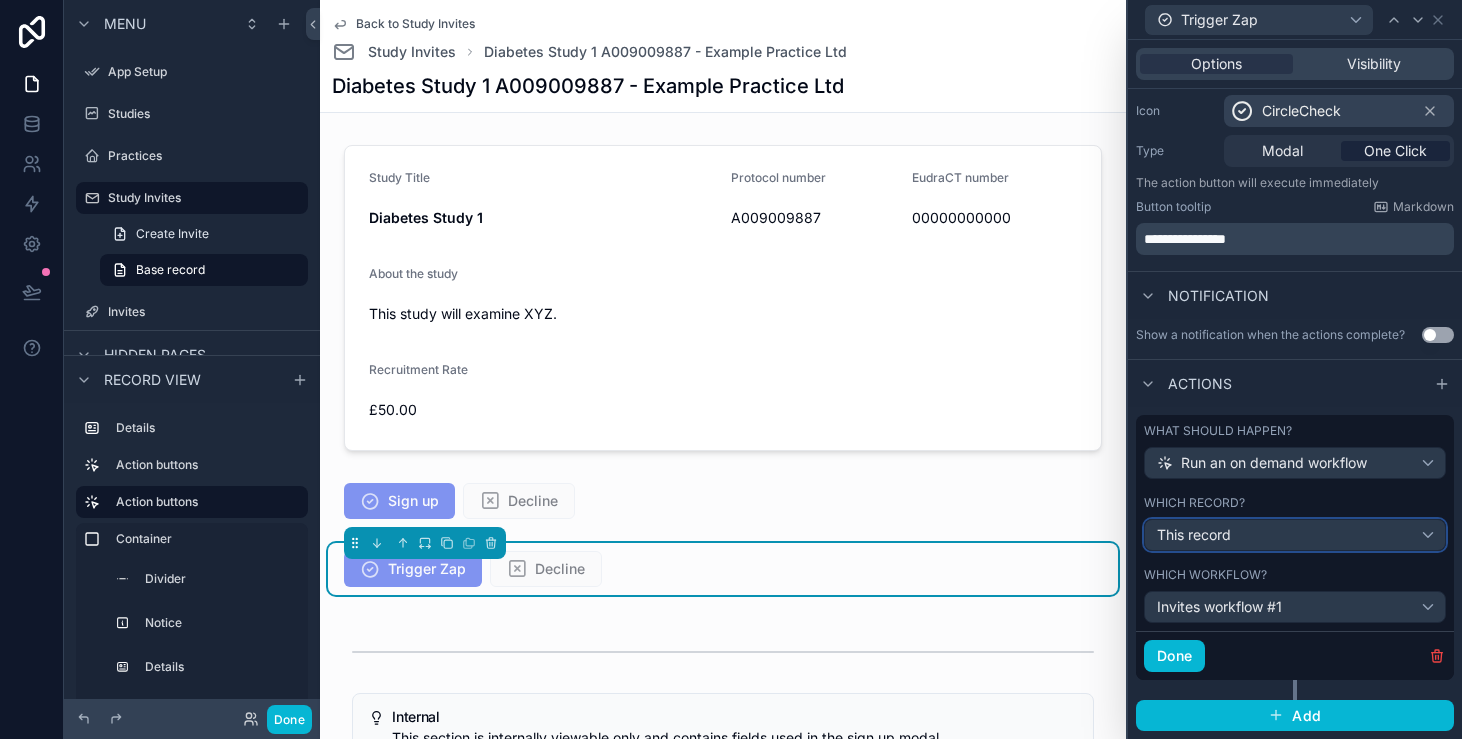 click on "This record" at bounding box center (1295, 535) 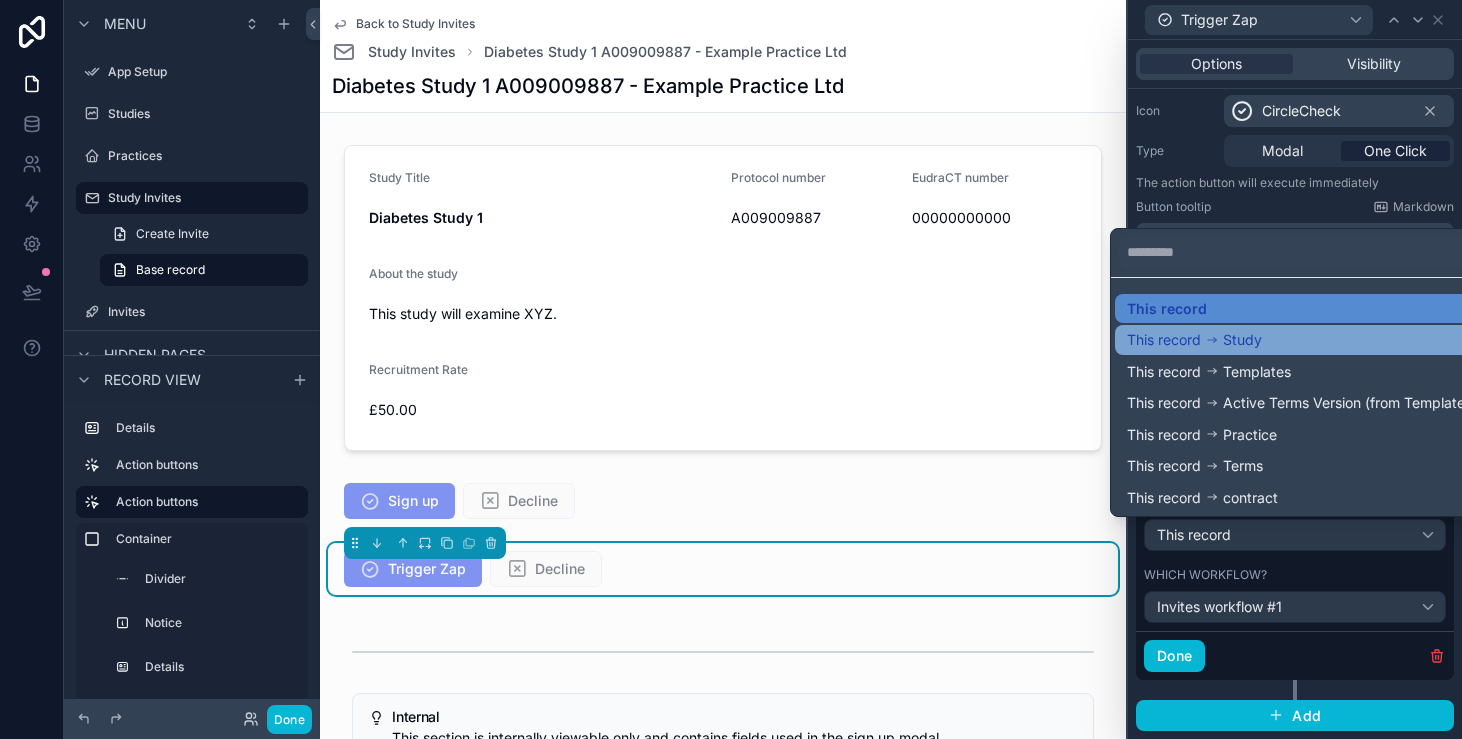click on "Study" at bounding box center [1242, 340] 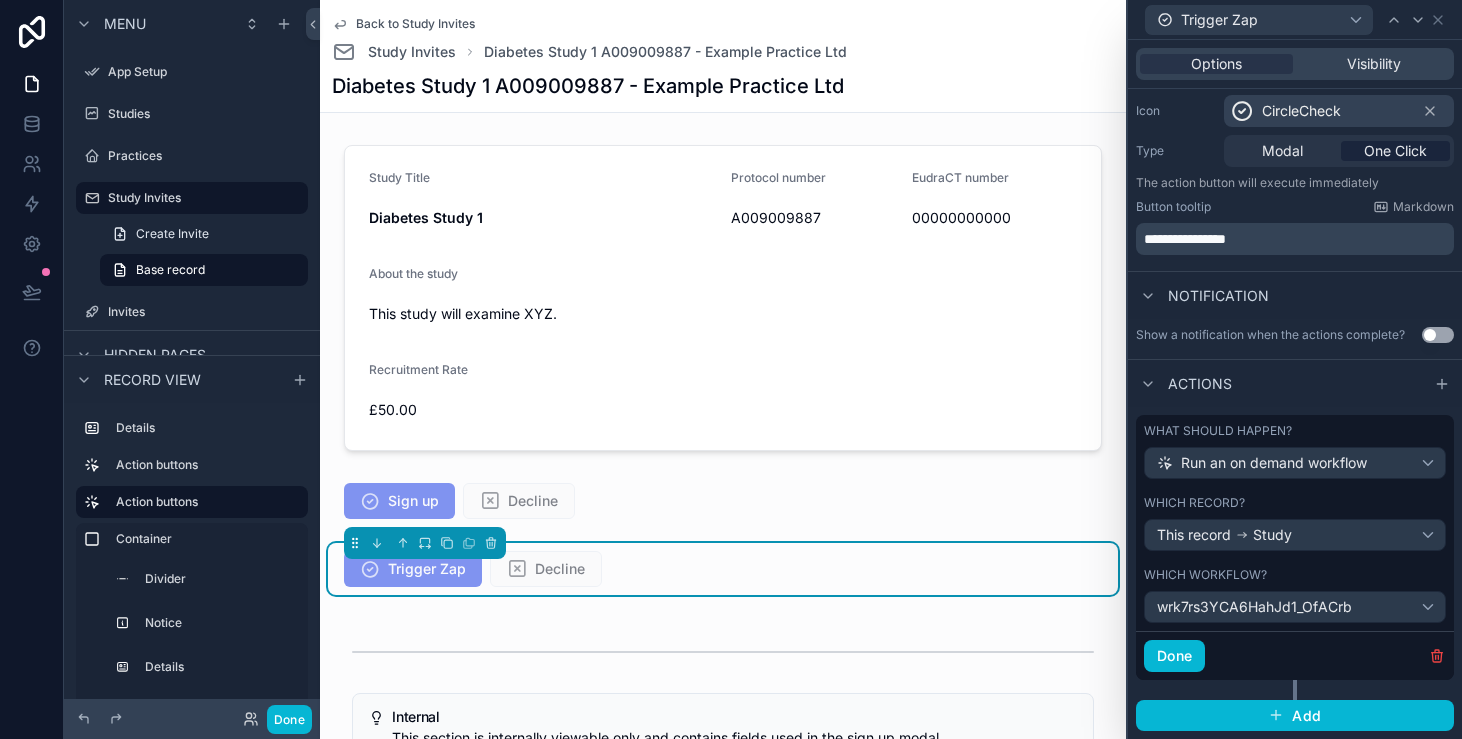 click on "Done" at bounding box center [1295, 655] 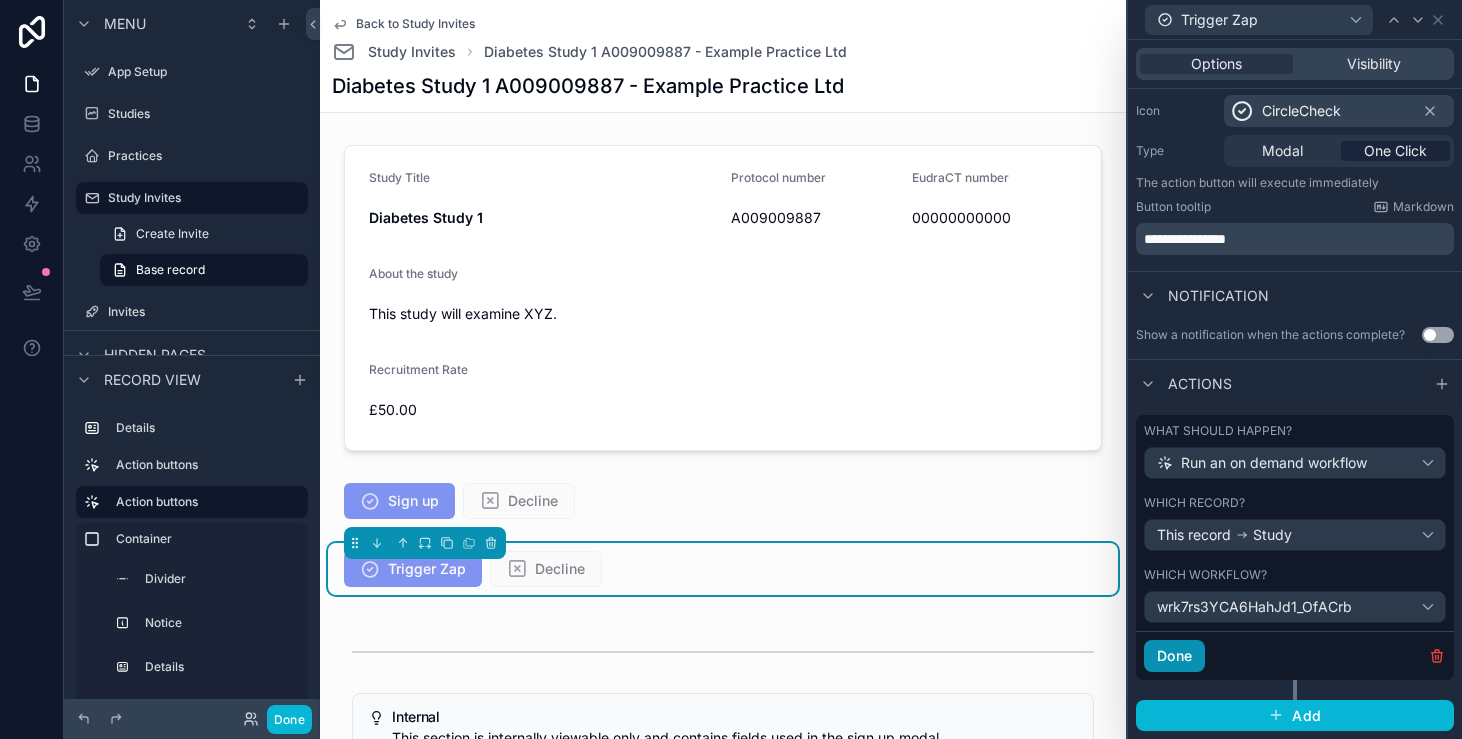 click on "Done" at bounding box center [1174, 656] 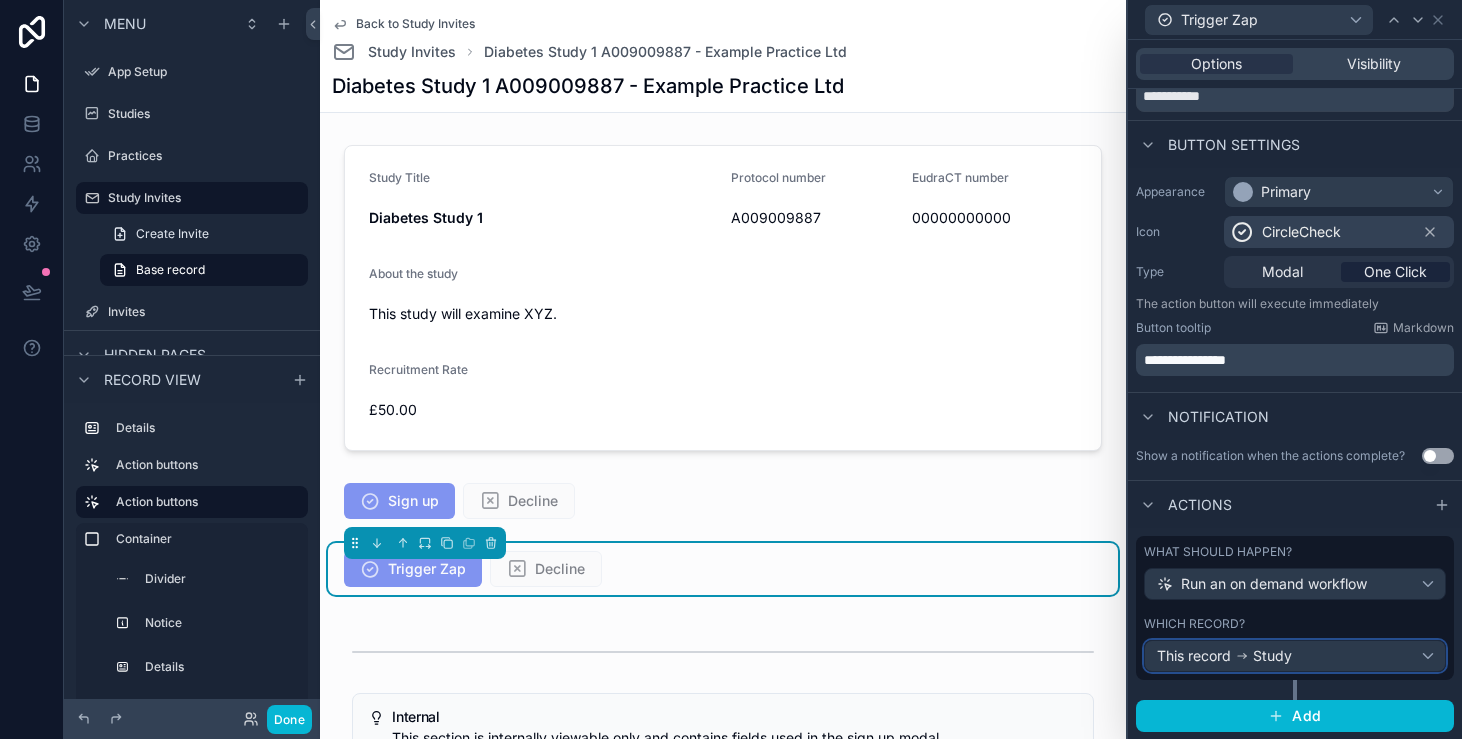 click on "Study" at bounding box center (1272, 656) 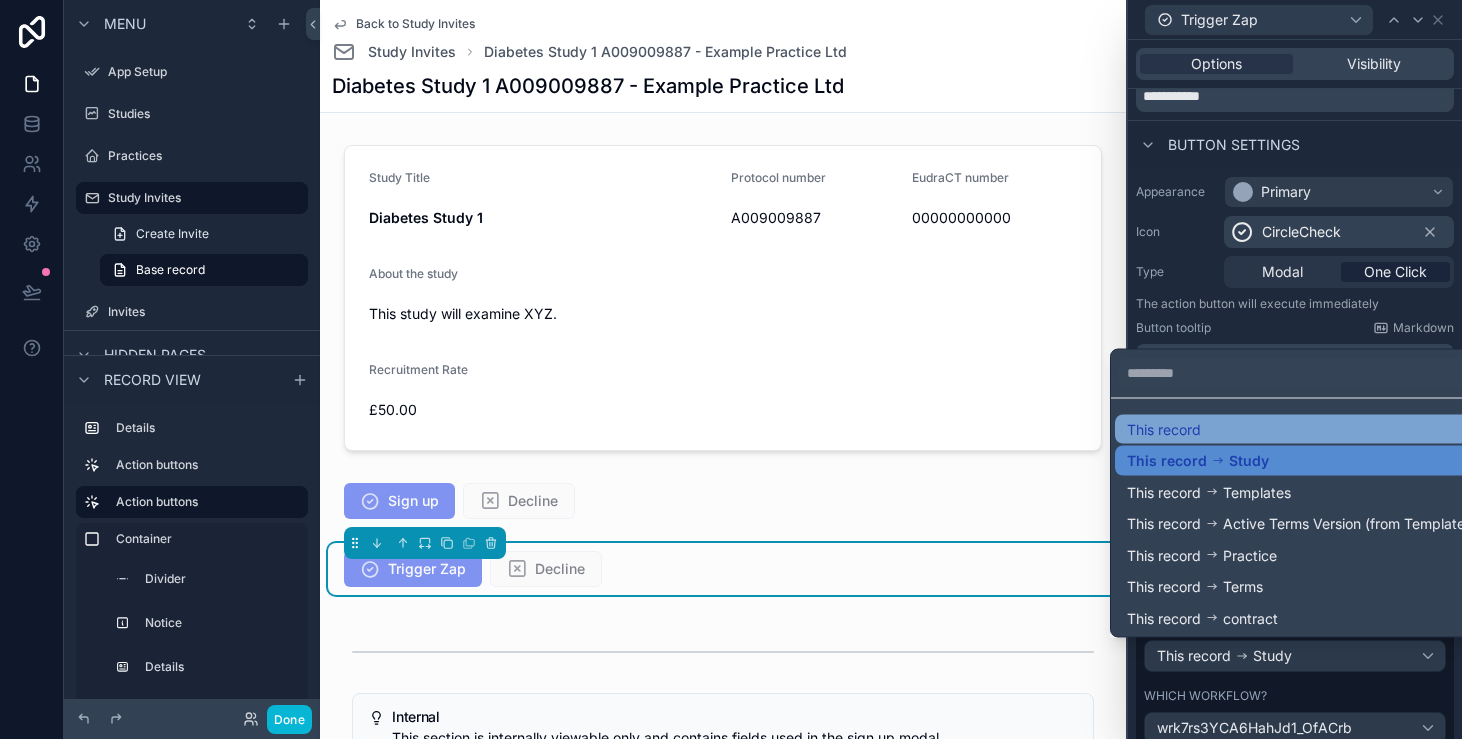 click on "This record" at bounding box center (1302, 429) 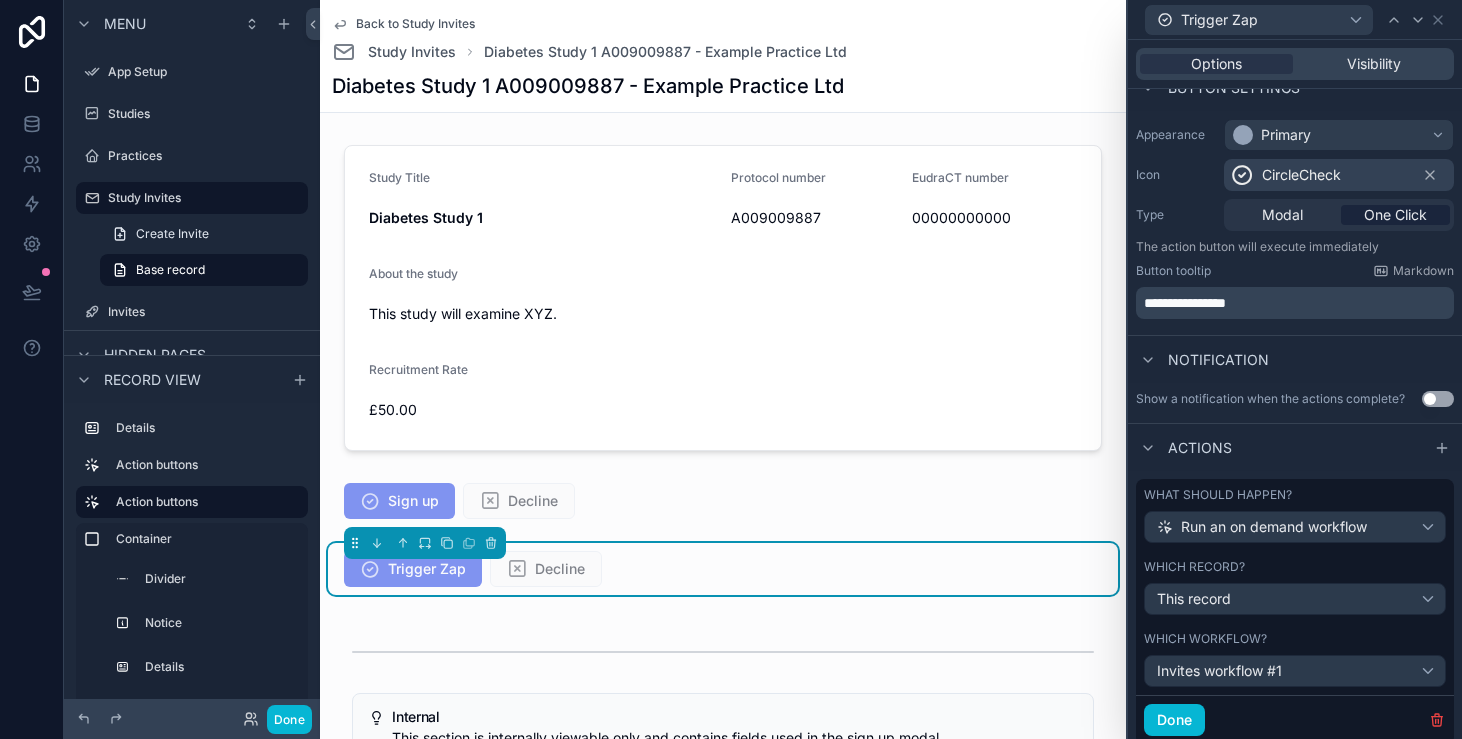 scroll, scrollTop: 202, scrollLeft: 0, axis: vertical 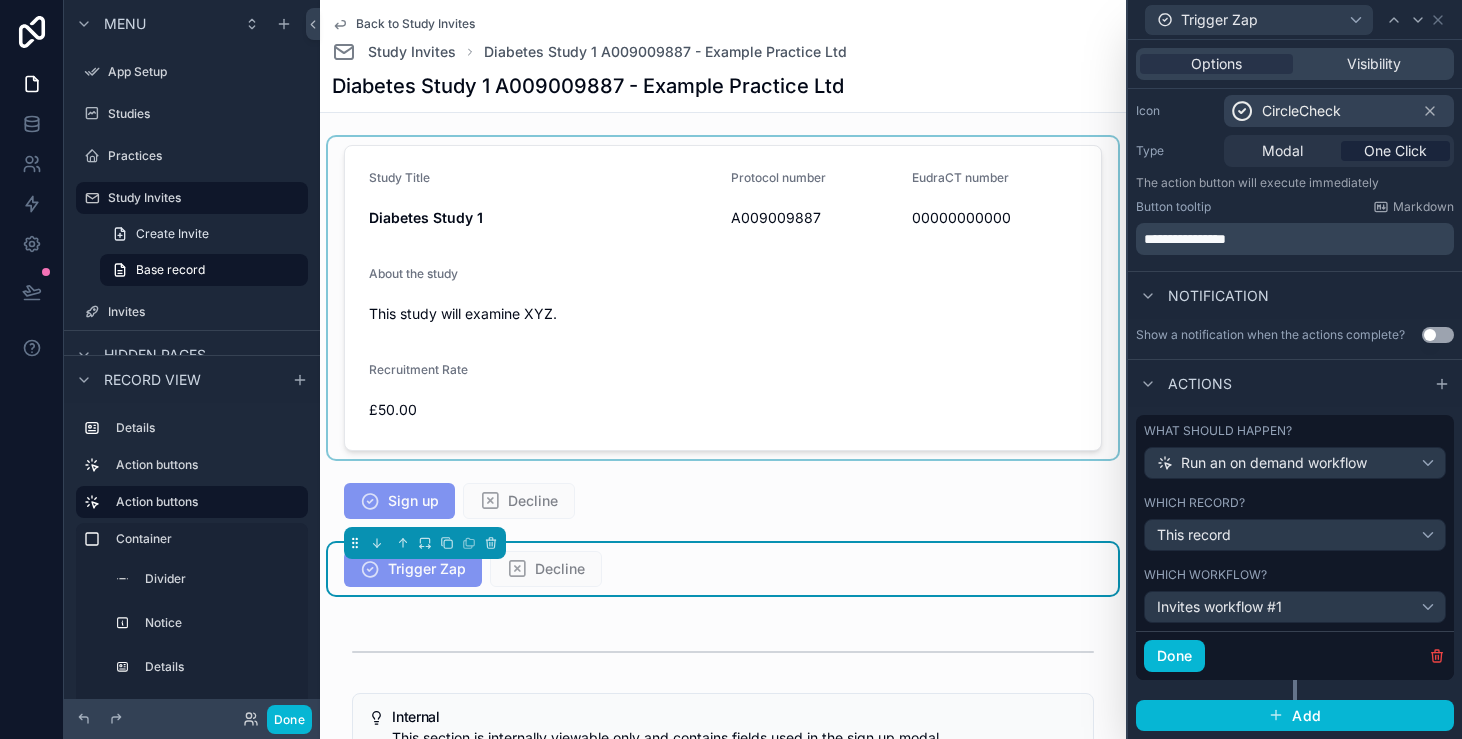 click at bounding box center [723, 298] 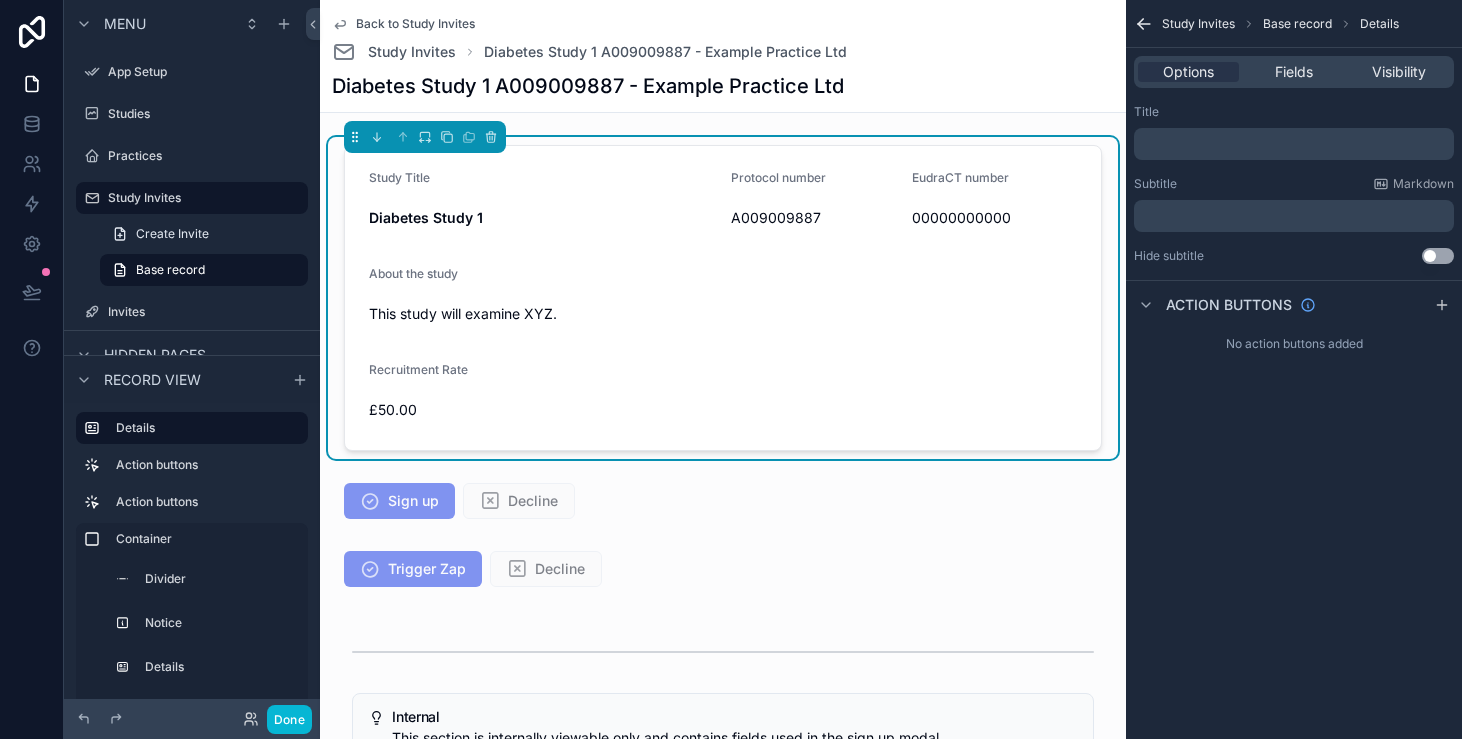 click on "Action buttons" at bounding box center [1294, 304] 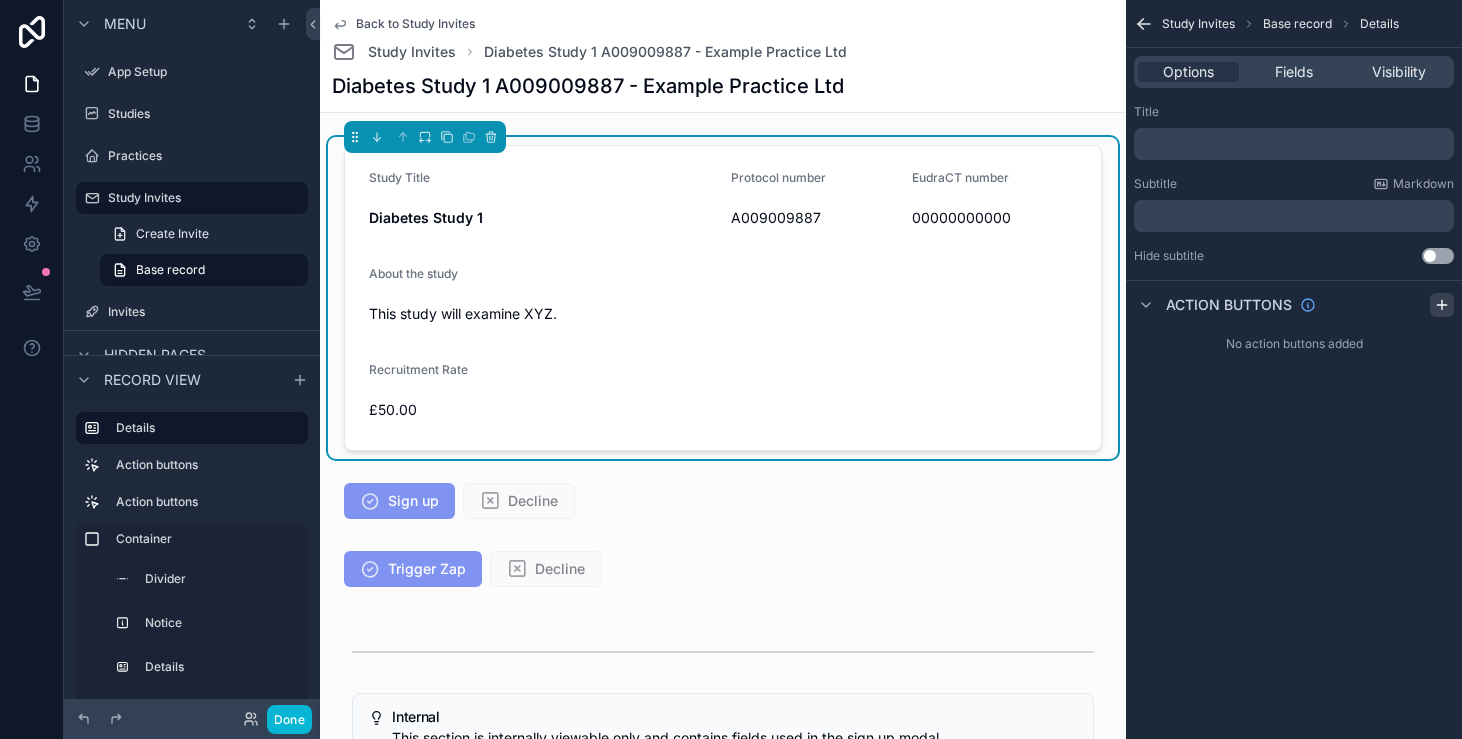 click 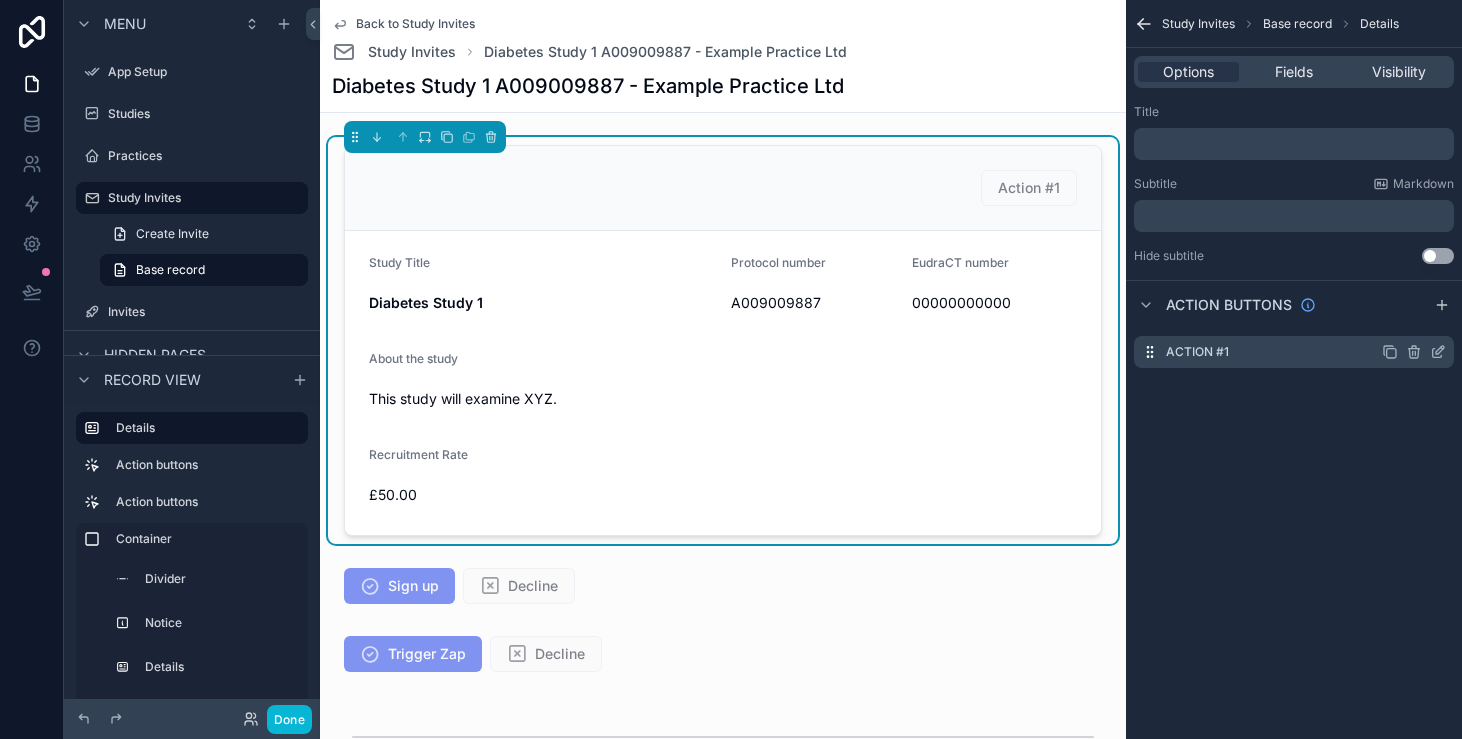 click 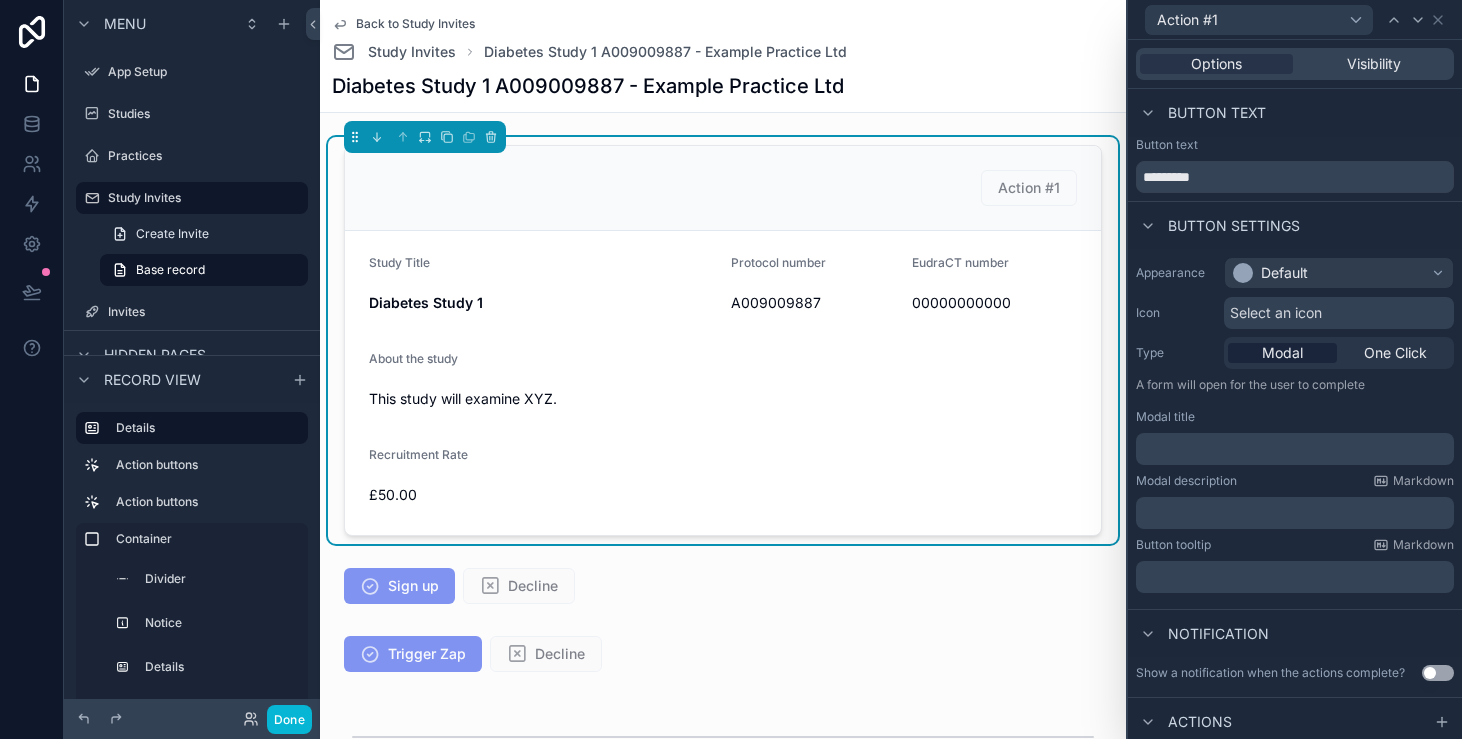 scroll, scrollTop: 42, scrollLeft: 0, axis: vertical 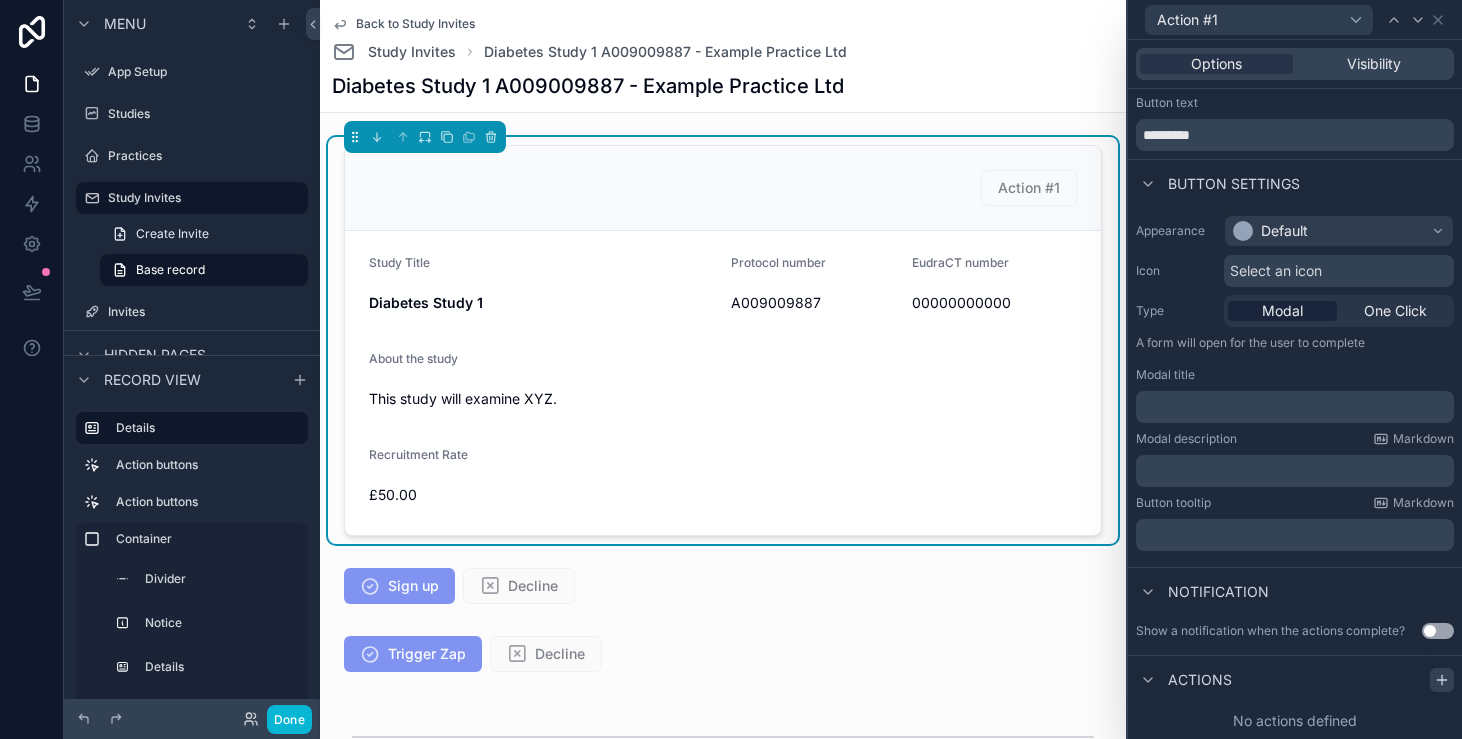 click at bounding box center (1442, 680) 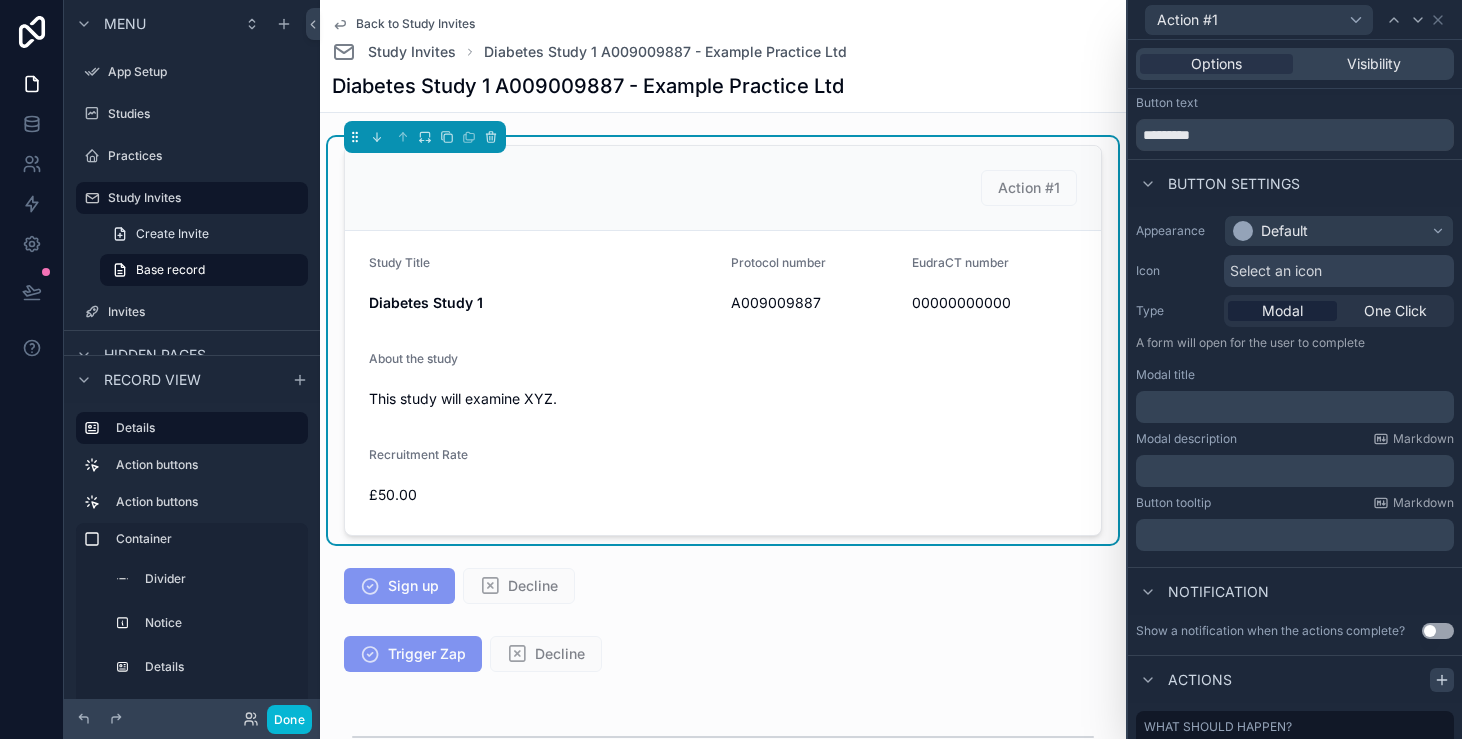scroll, scrollTop: 145, scrollLeft: 0, axis: vertical 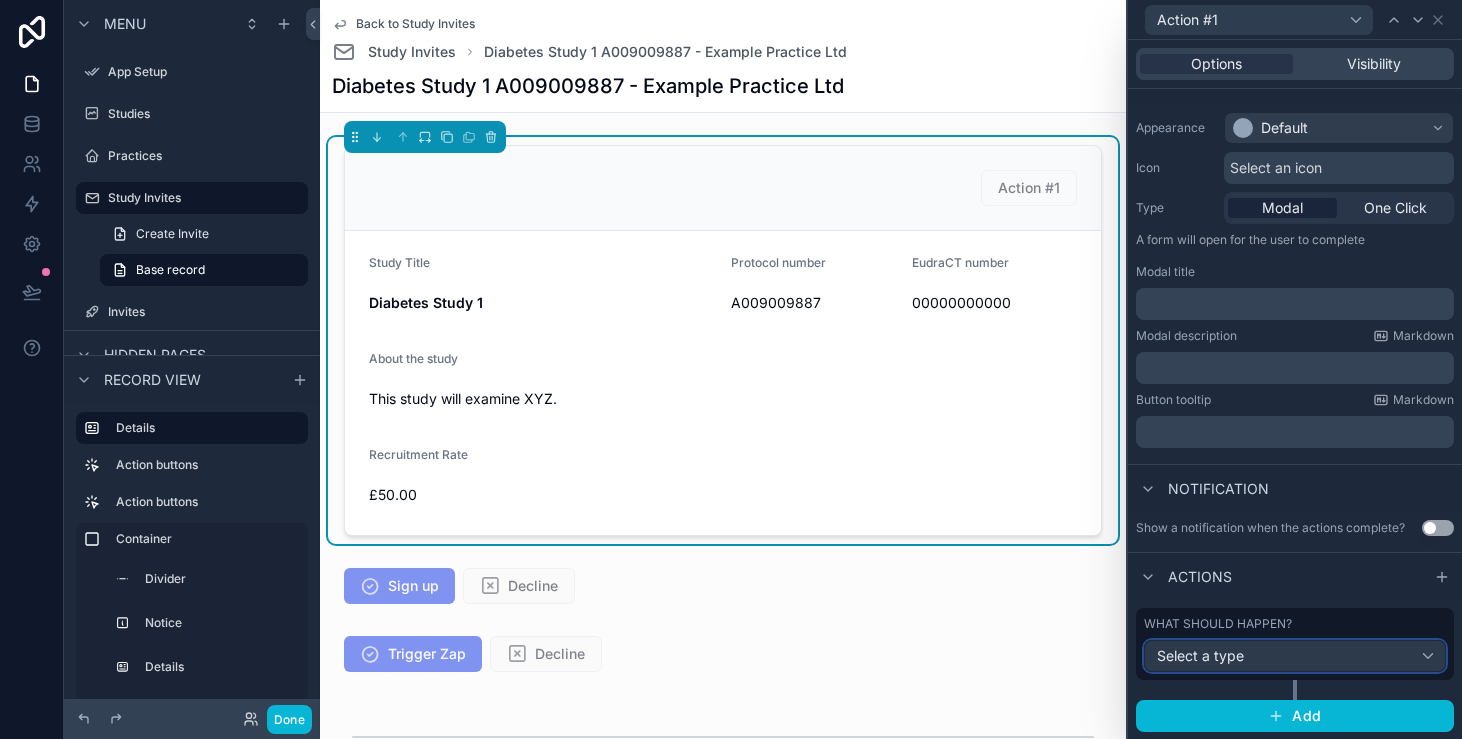 click on "Select a type" at bounding box center [1295, 656] 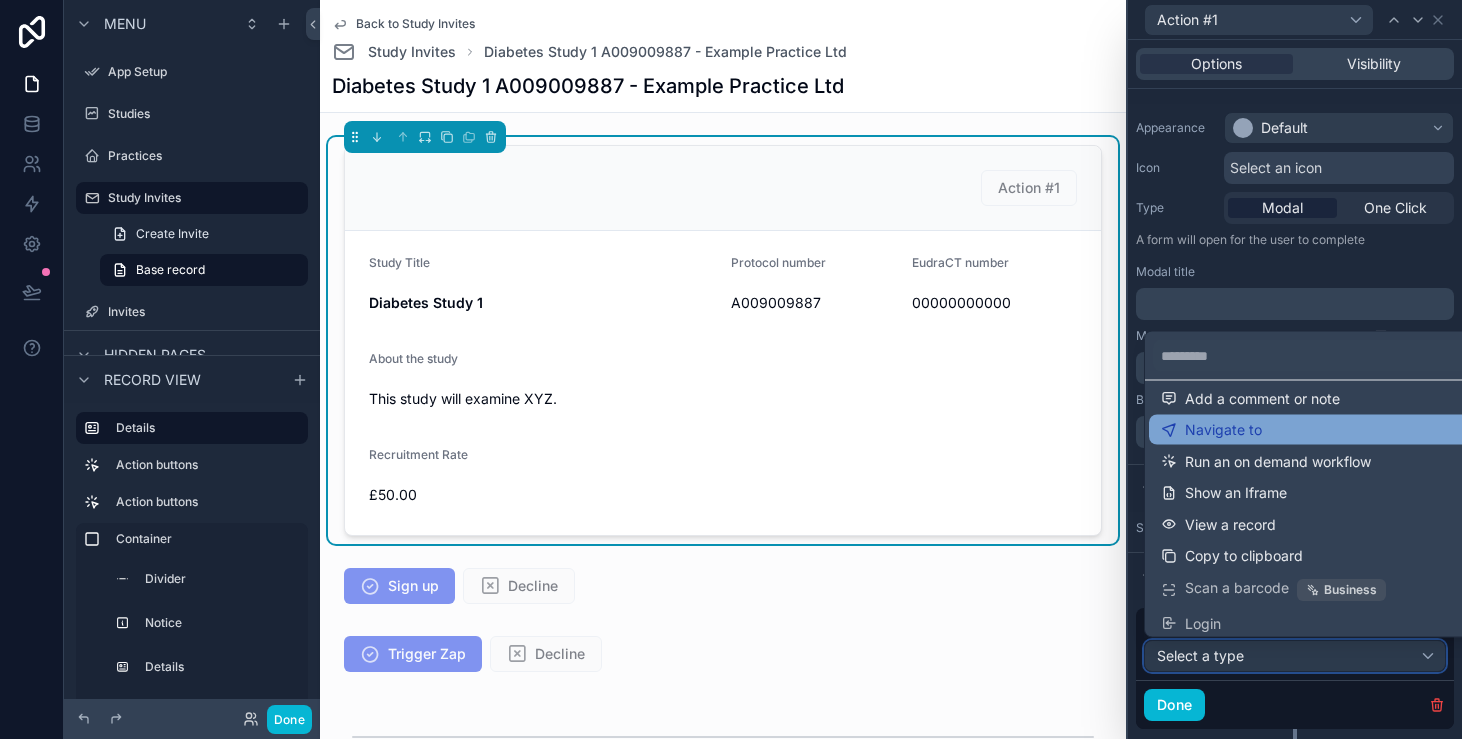 scroll, scrollTop: 113, scrollLeft: 0, axis: vertical 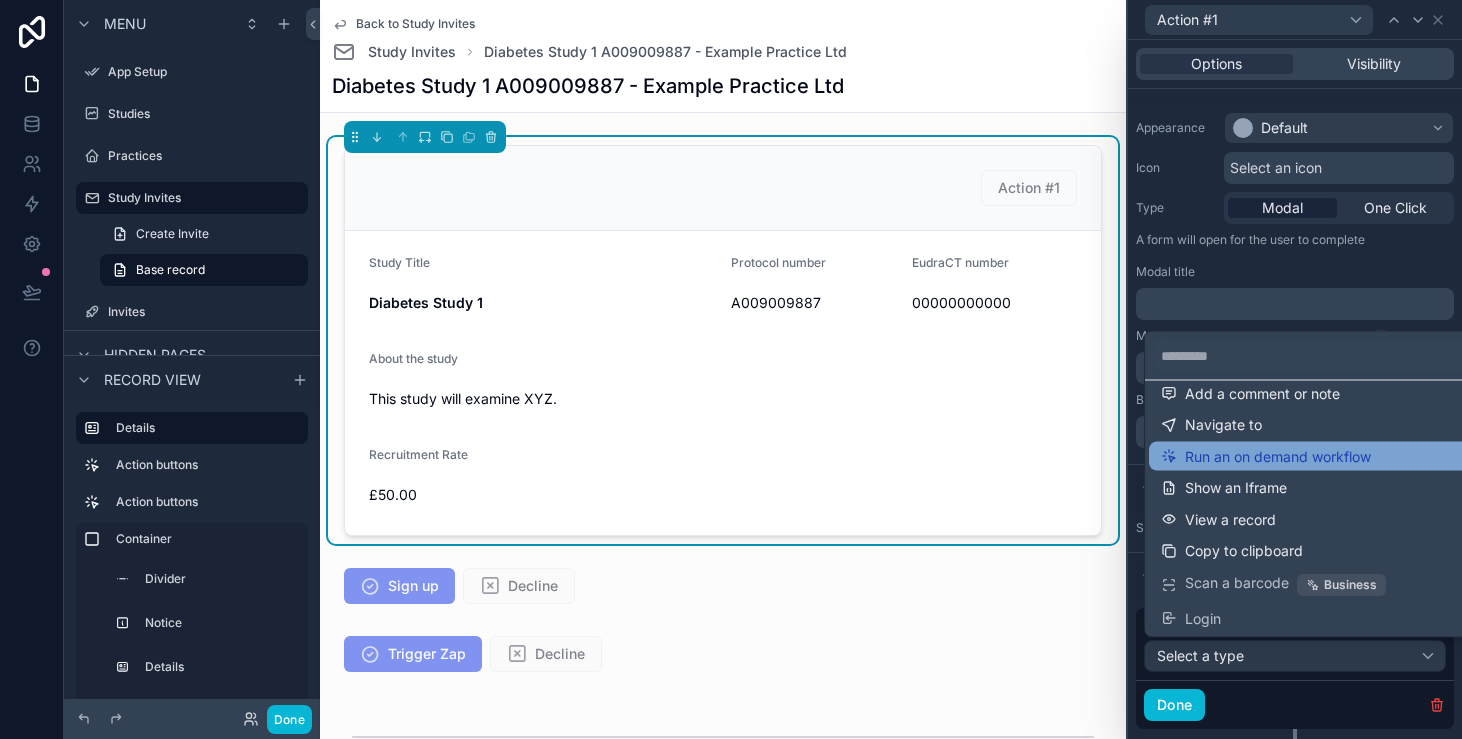 click on "Run an on demand workflow" at bounding box center (1278, 456) 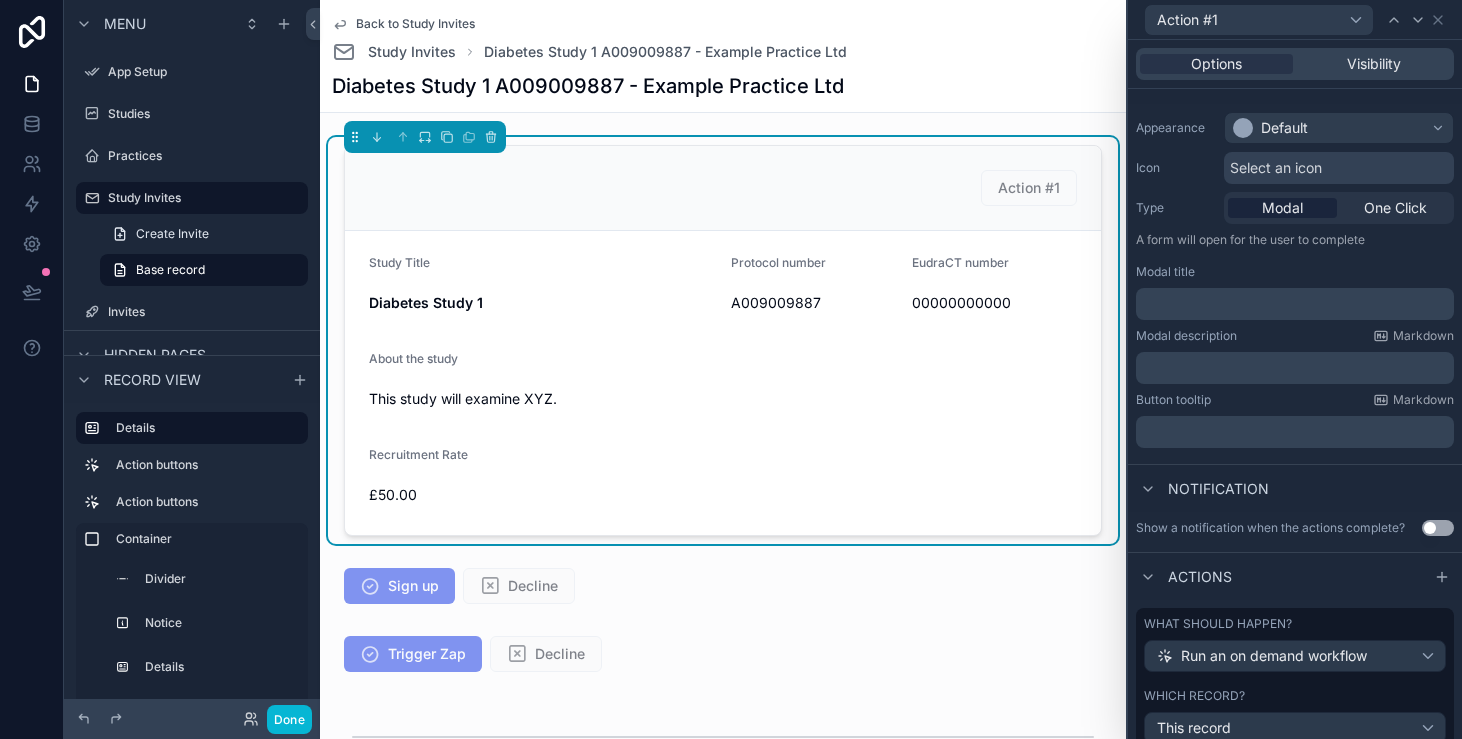 scroll, scrollTop: 313, scrollLeft: 0, axis: vertical 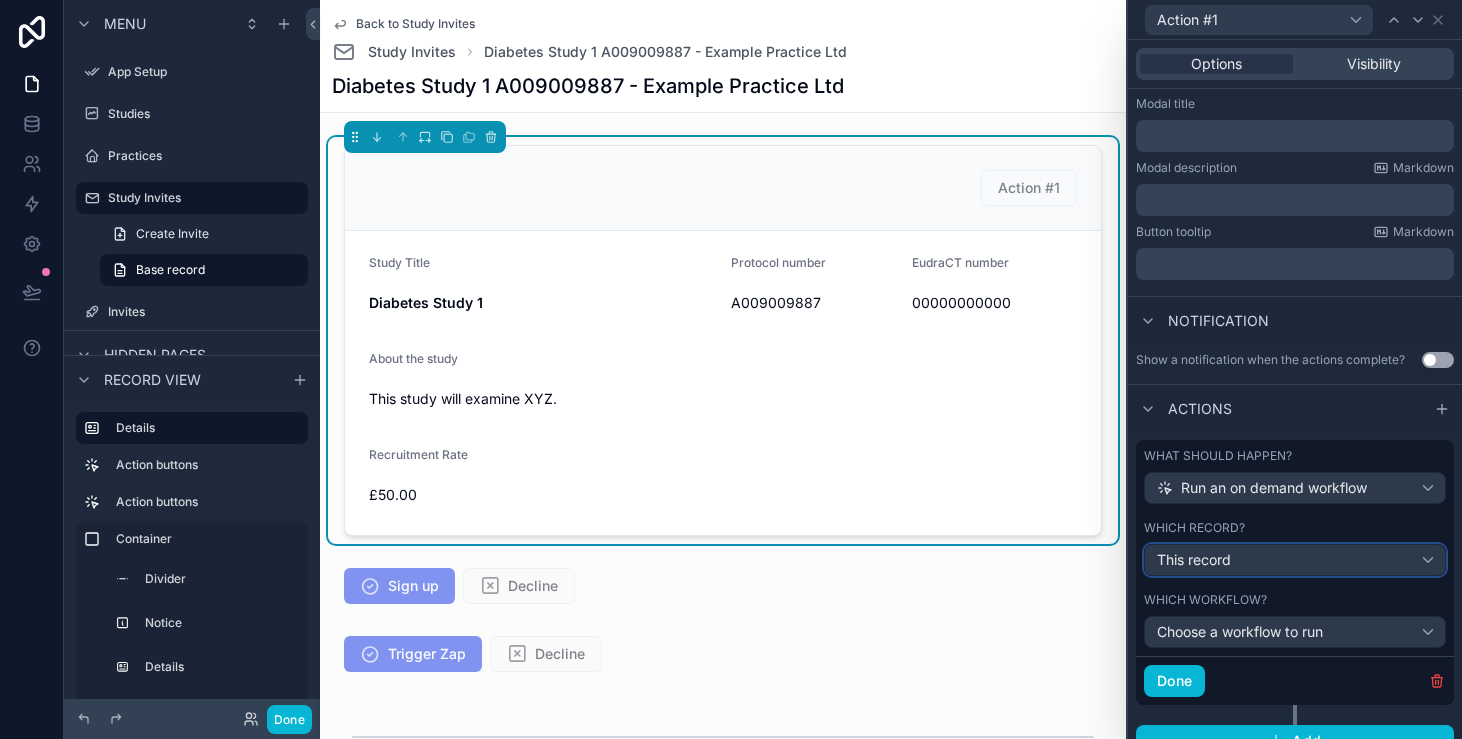 click on "This record" at bounding box center (1295, 560) 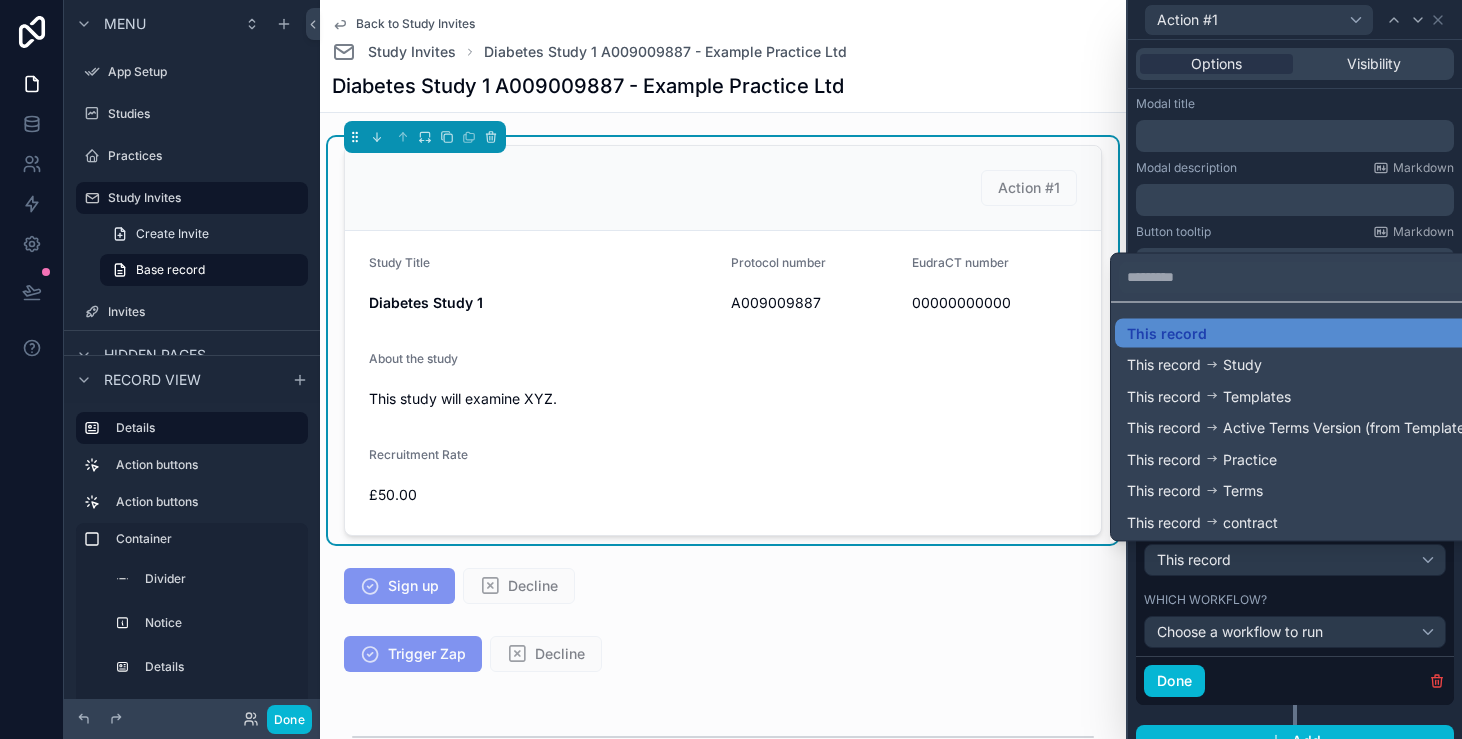 click at bounding box center [1295, 369] 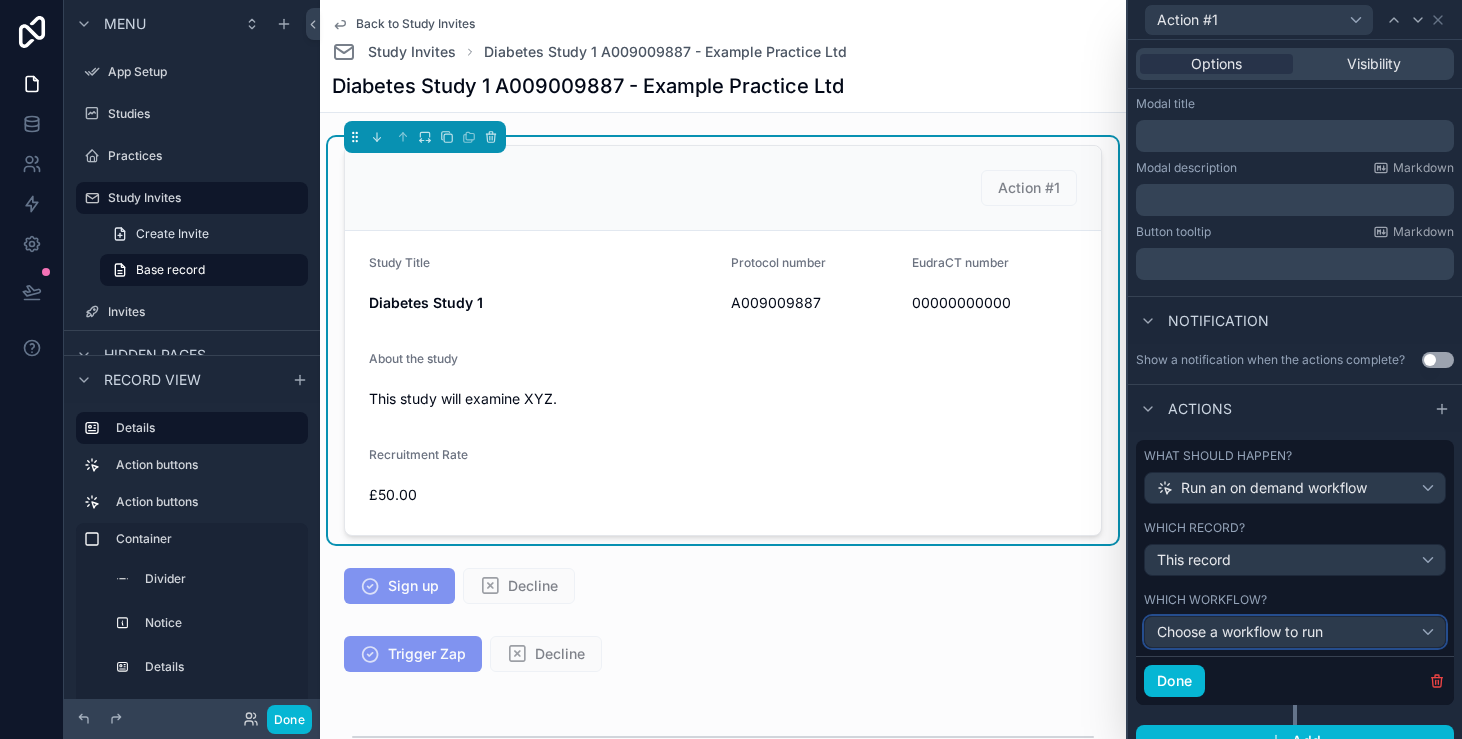 click on "Choose a workflow to run" at bounding box center (1240, 631) 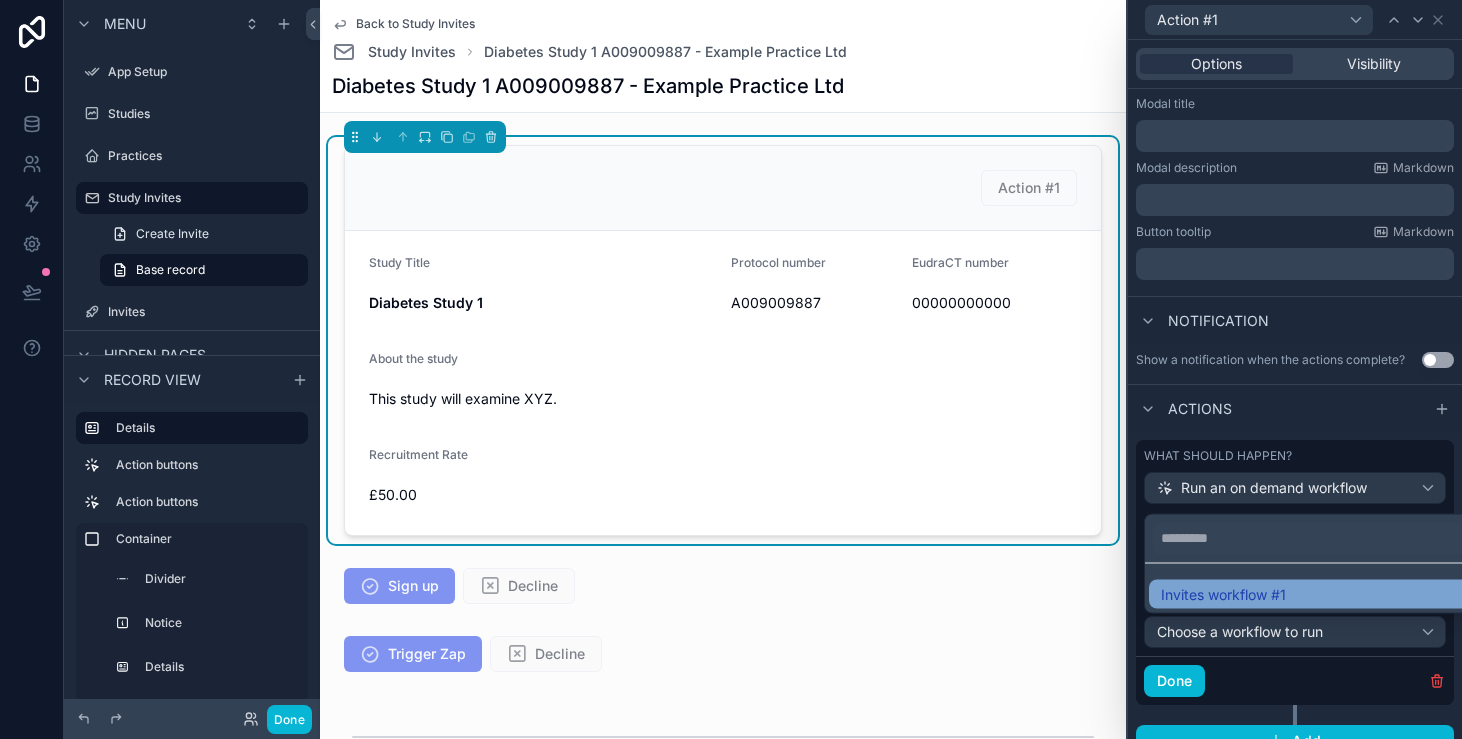 click on "Invites workflow #1" at bounding box center [1223, 594] 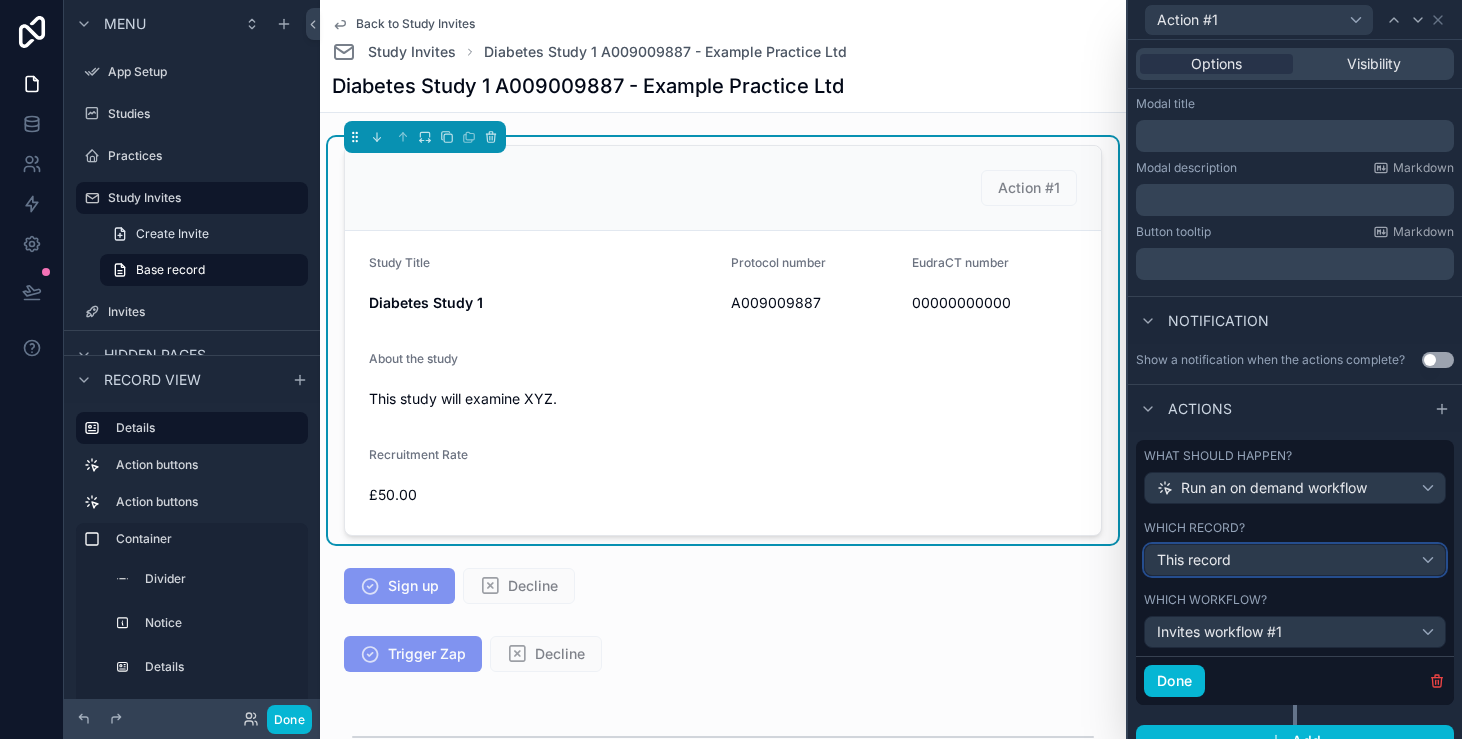 click on "This record" at bounding box center (1295, 560) 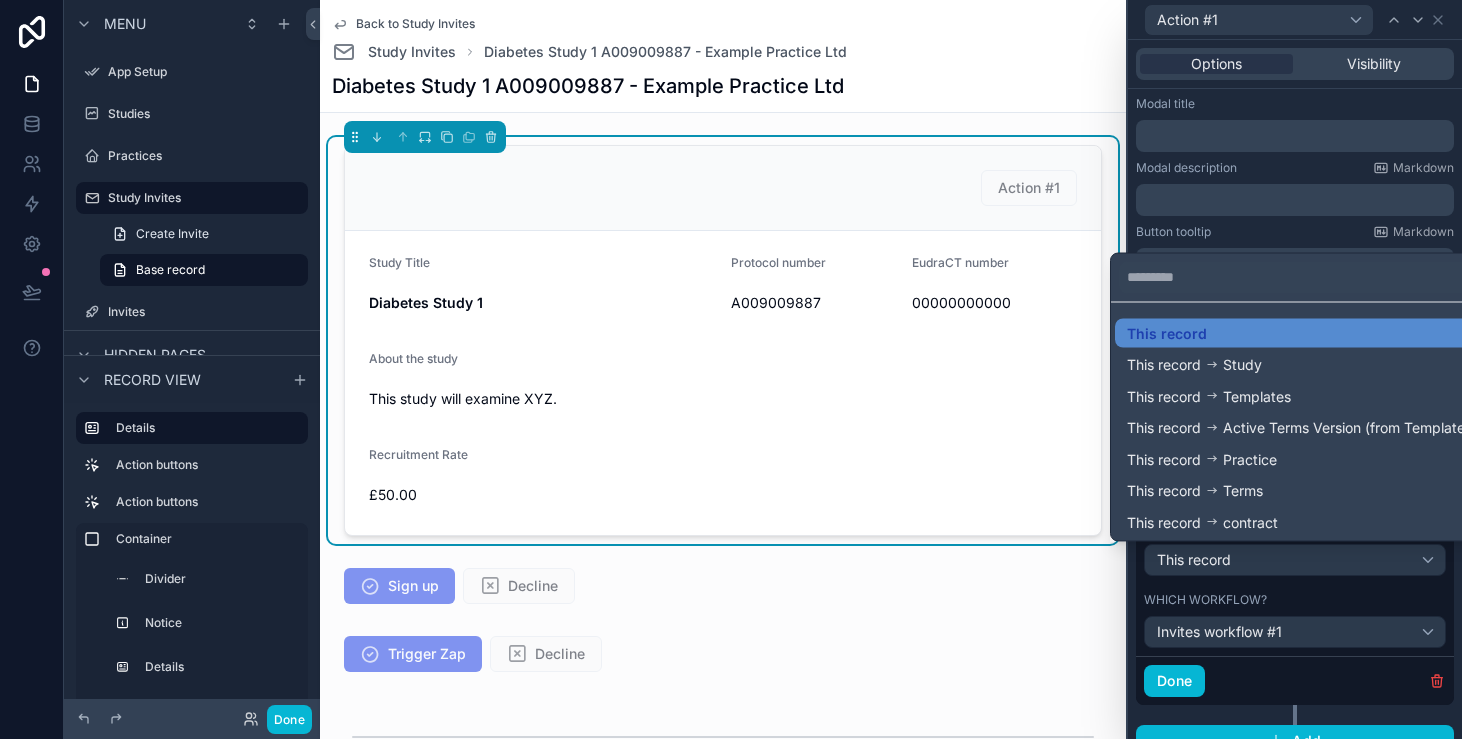 click at bounding box center [1295, 369] 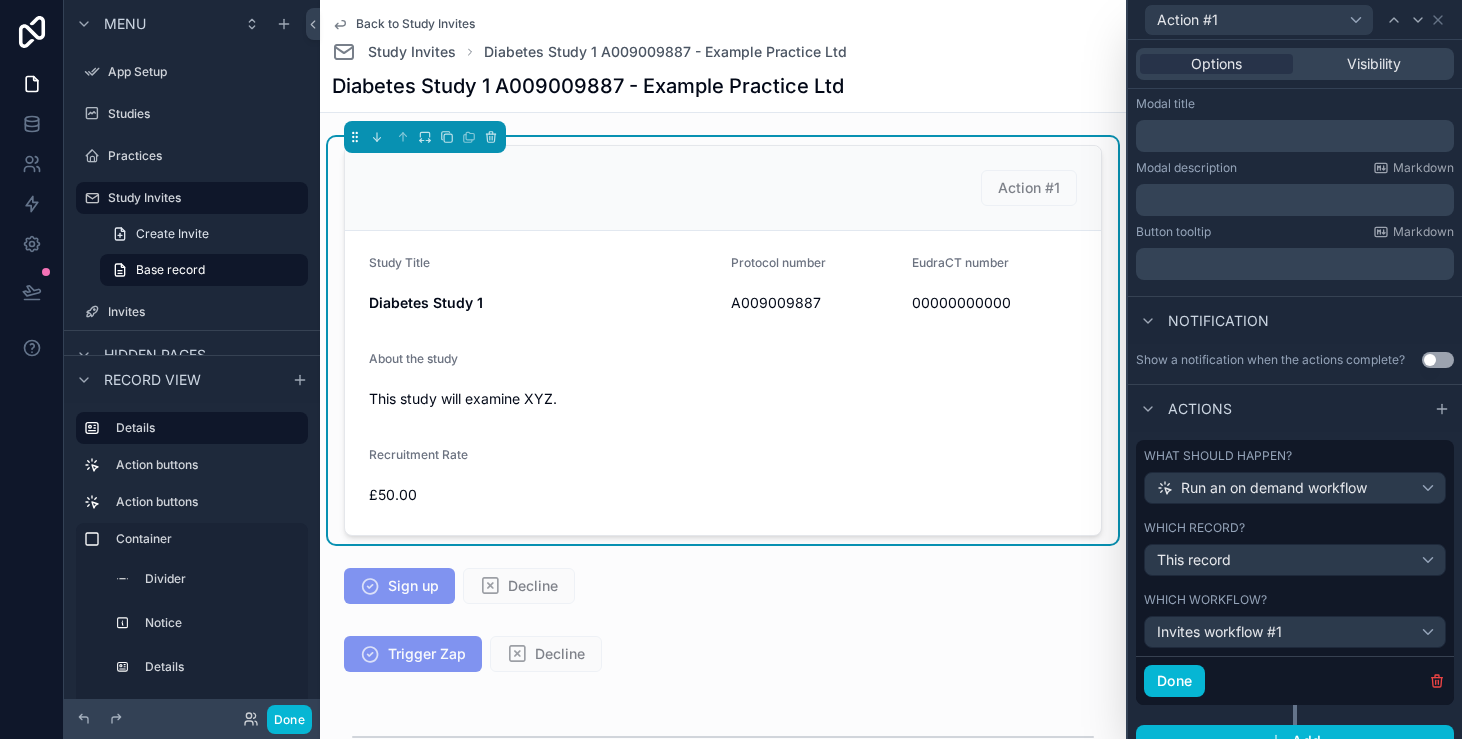 scroll, scrollTop: 338, scrollLeft: 0, axis: vertical 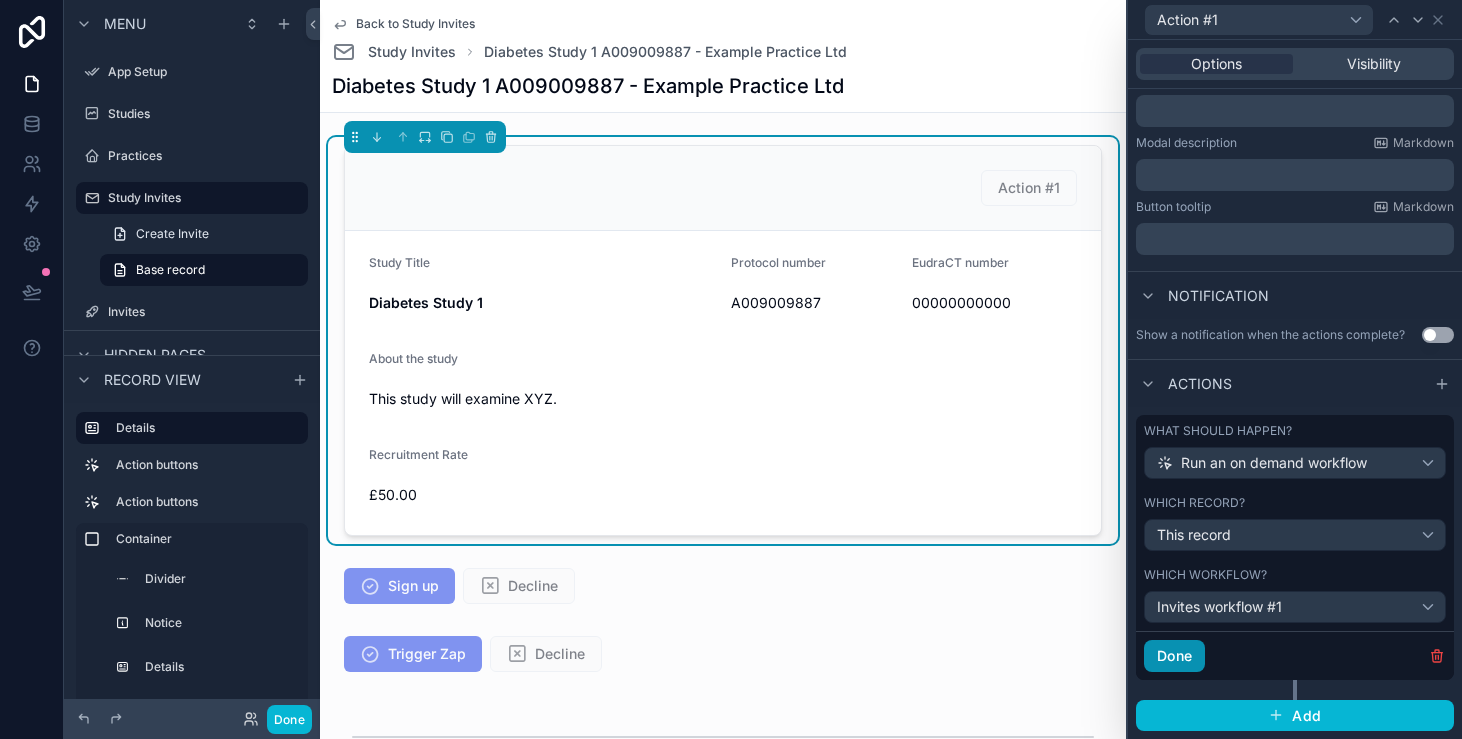 click on "Done" at bounding box center (1174, 656) 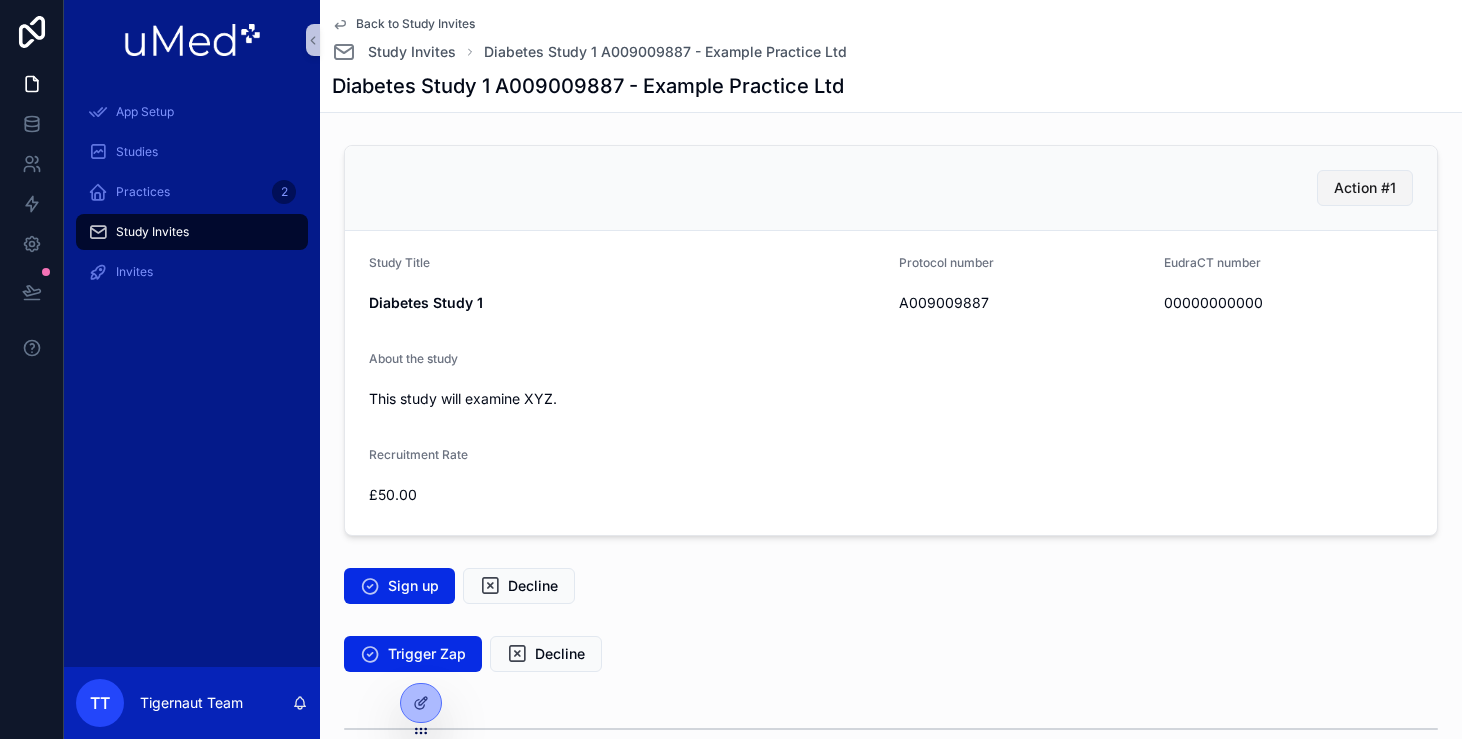 click on "Action #1" at bounding box center (1365, 188) 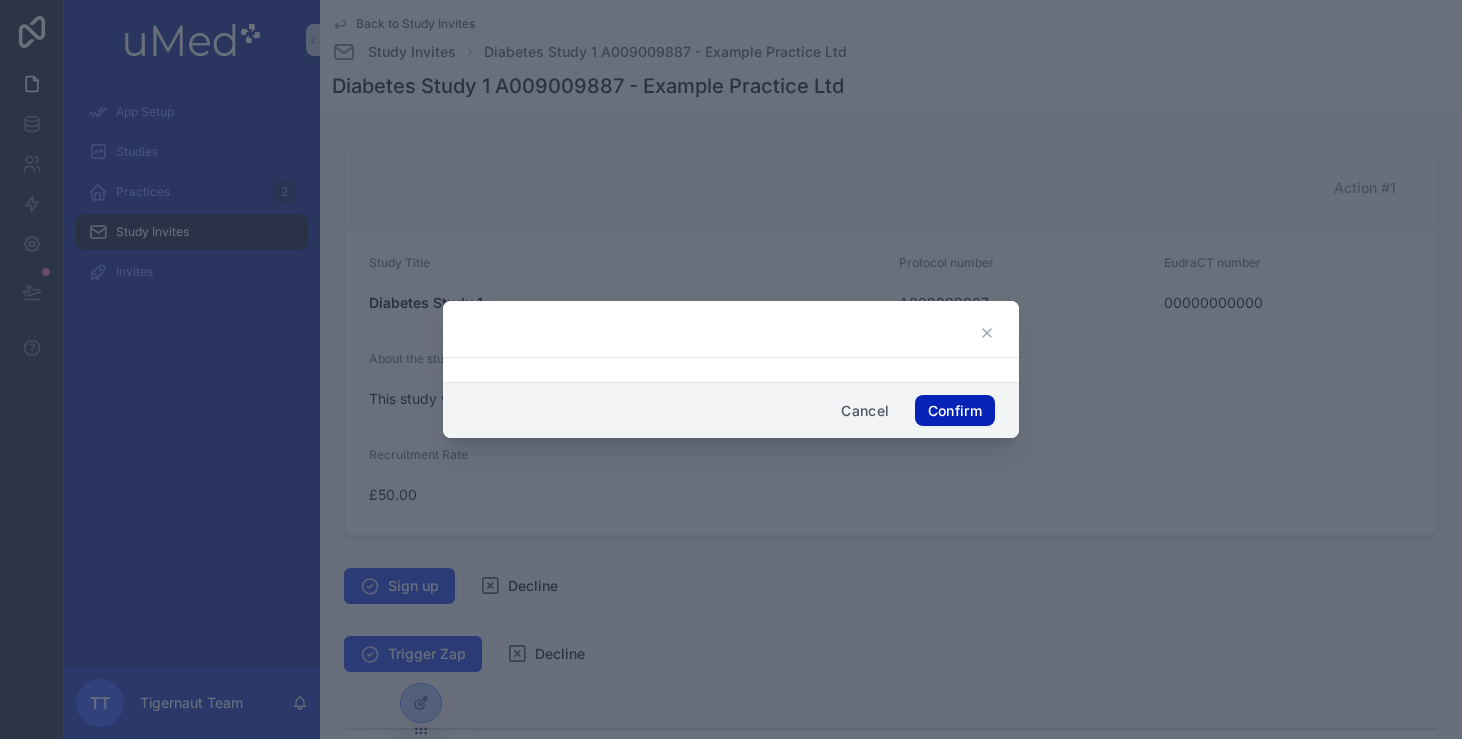 click on "Confirm" at bounding box center [955, 411] 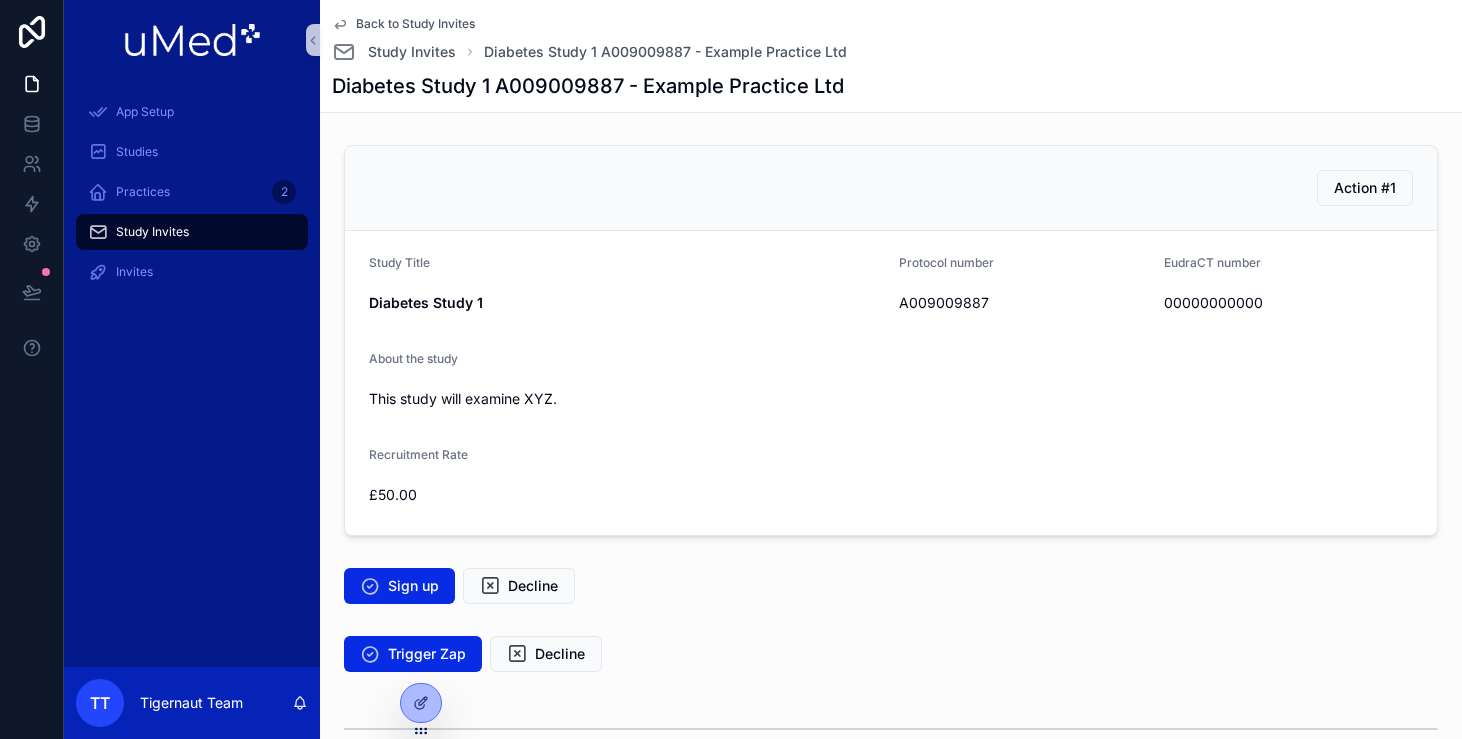 scroll, scrollTop: 1, scrollLeft: 0, axis: vertical 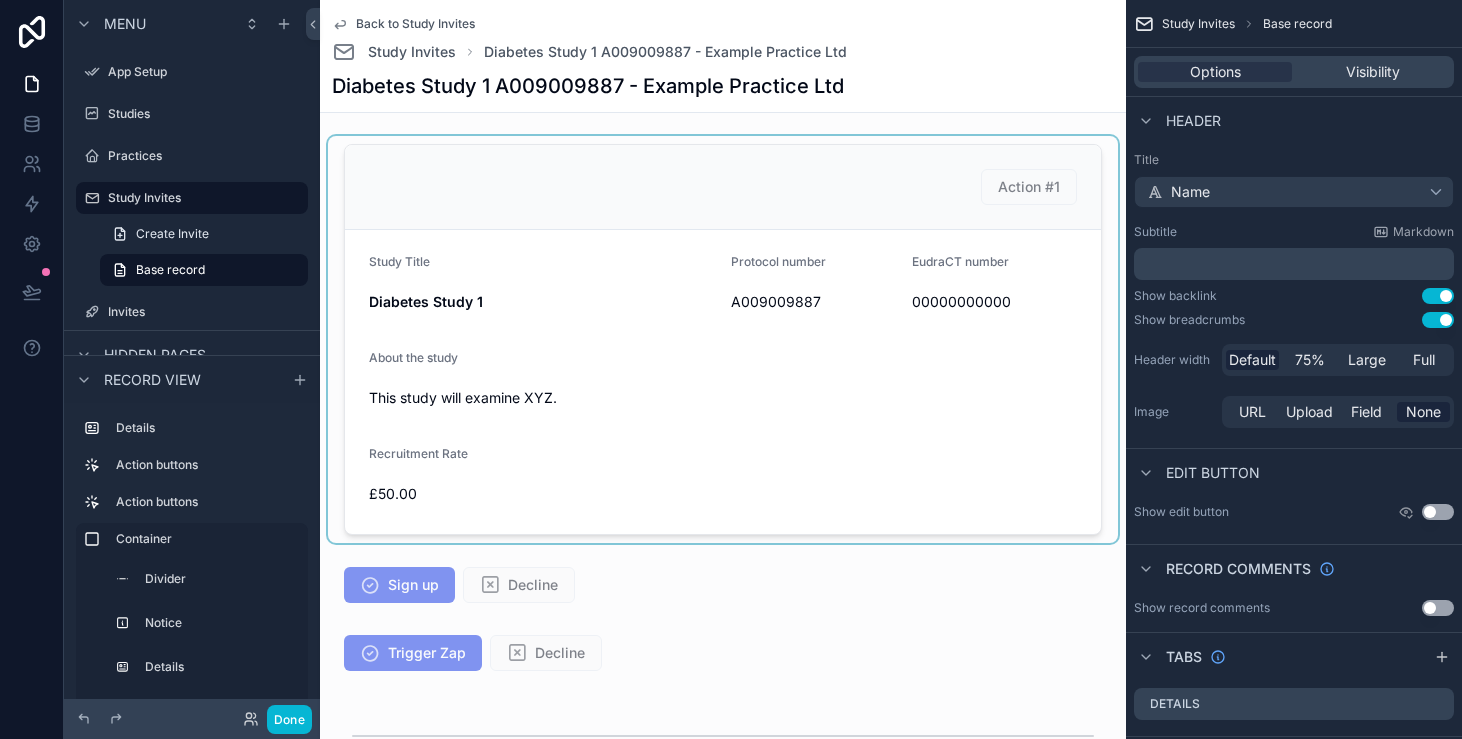 click at bounding box center [723, 339] 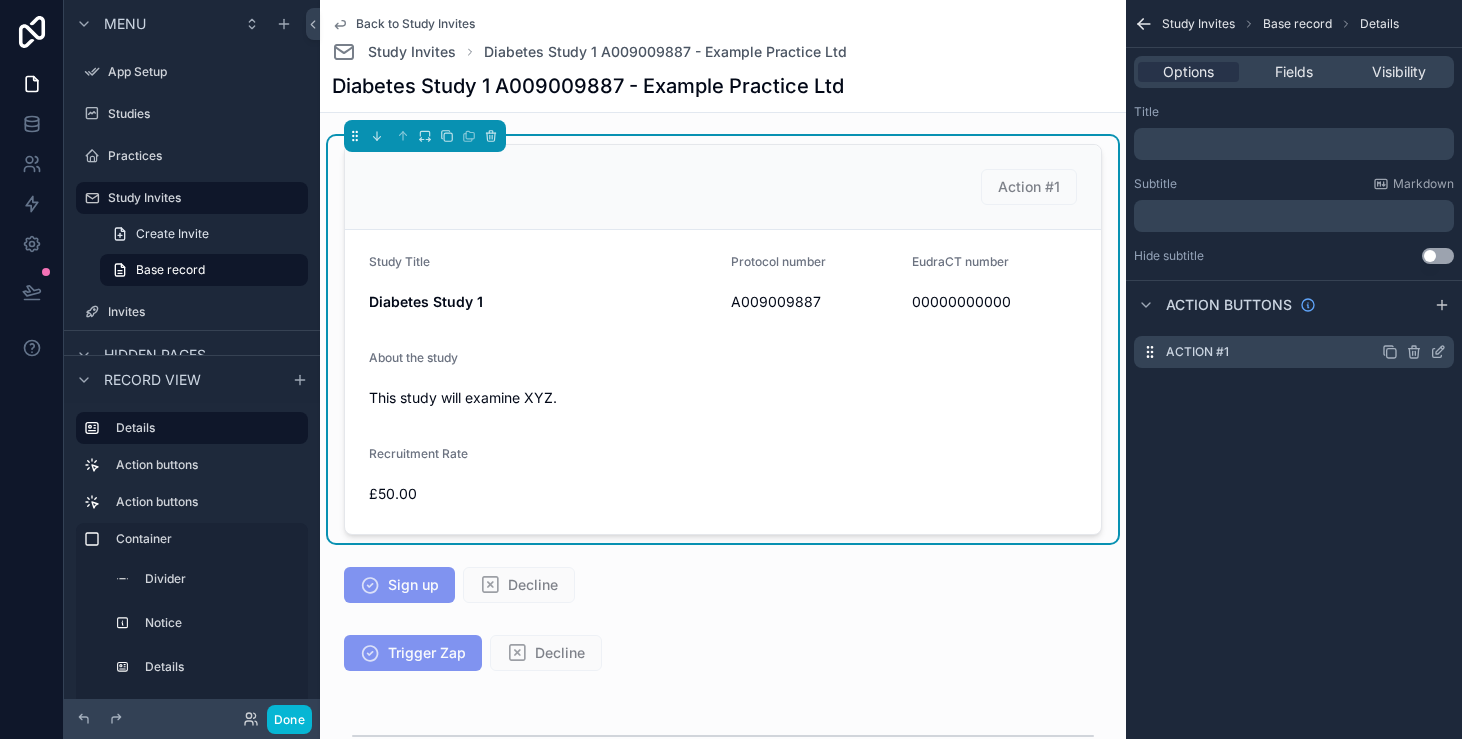 click 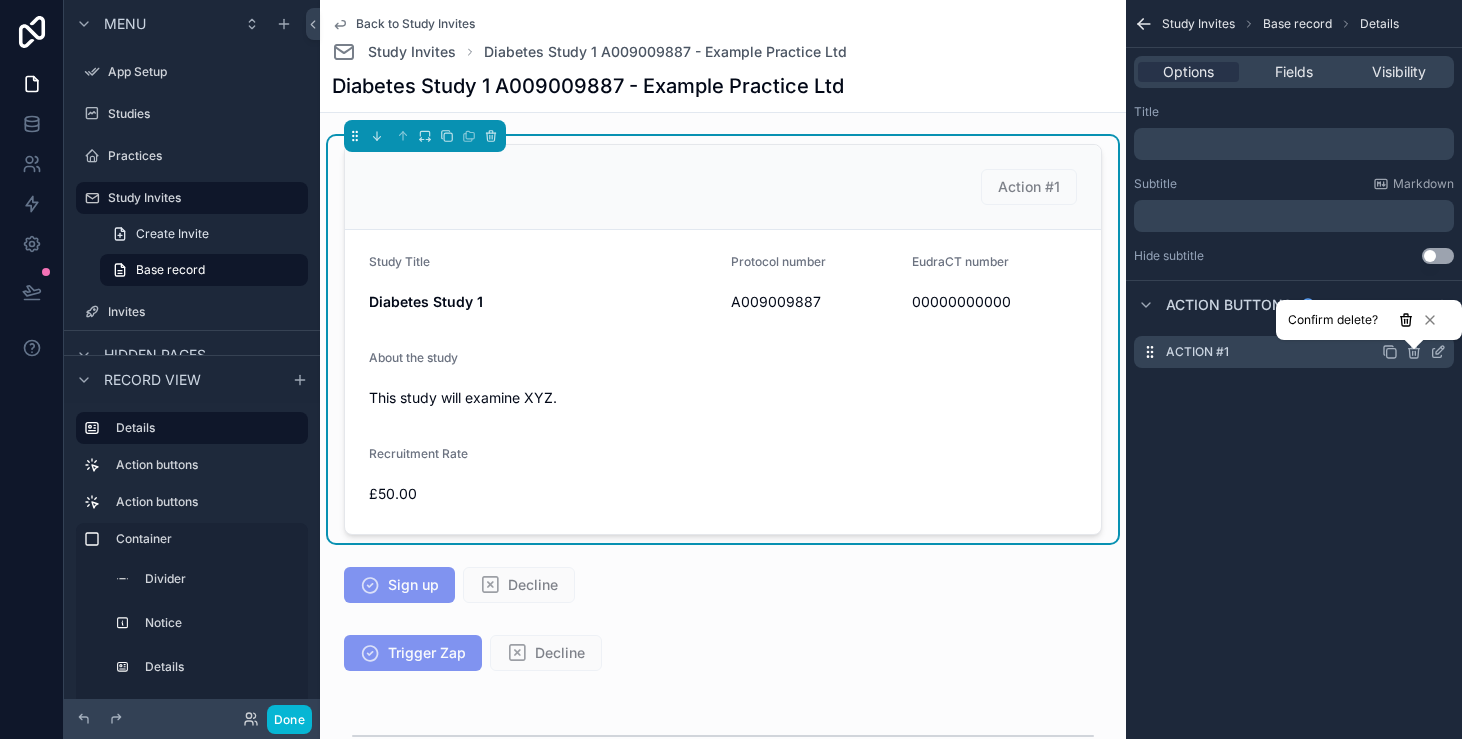 click at bounding box center [1406, 320] 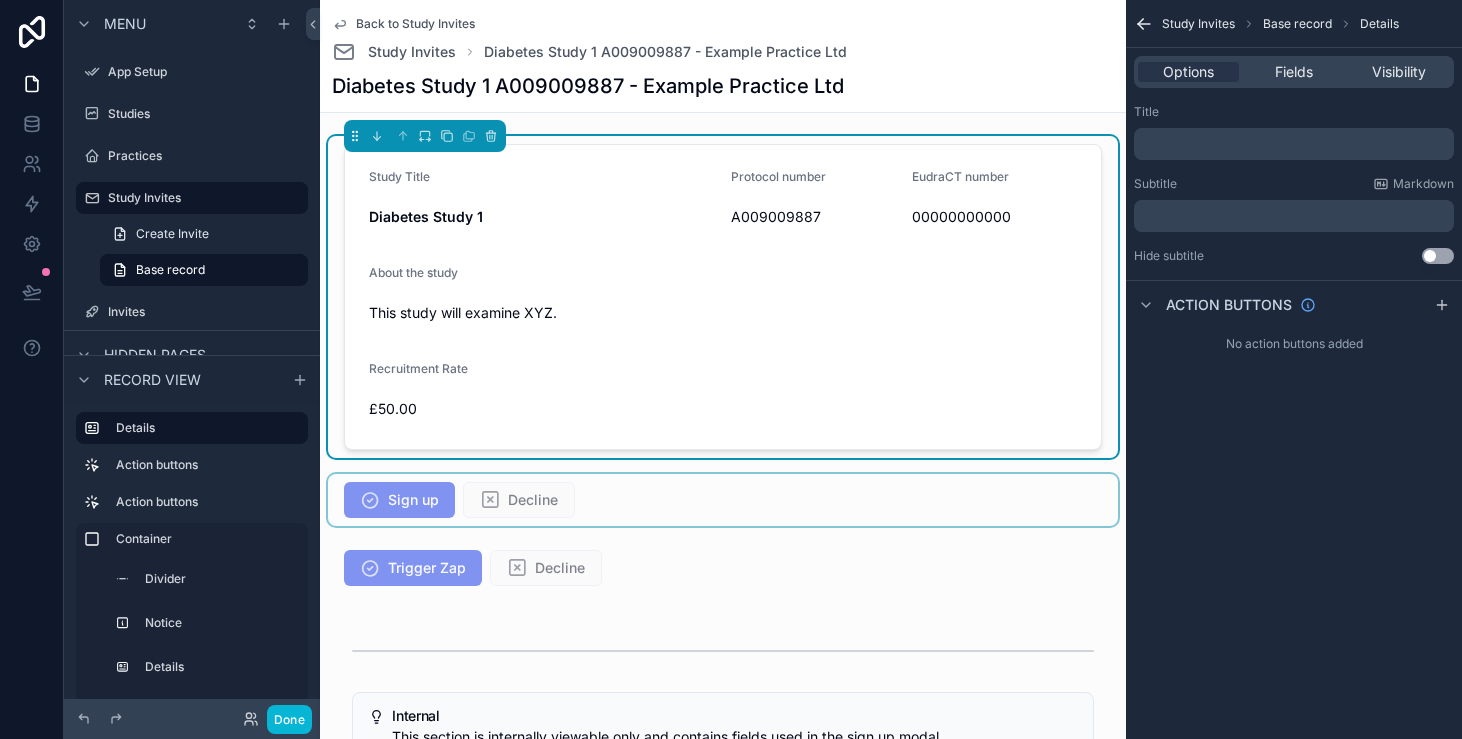 click at bounding box center (723, 500) 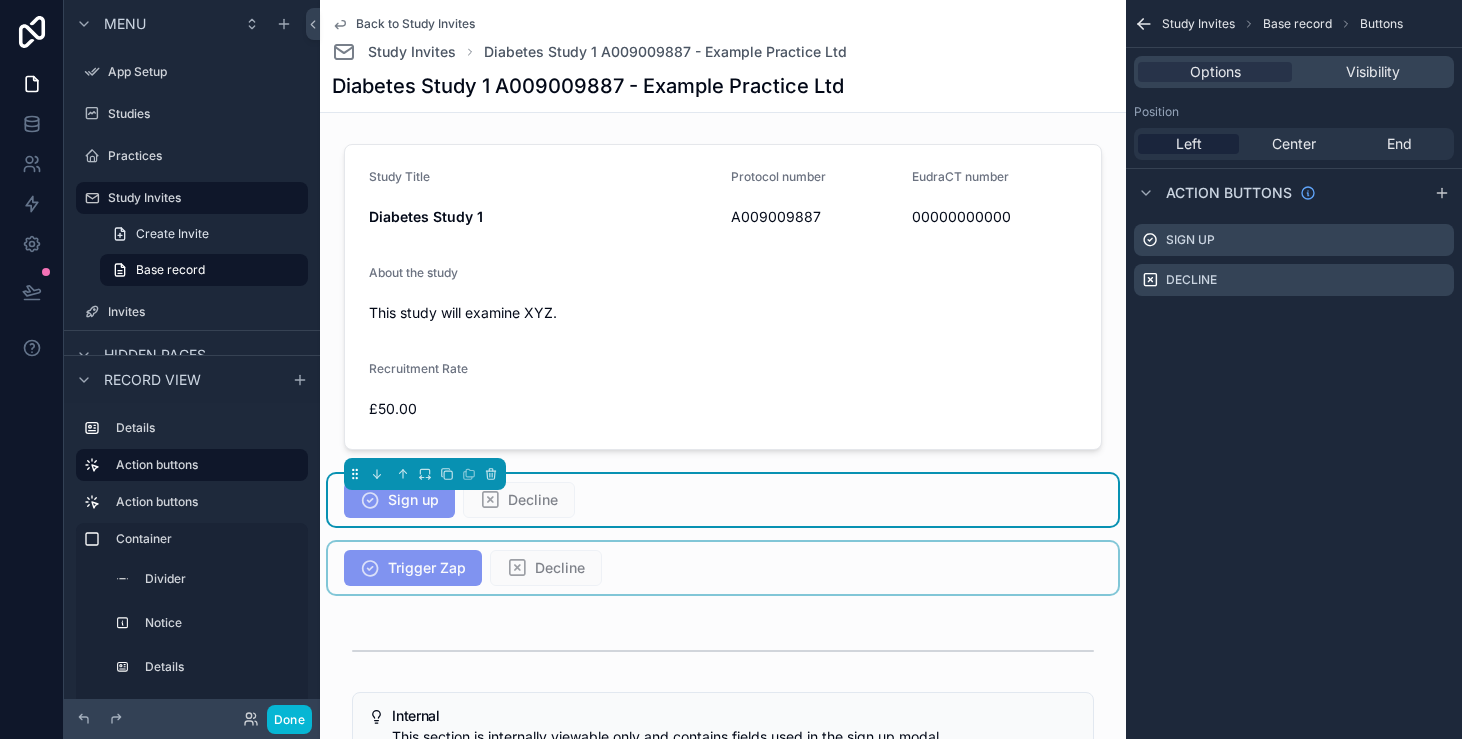 click at bounding box center (723, 568) 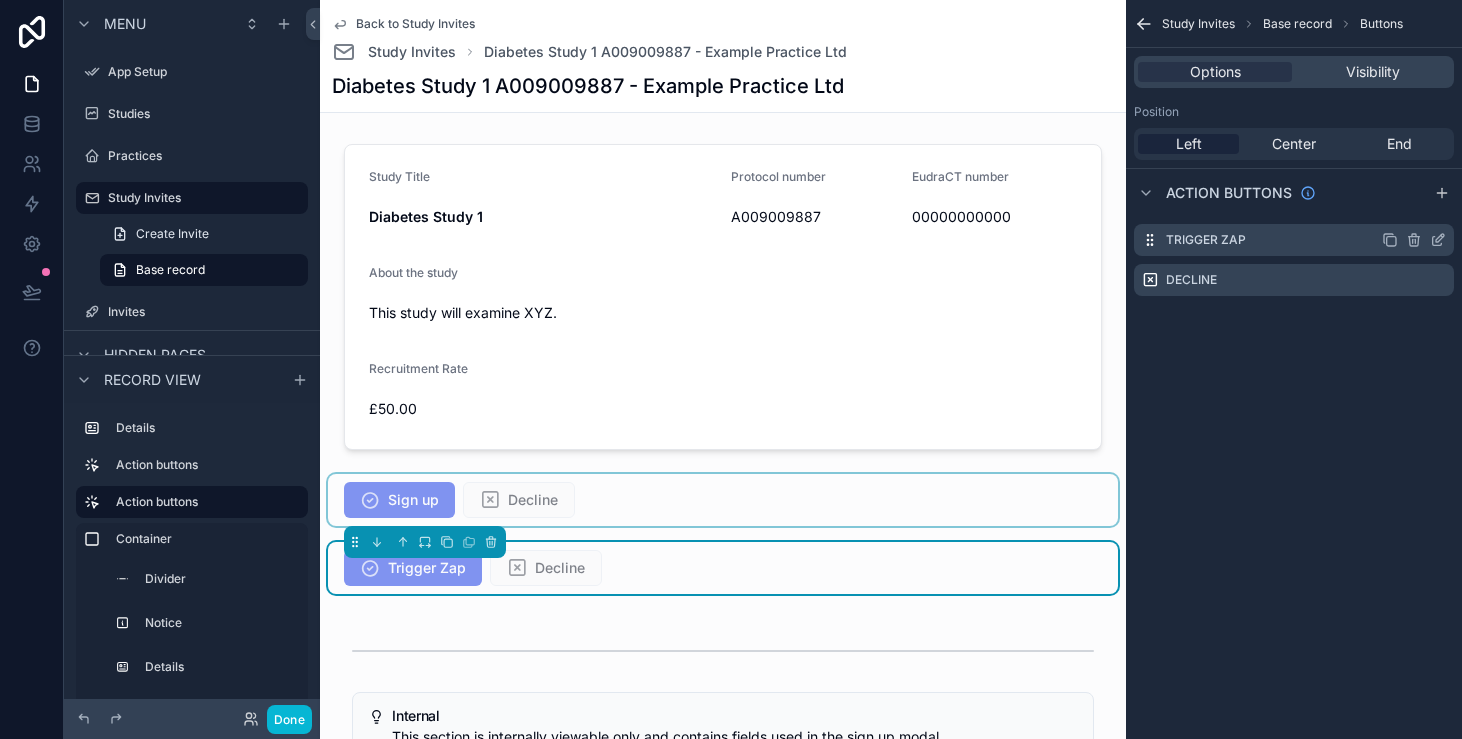 click 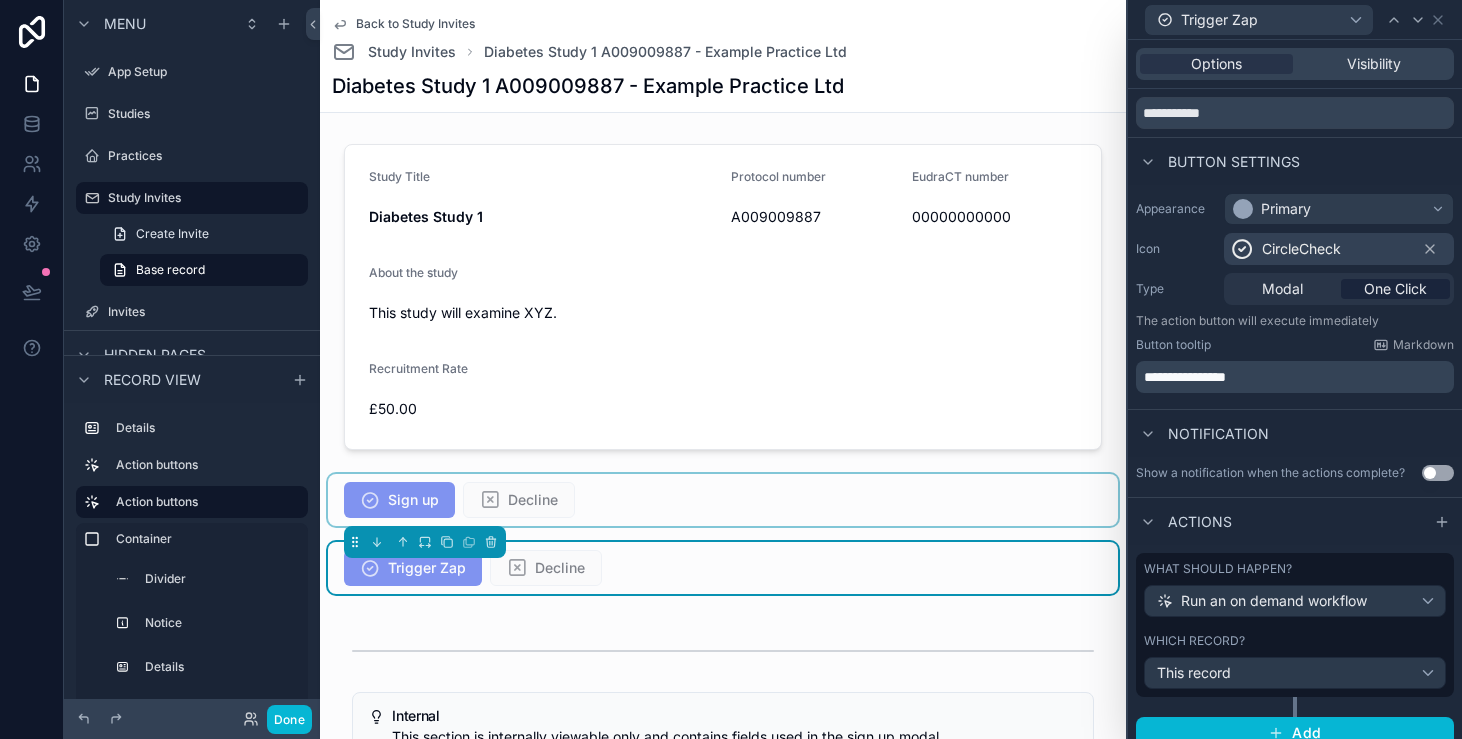 scroll, scrollTop: 81, scrollLeft: 0, axis: vertical 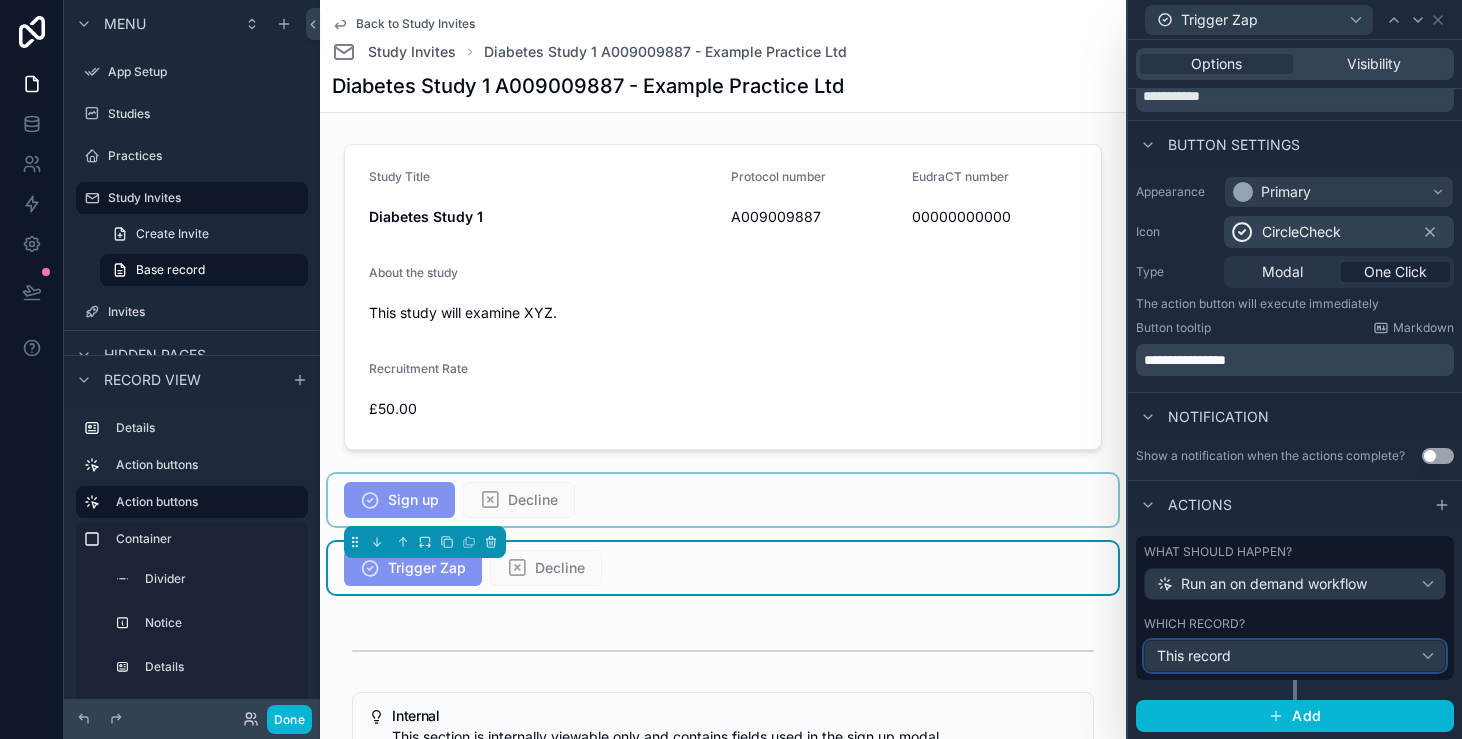 click on "This record" at bounding box center (1295, 656) 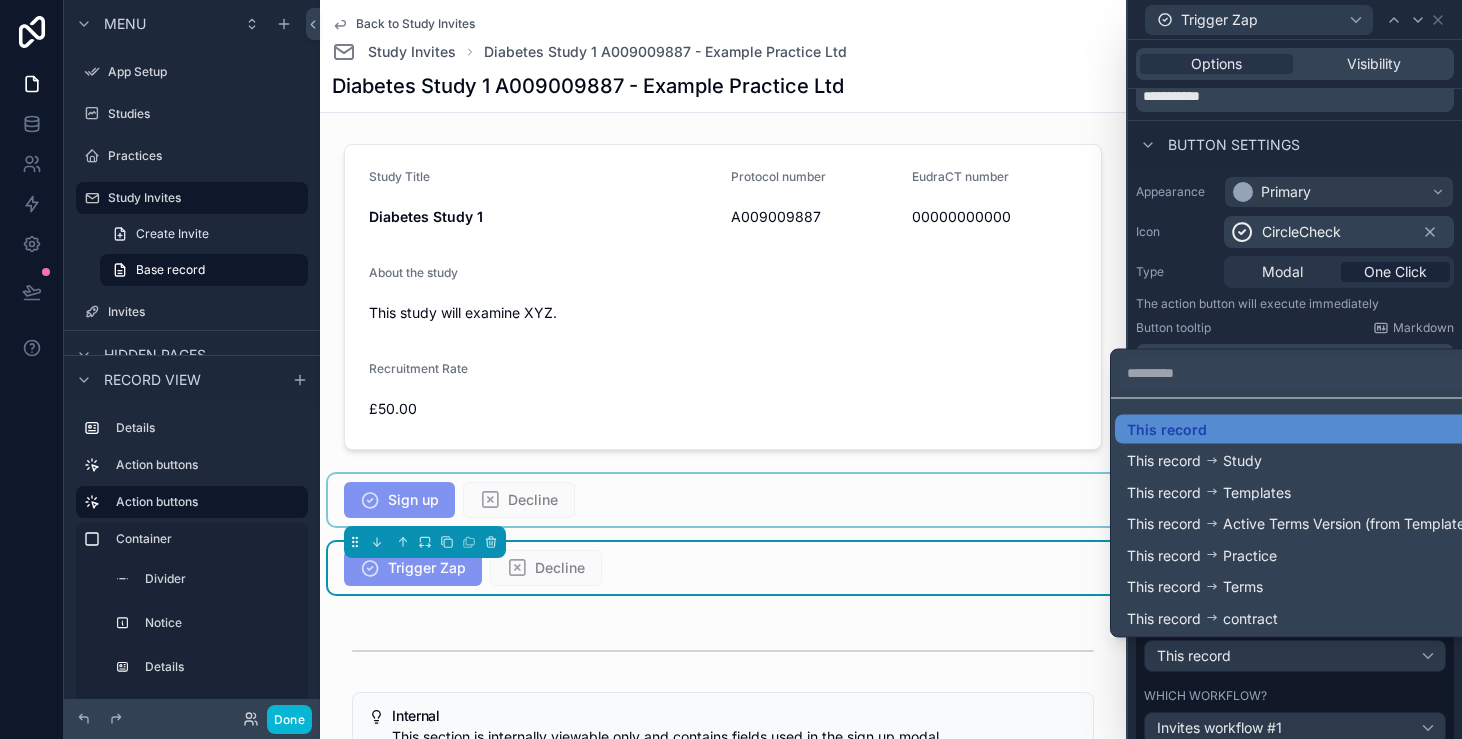 click at bounding box center (1295, 369) 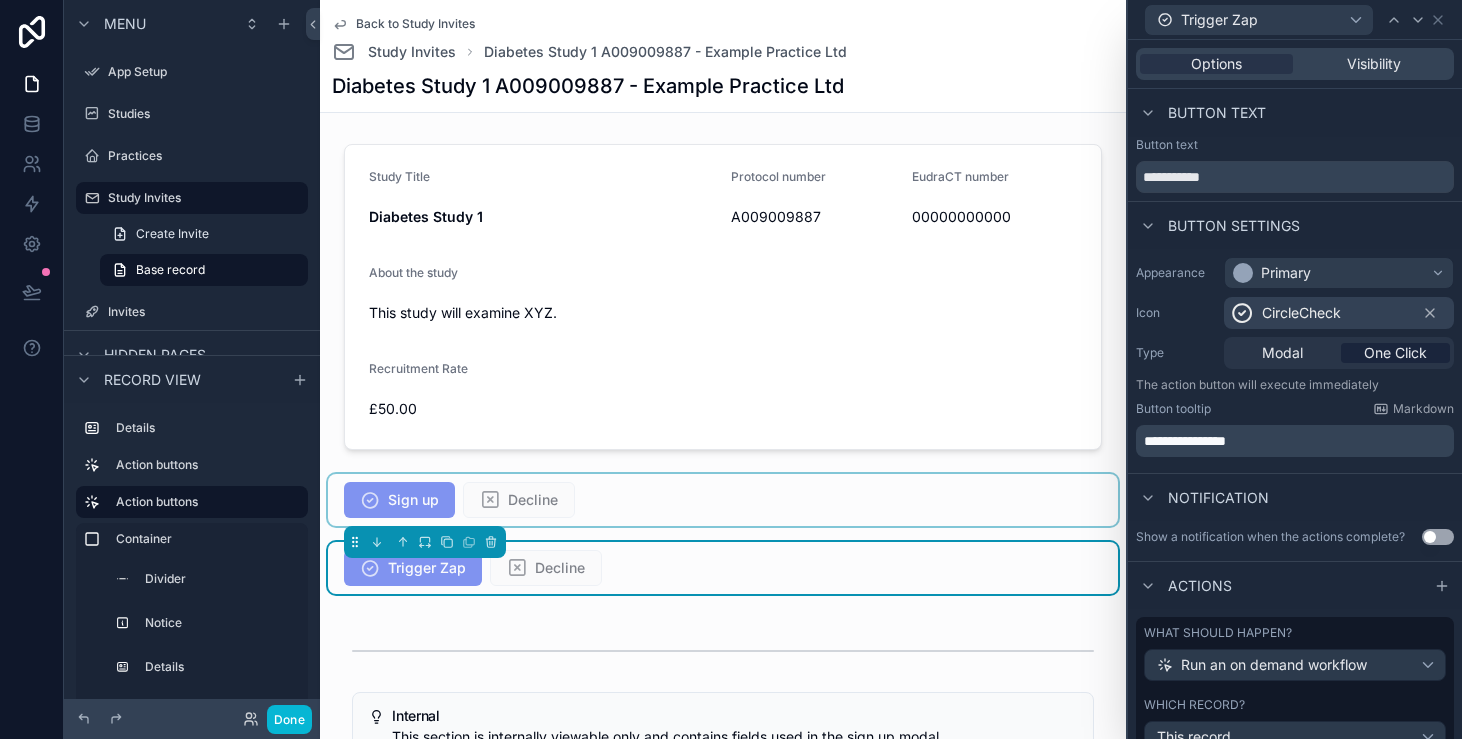 scroll, scrollTop: 3, scrollLeft: 0, axis: vertical 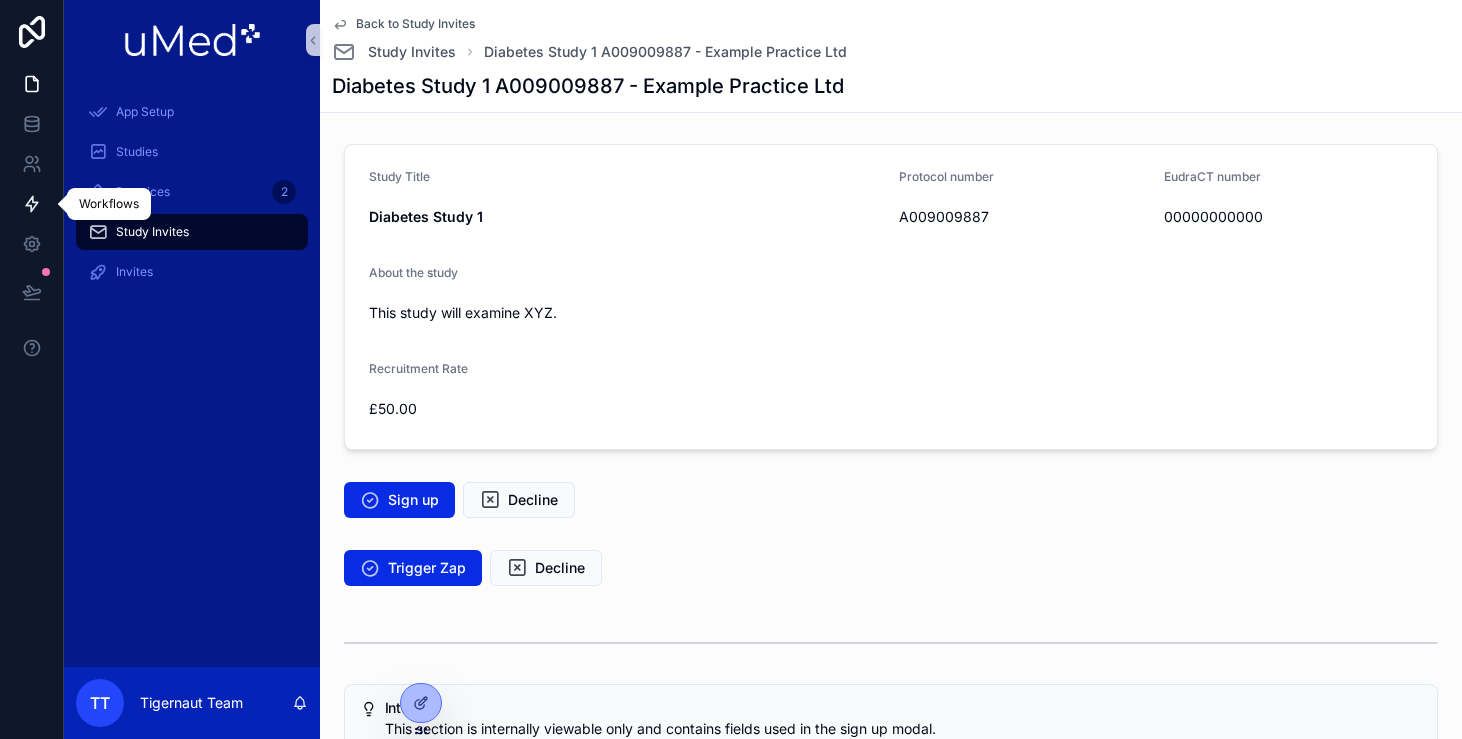 click 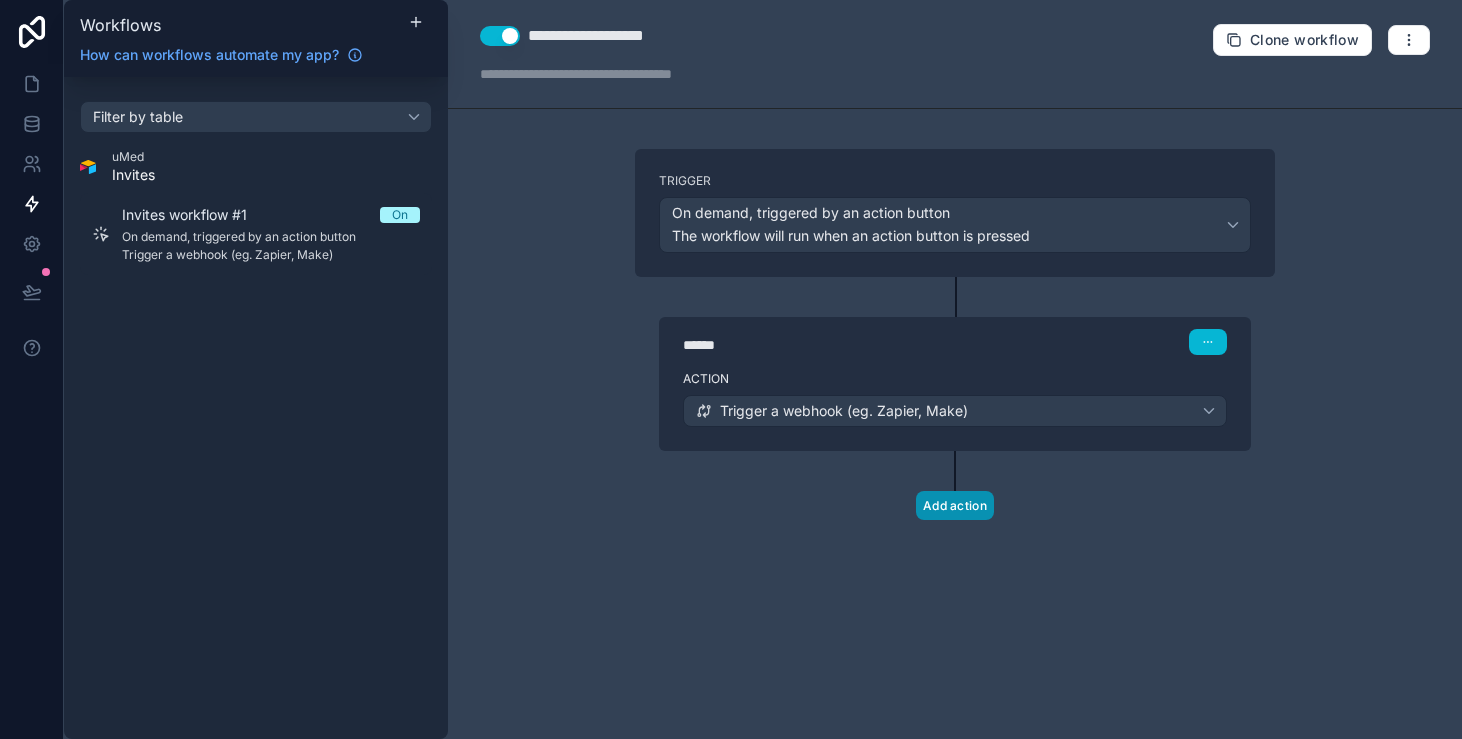 click on "Add action" at bounding box center (955, 505) 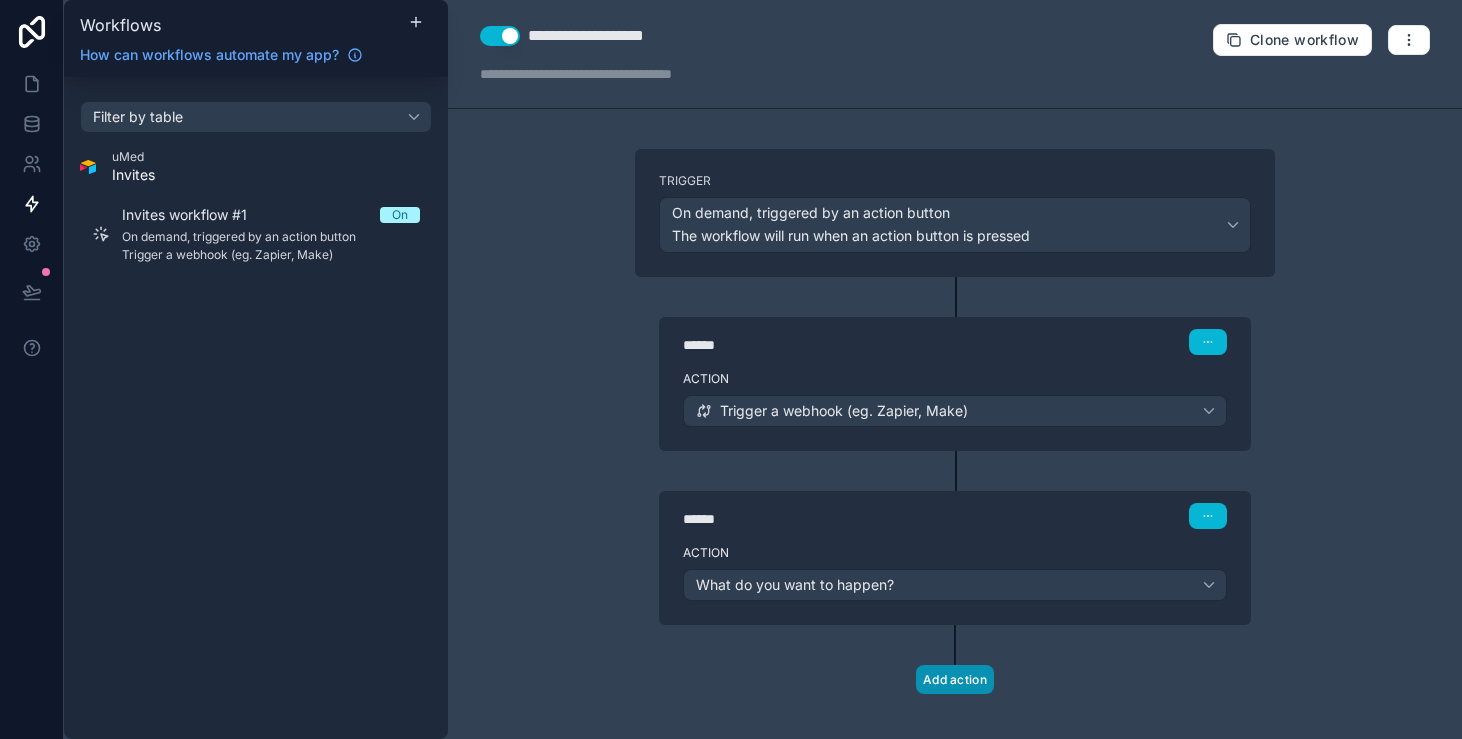scroll, scrollTop: 18, scrollLeft: 0, axis: vertical 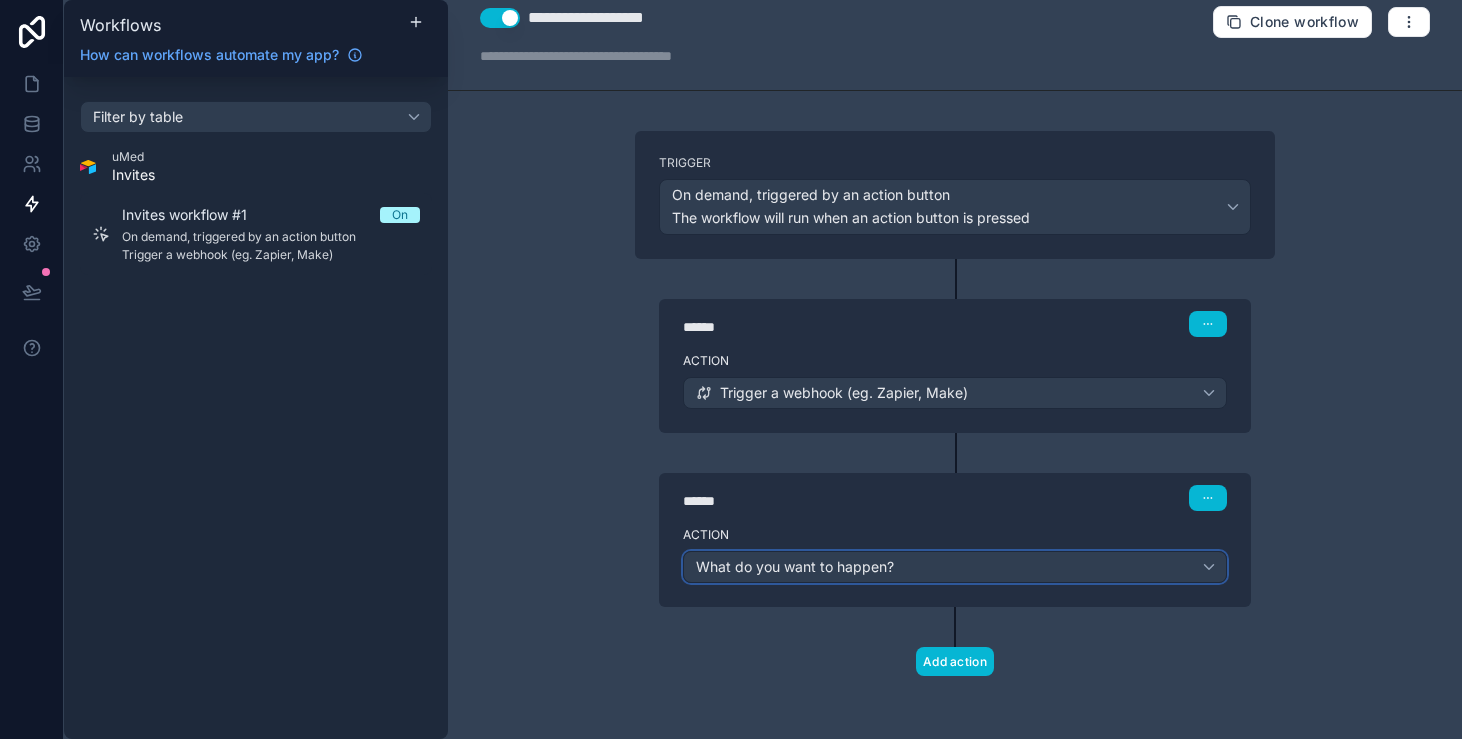 click on "What do you want to happen?" at bounding box center [955, 567] 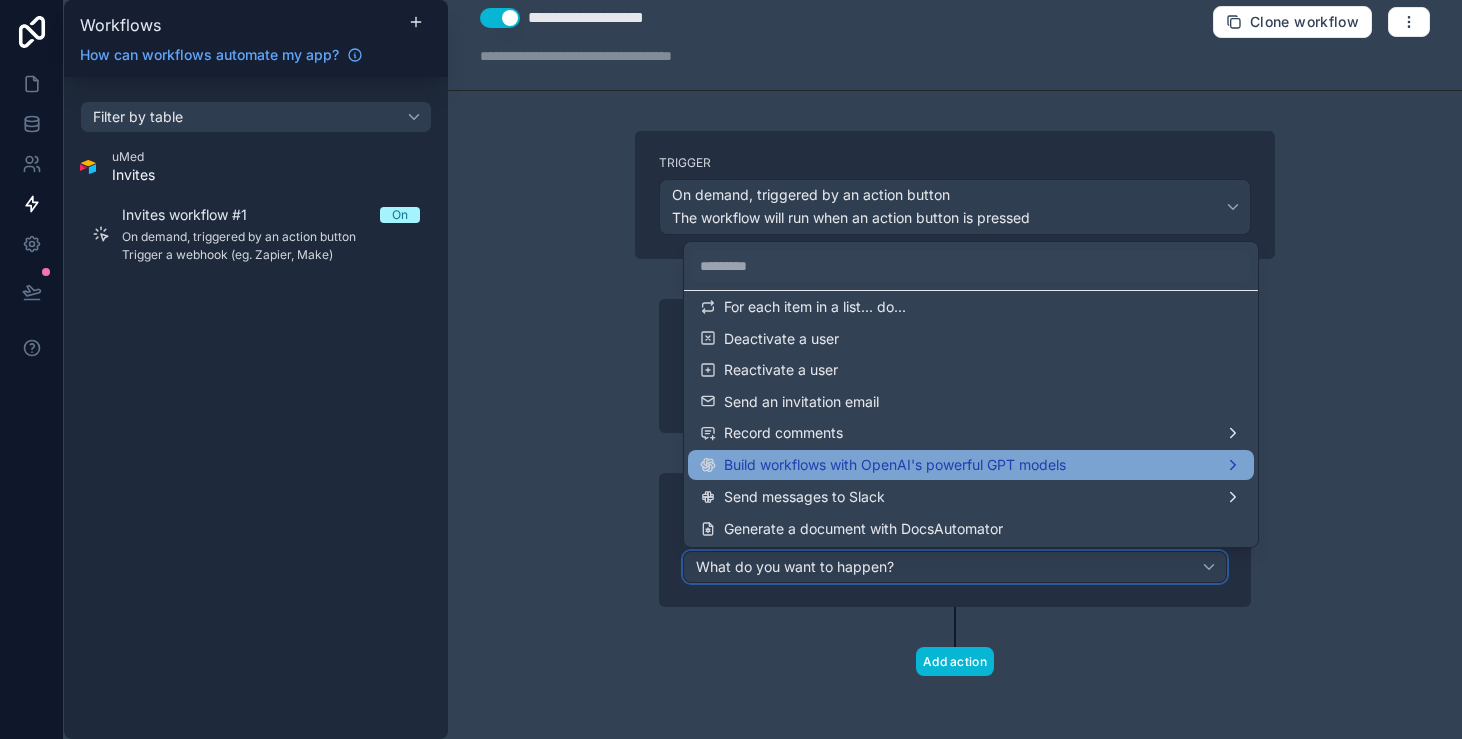 scroll, scrollTop: 0, scrollLeft: 0, axis: both 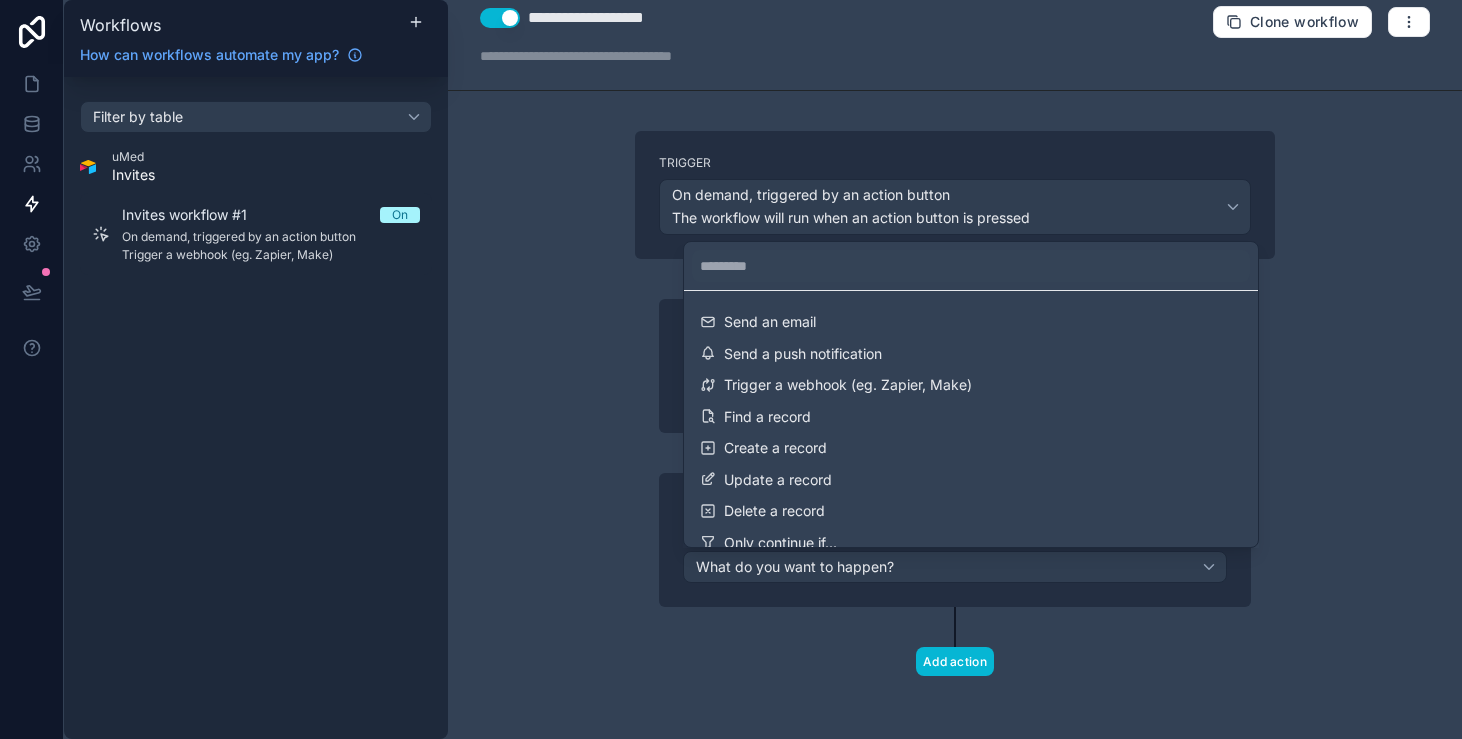 click at bounding box center (731, 369) 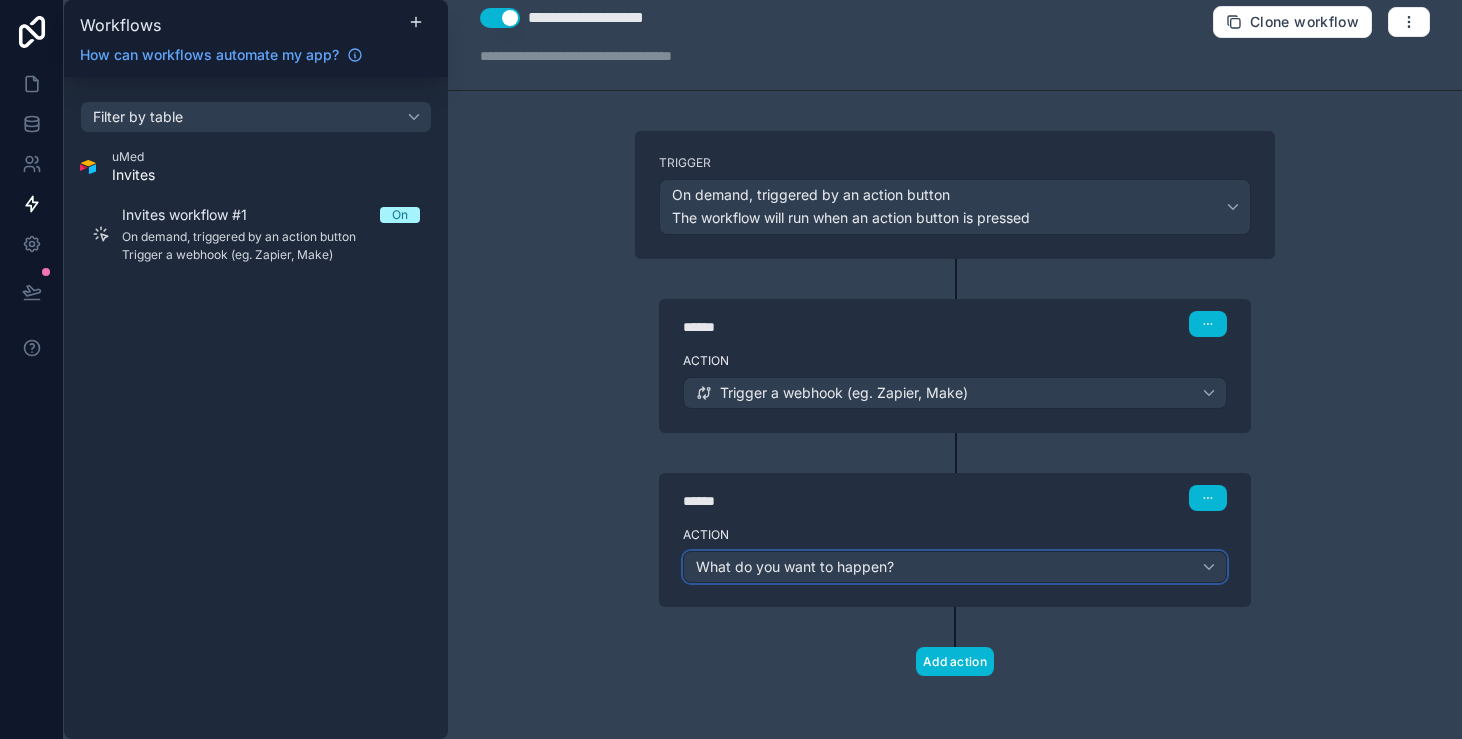 click on "What do you want to happen?" at bounding box center [955, 567] 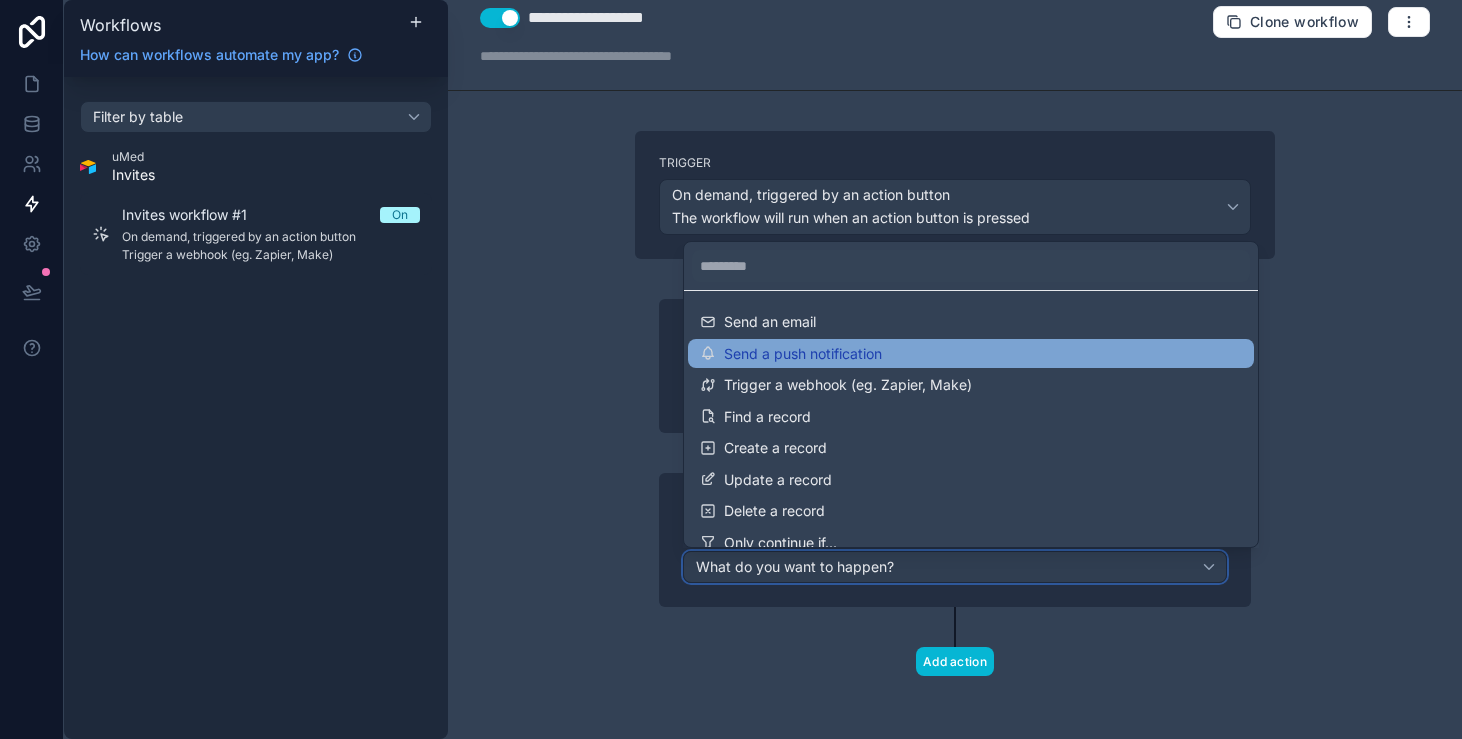 scroll, scrollTop: 10, scrollLeft: 0, axis: vertical 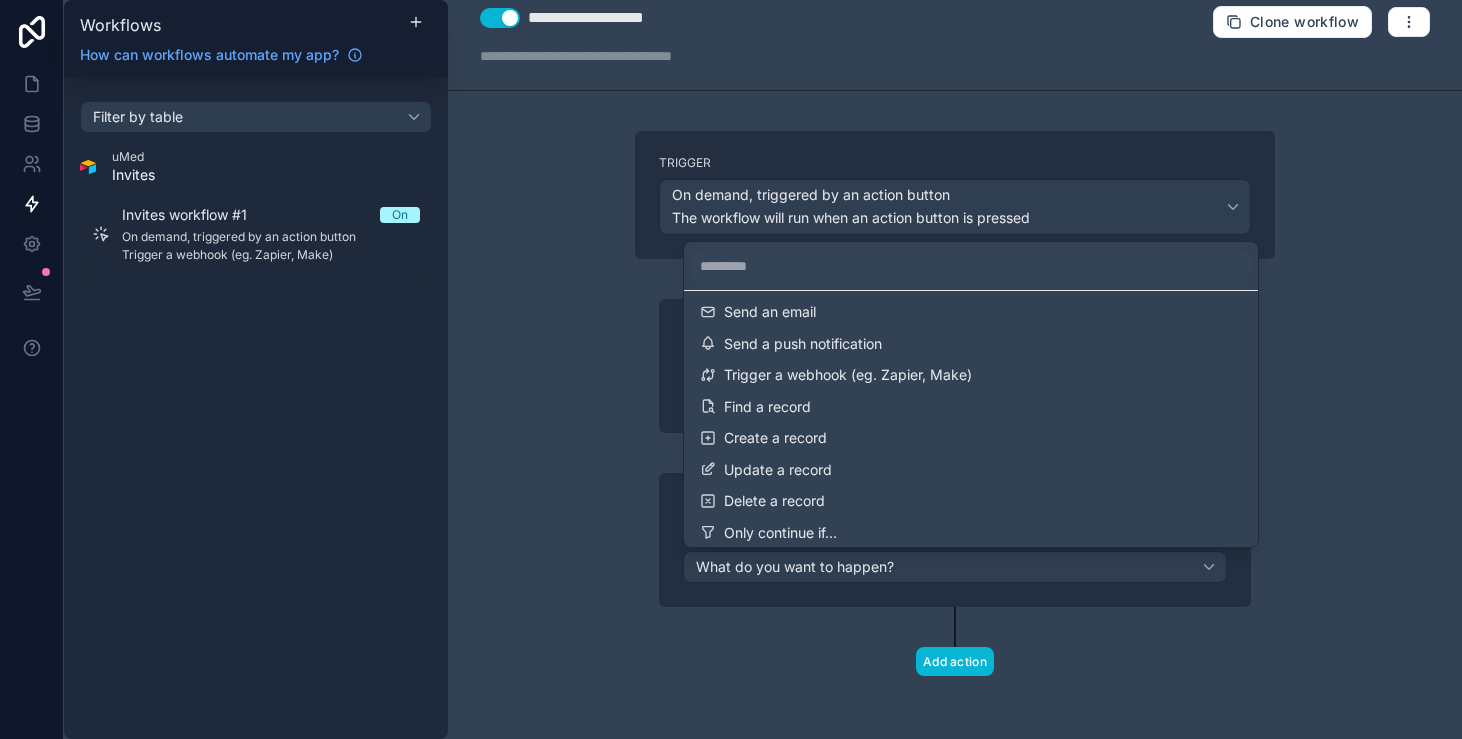 click at bounding box center [731, 369] 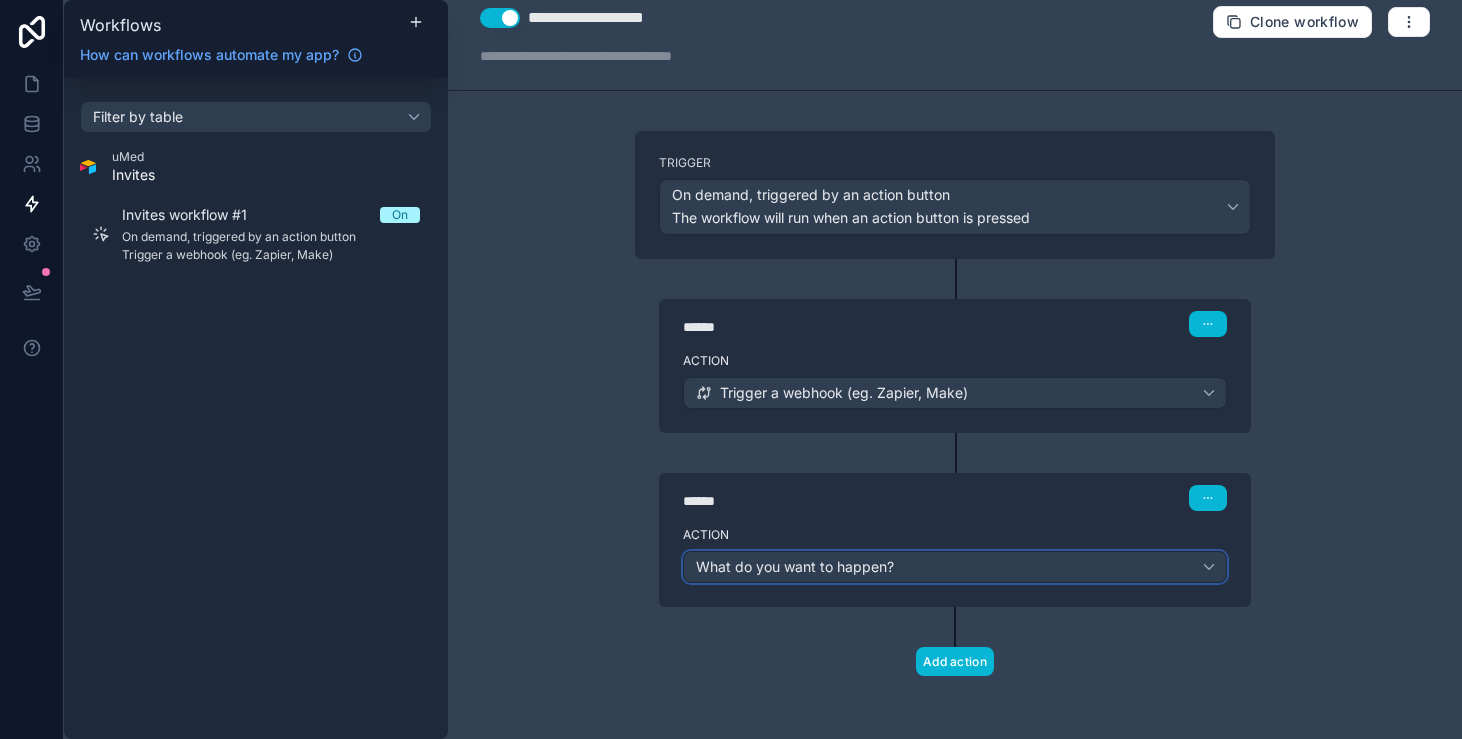 click on "What do you want to happen?" at bounding box center [955, 567] 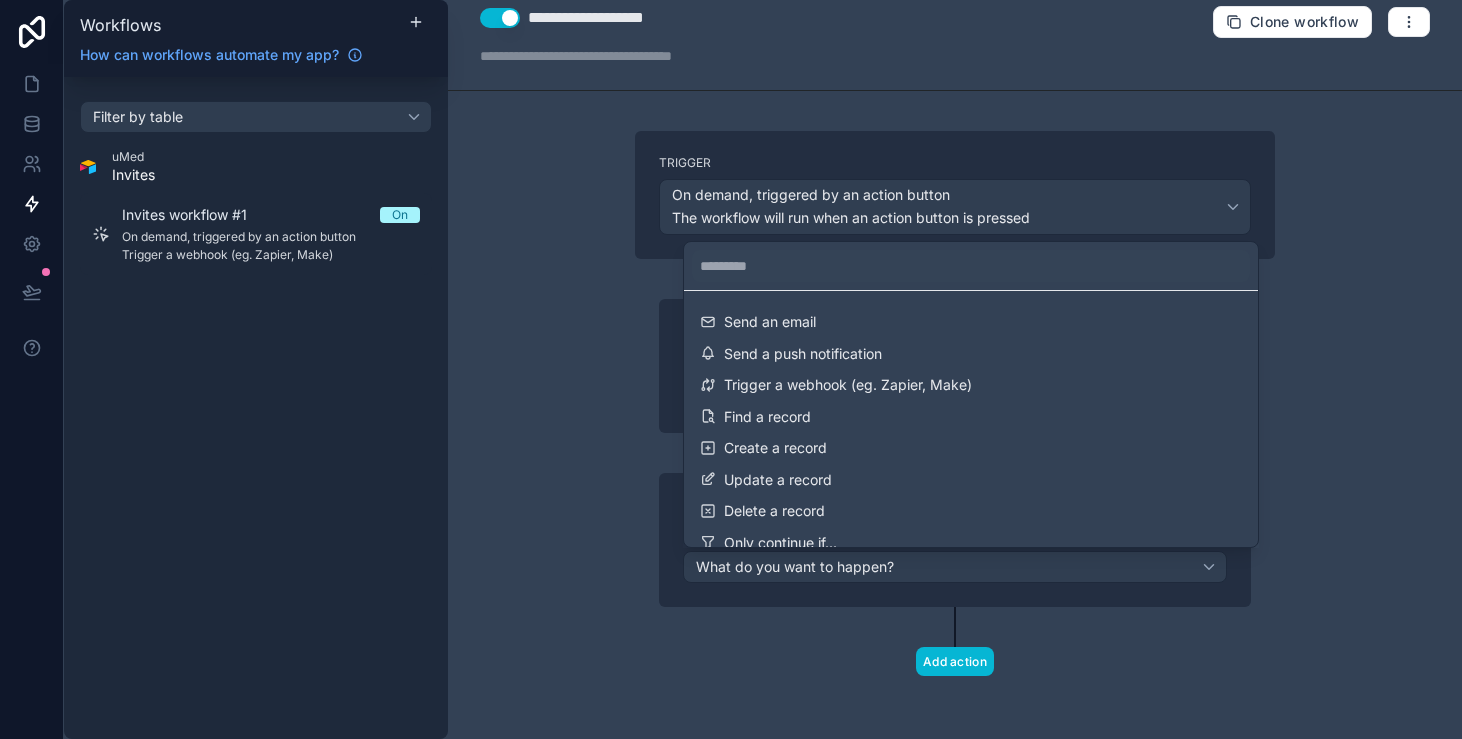 click at bounding box center [731, 369] 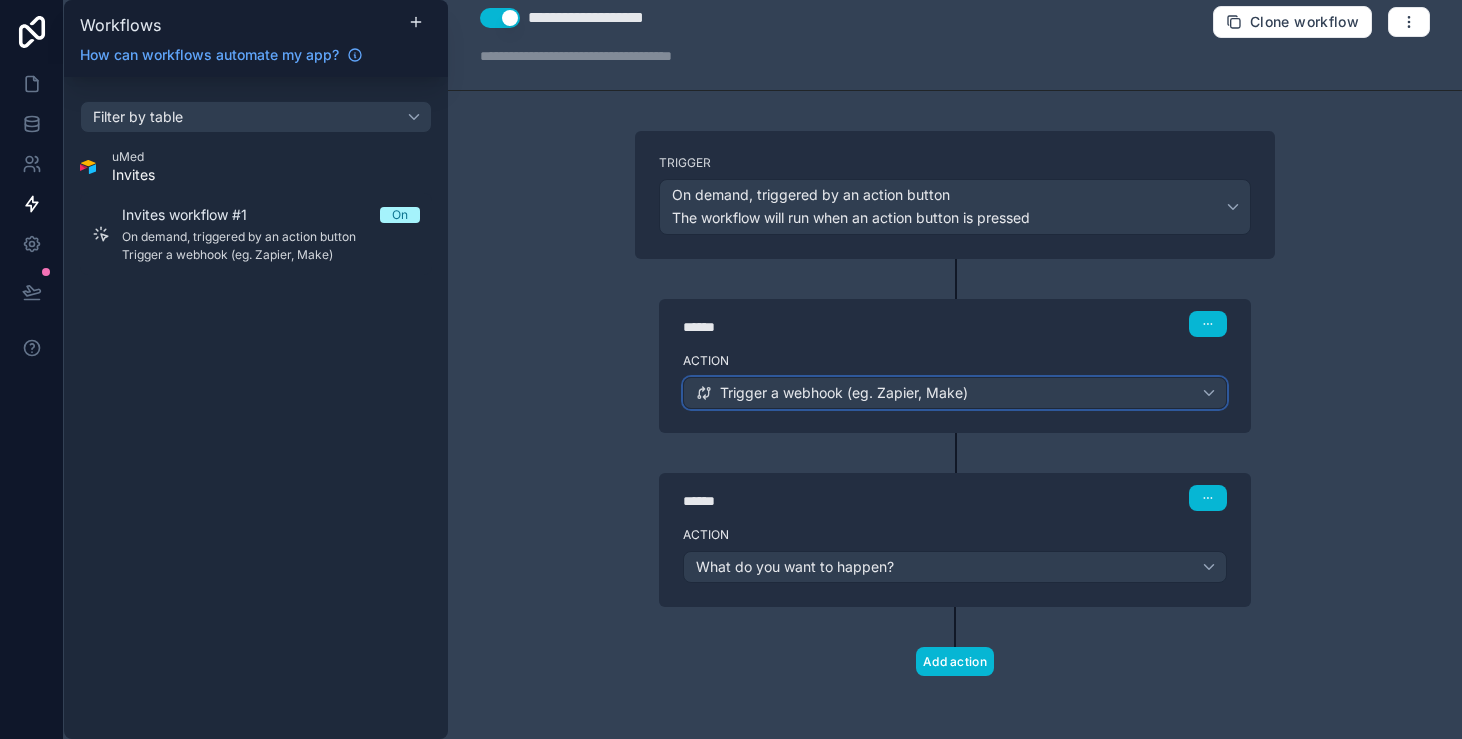 click on "Trigger a webhook (eg. Zapier, Make)" at bounding box center (955, 393) 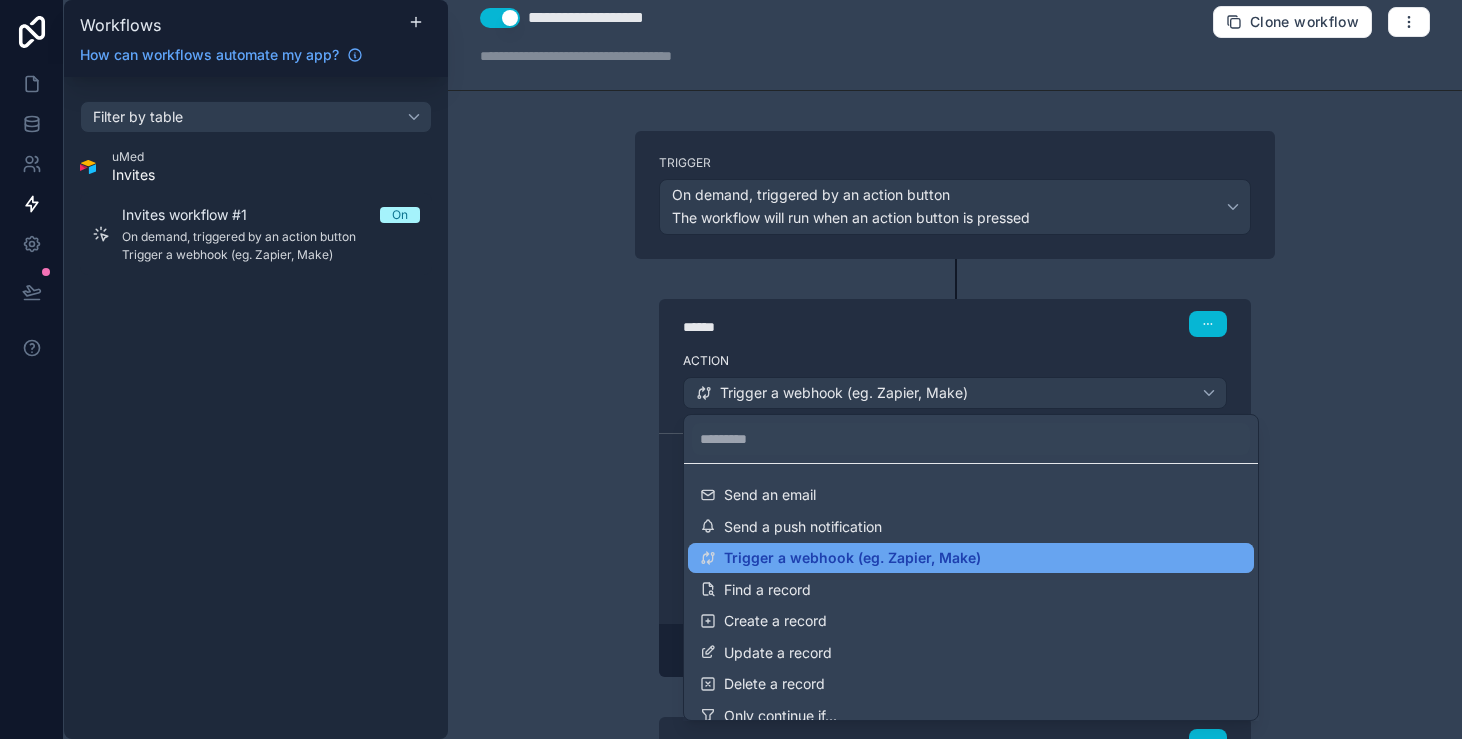 click on "Trigger a webhook (eg. Zapier, Make)" at bounding box center (852, 558) 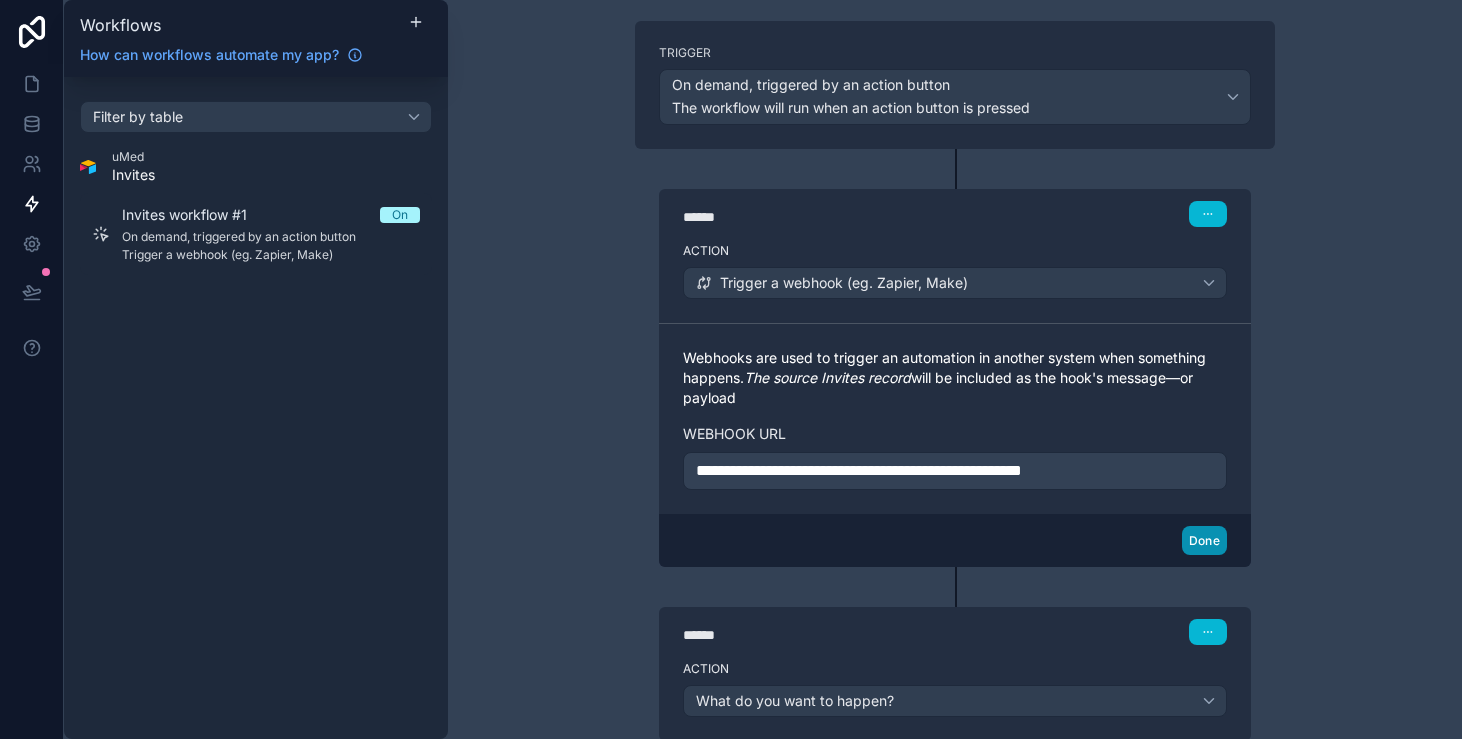 scroll, scrollTop: 203, scrollLeft: 0, axis: vertical 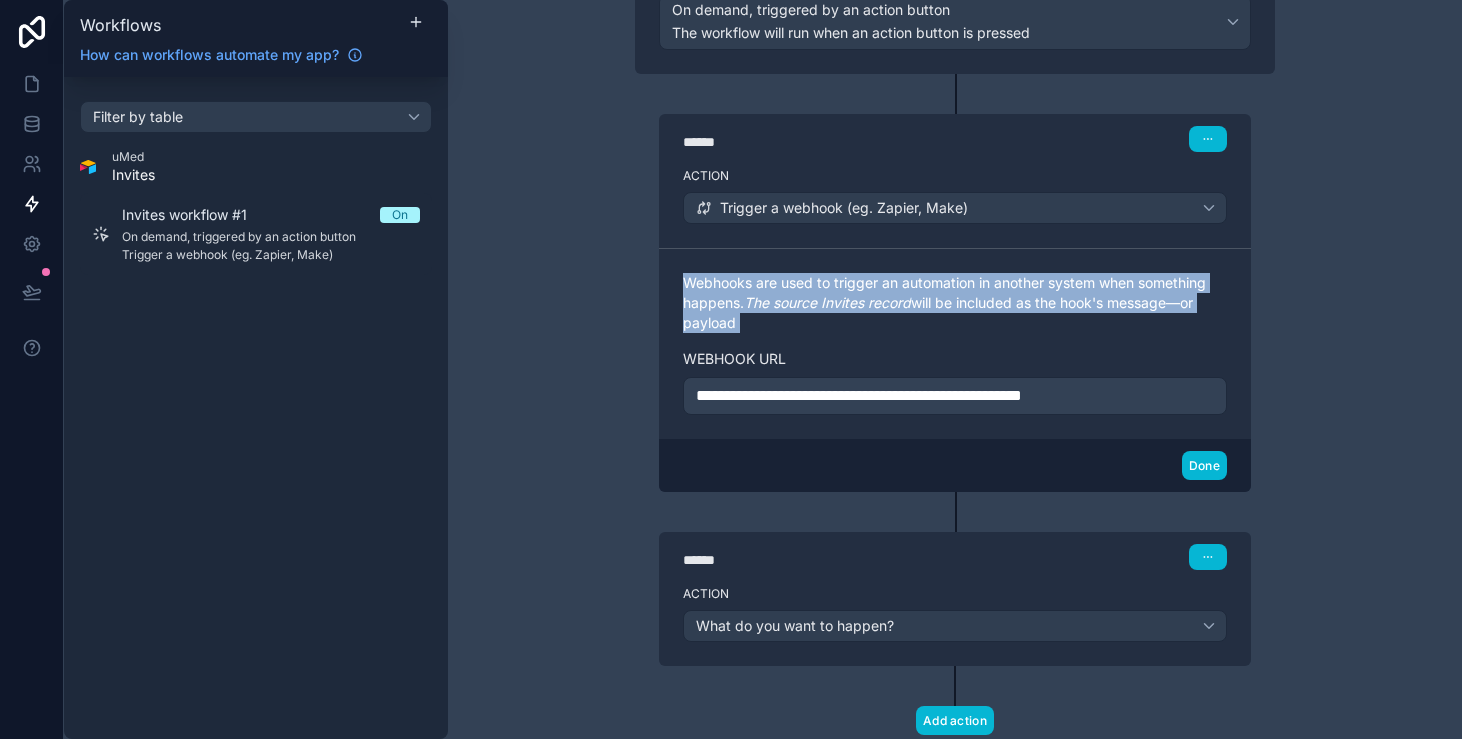 drag, startPoint x: 807, startPoint y: 341, endPoint x: 679, endPoint y: 280, distance: 141.7921 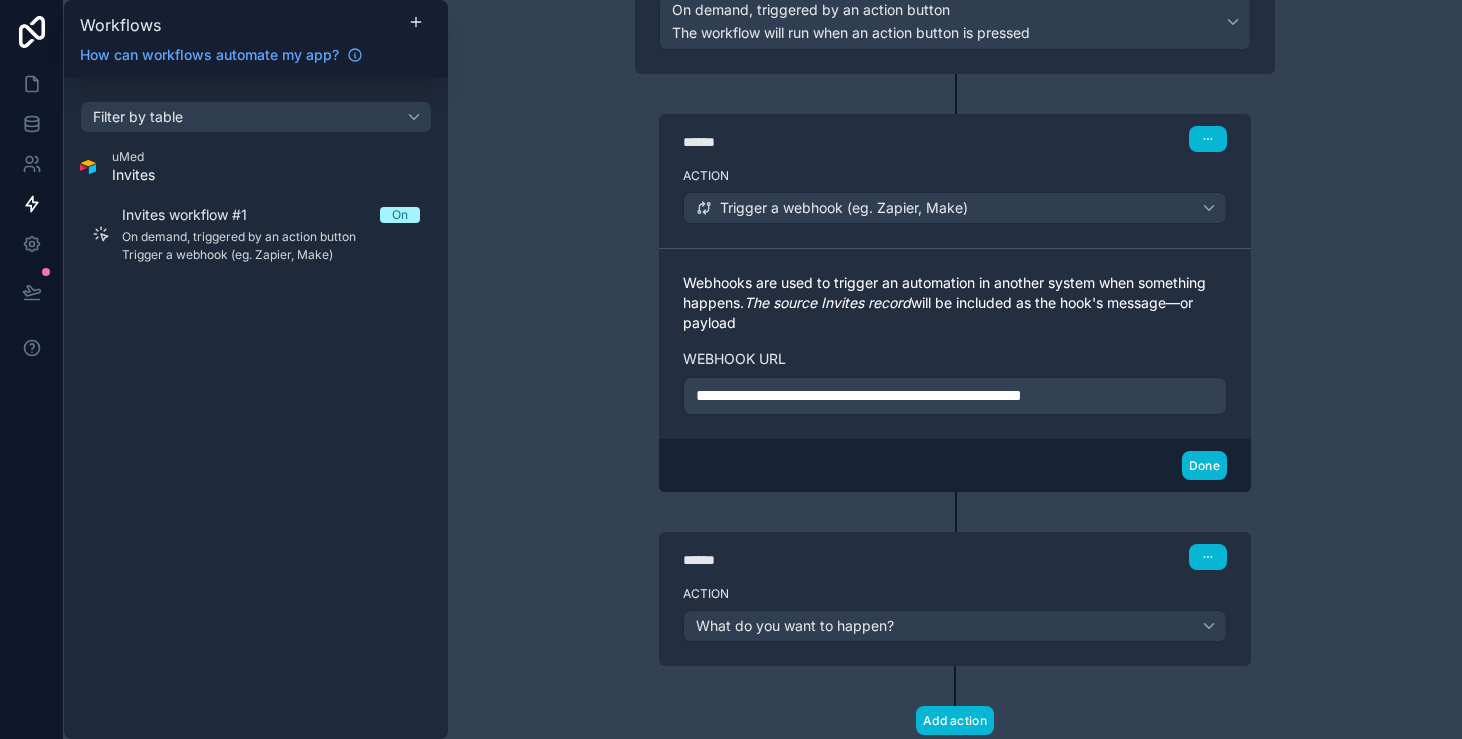 click on "**********" at bounding box center (859, 395) 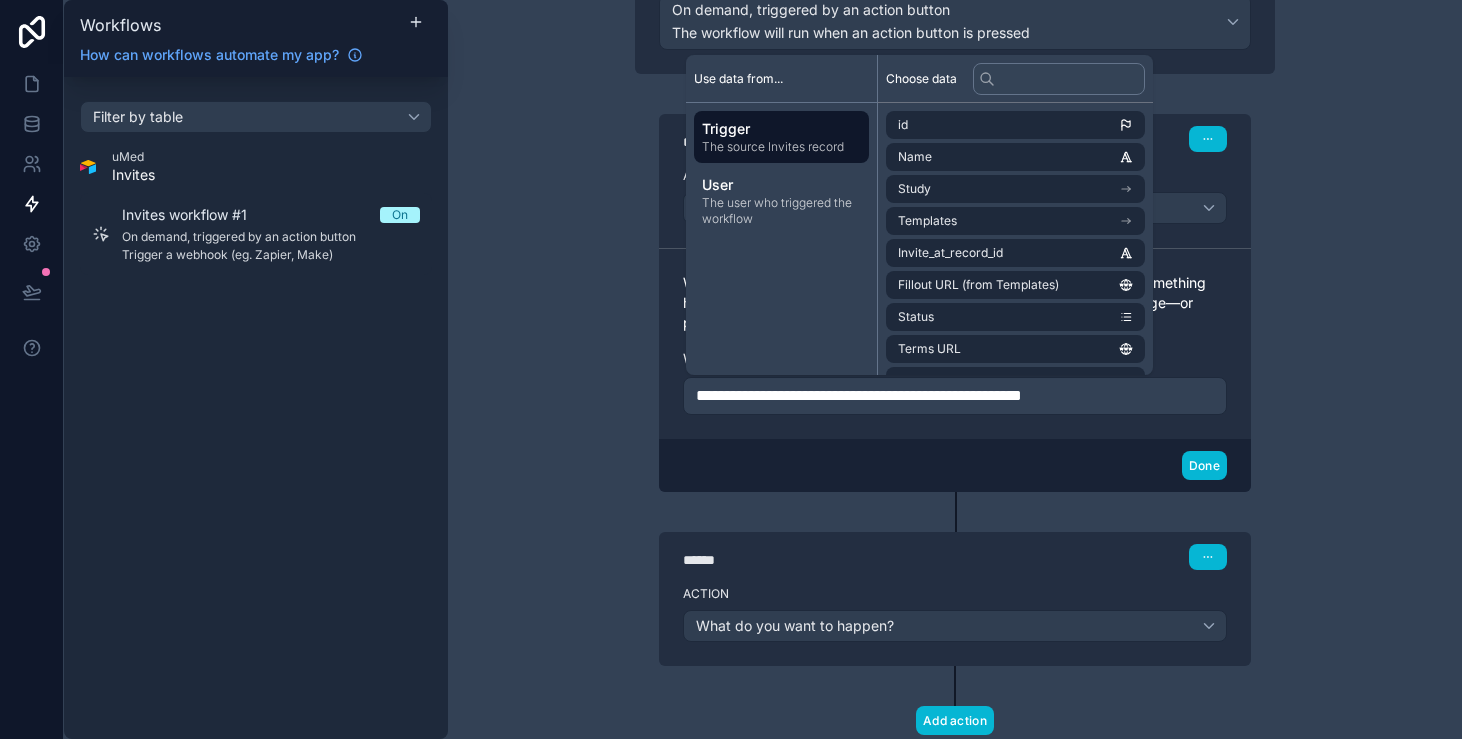 click on "**********" at bounding box center (955, 396) 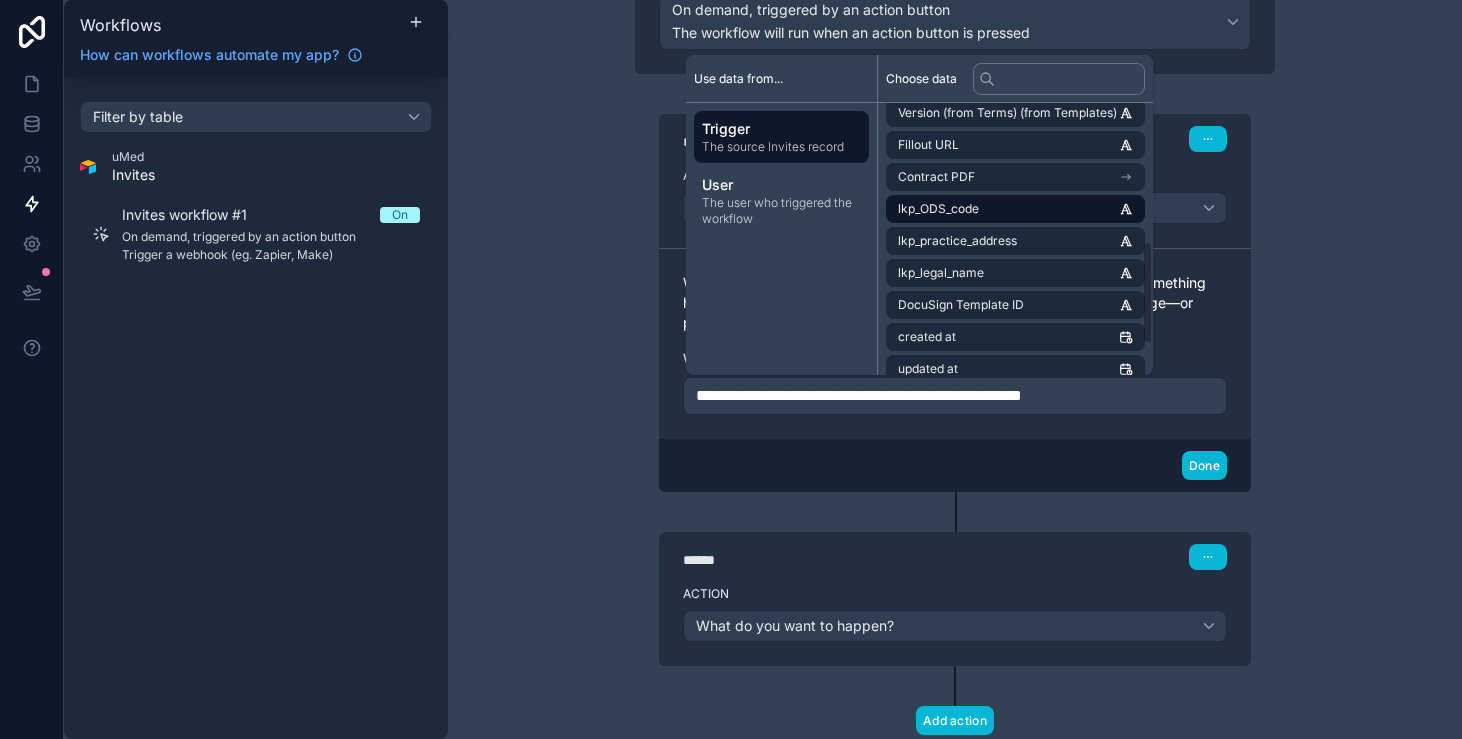 scroll, scrollTop: 444, scrollLeft: 0, axis: vertical 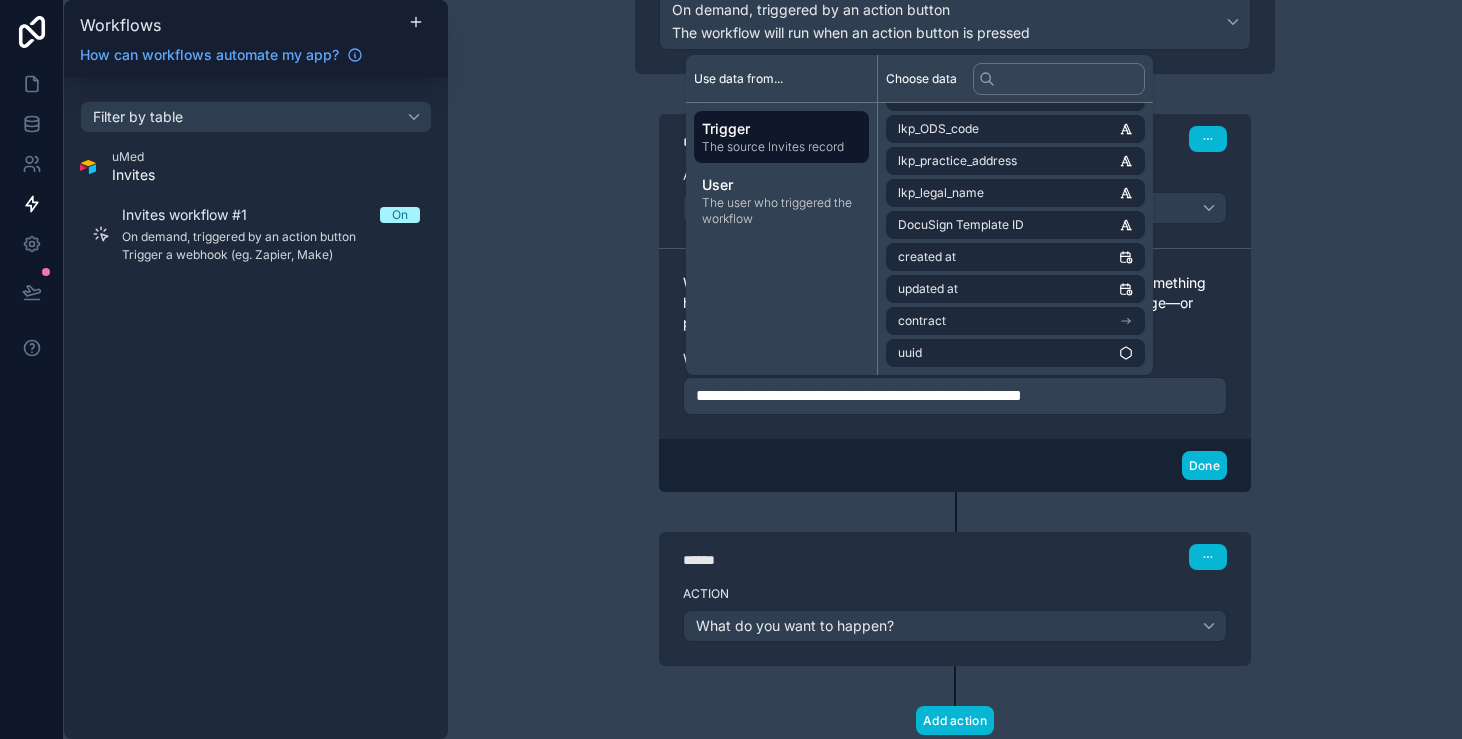 click on "**********" at bounding box center [955, 283] 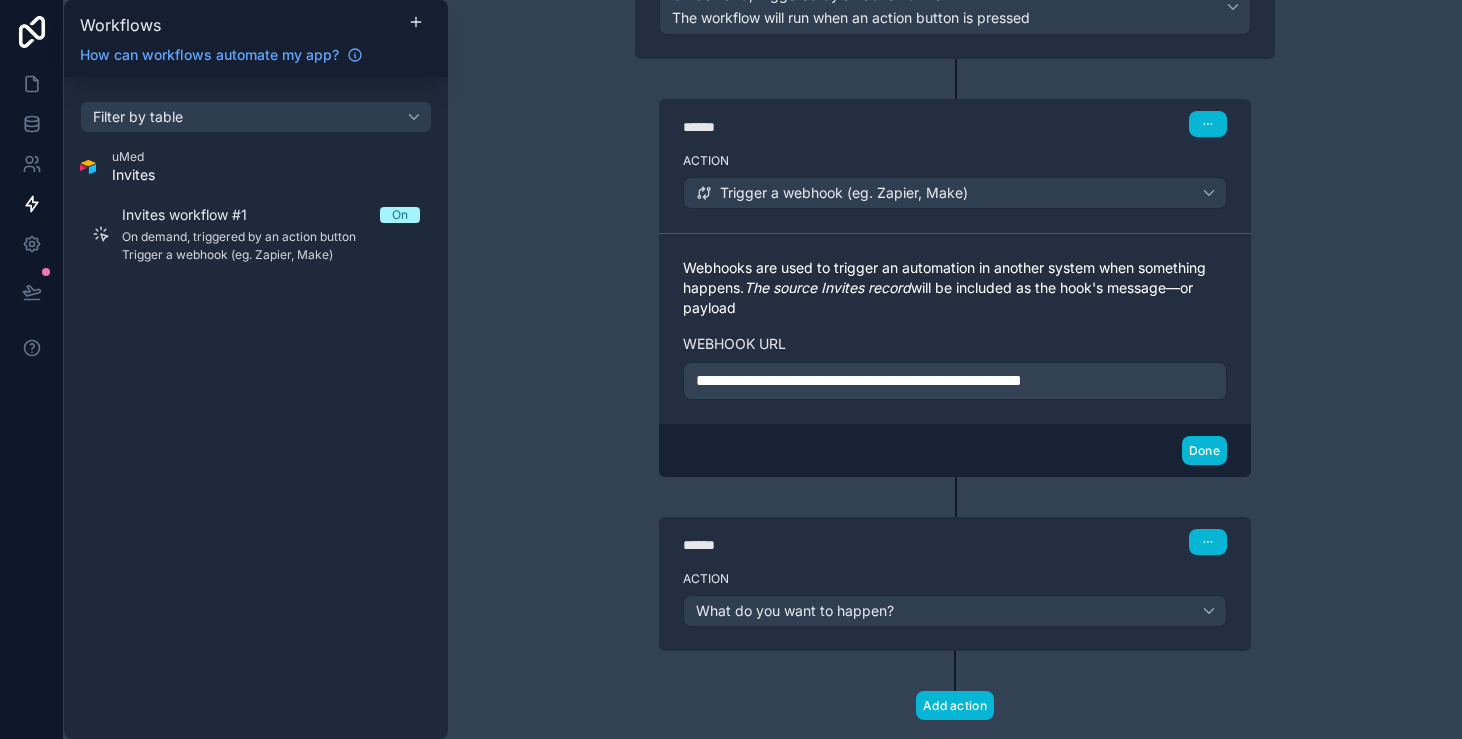 scroll, scrollTop: 262, scrollLeft: 0, axis: vertical 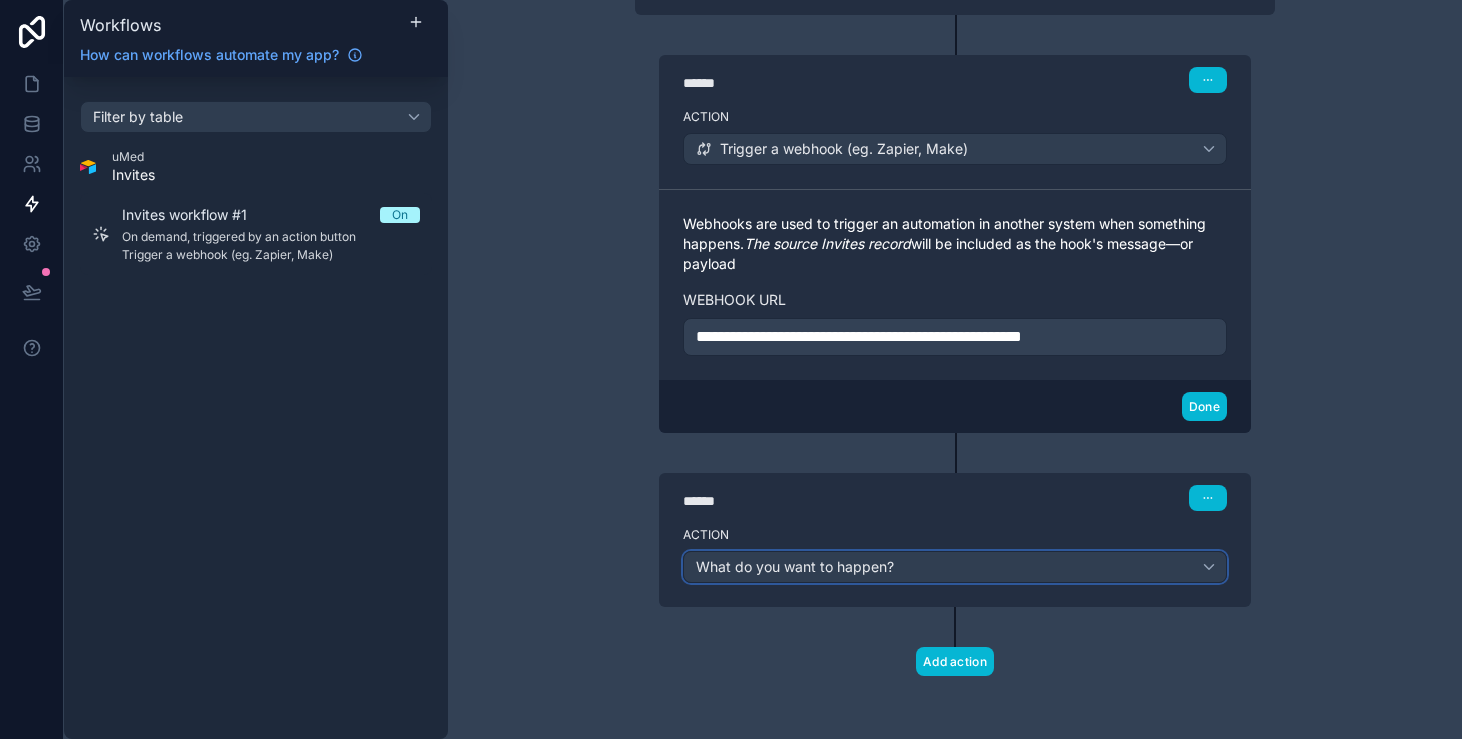 click on "What do you want to happen?" at bounding box center (955, 567) 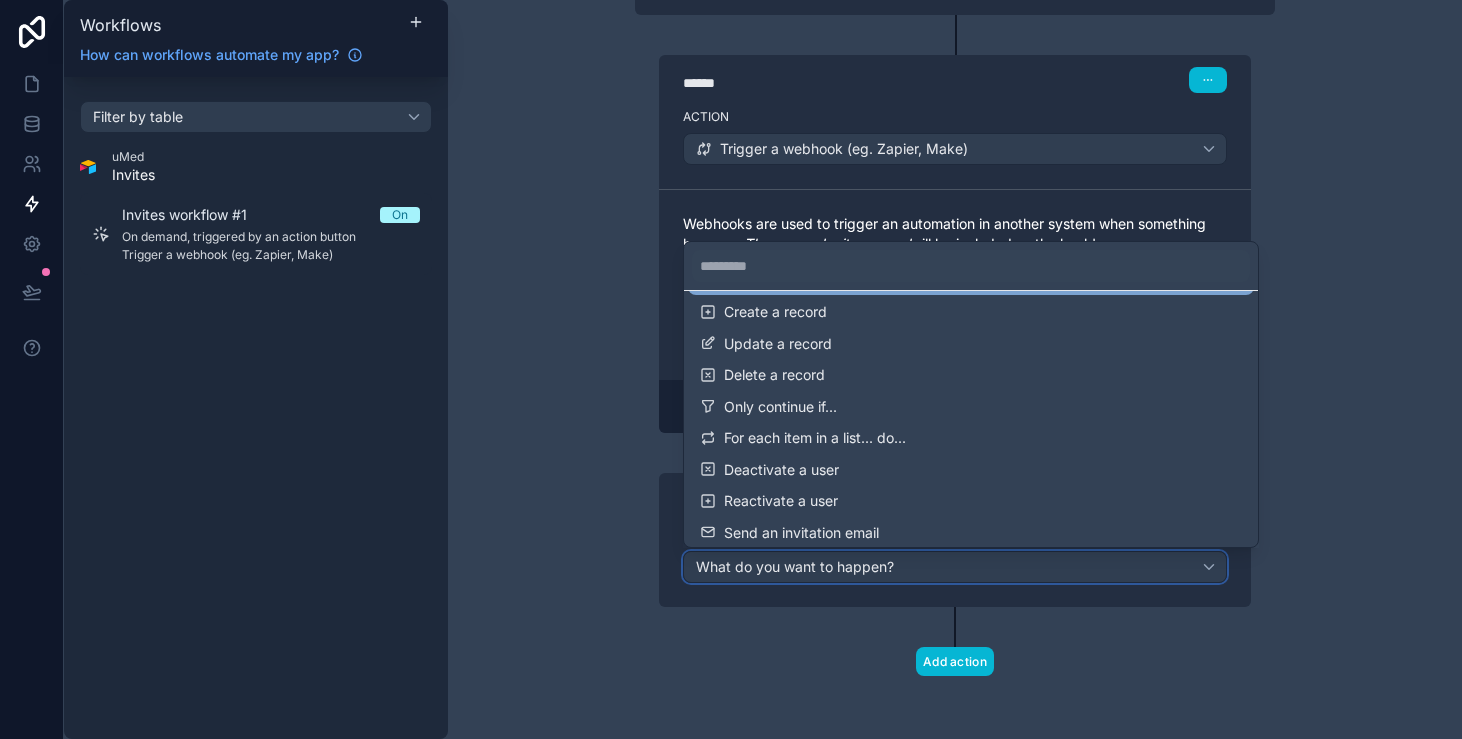 scroll, scrollTop: 135, scrollLeft: 0, axis: vertical 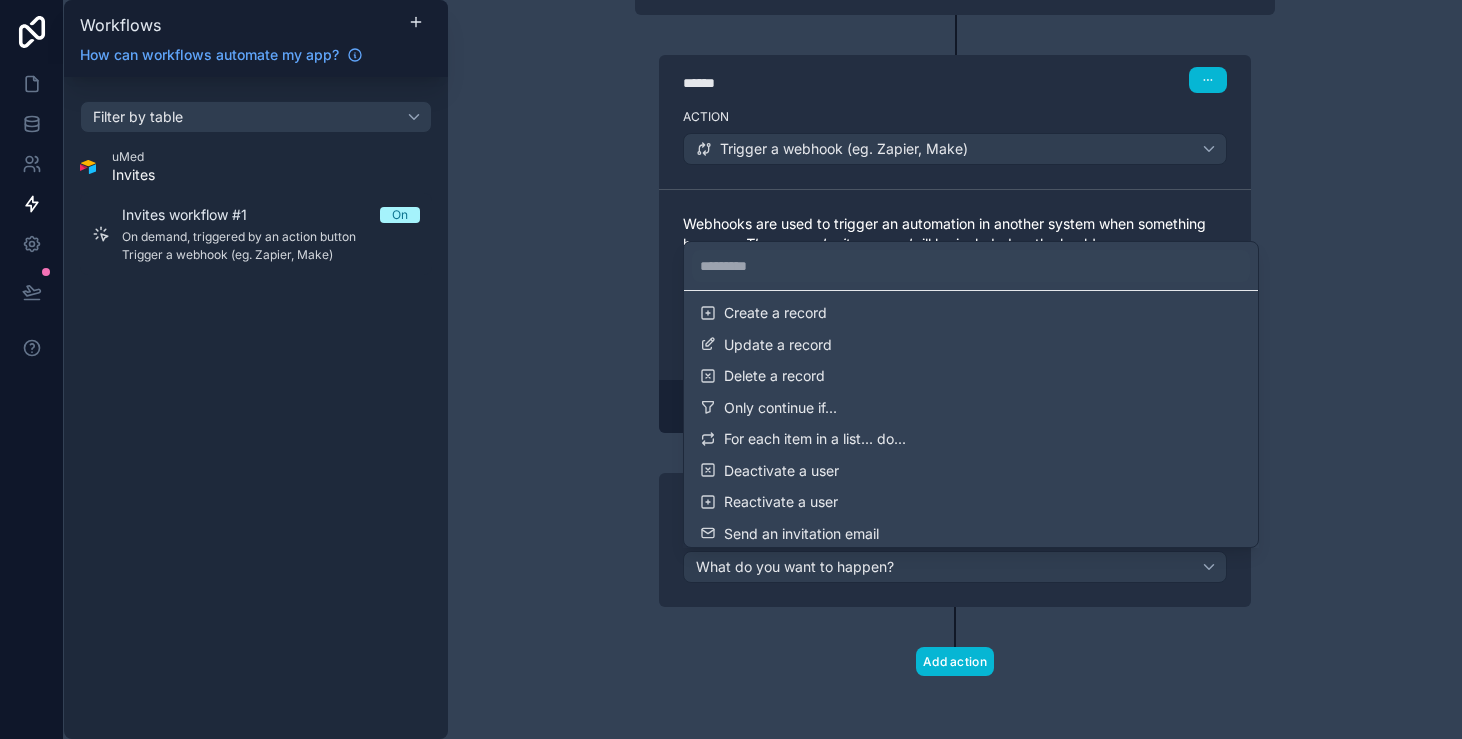 click at bounding box center (731, 369) 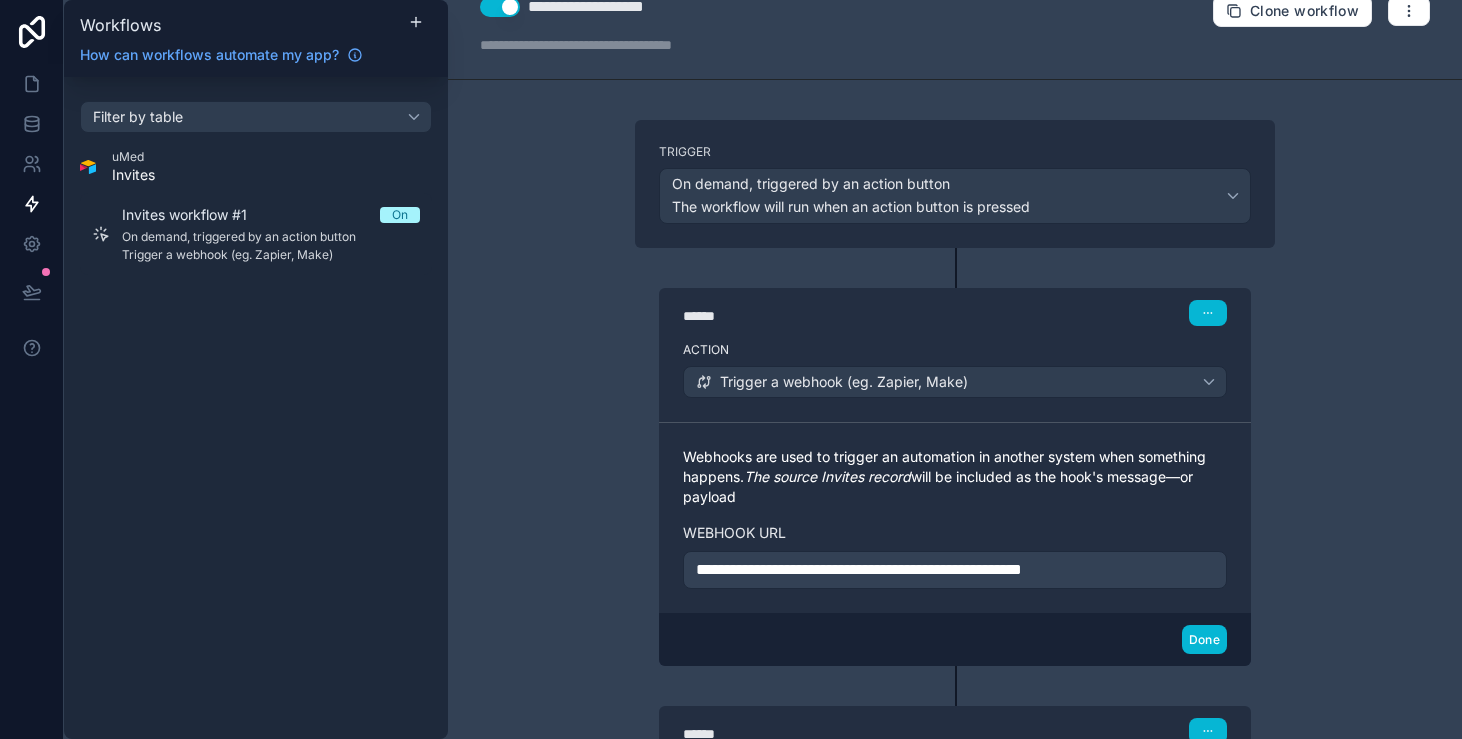 scroll, scrollTop: 83, scrollLeft: 0, axis: vertical 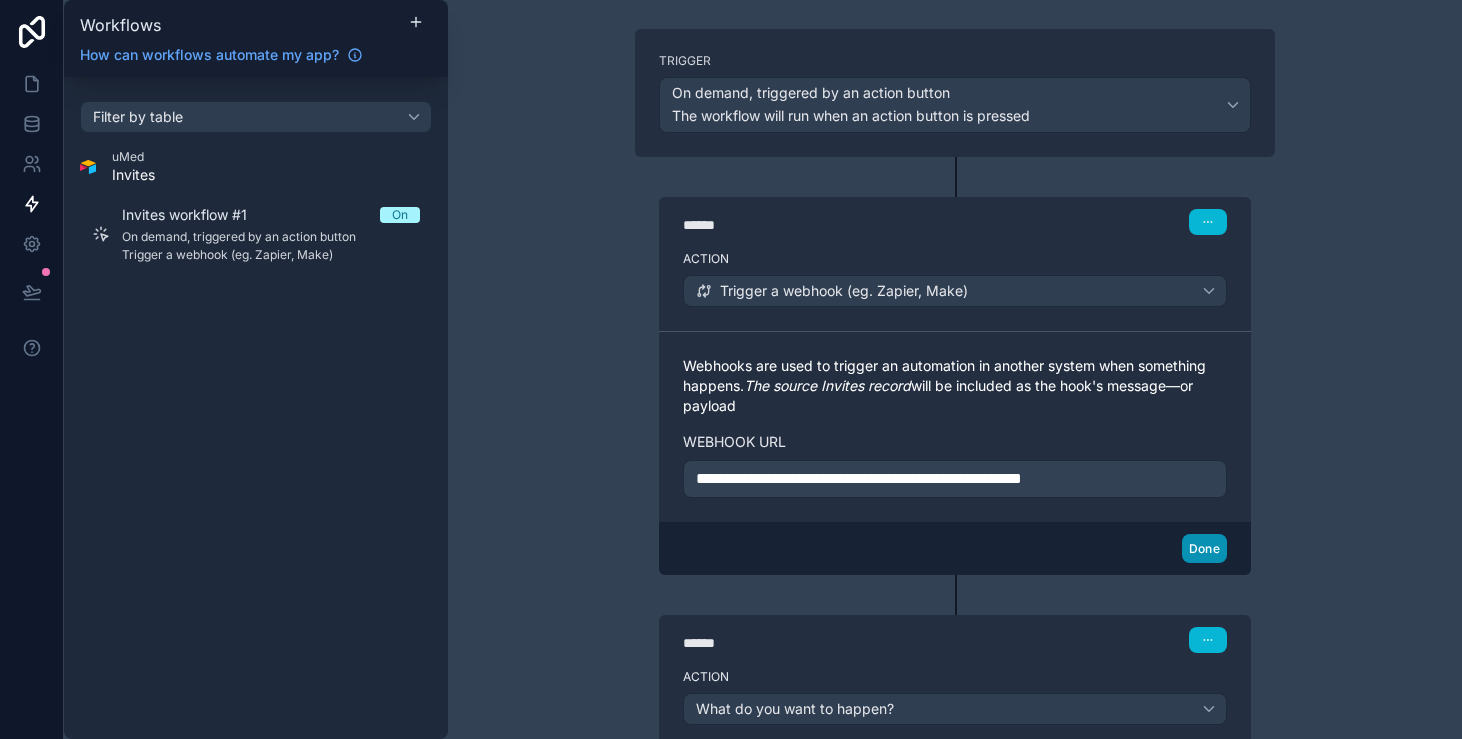 click on "Done" at bounding box center [1204, 548] 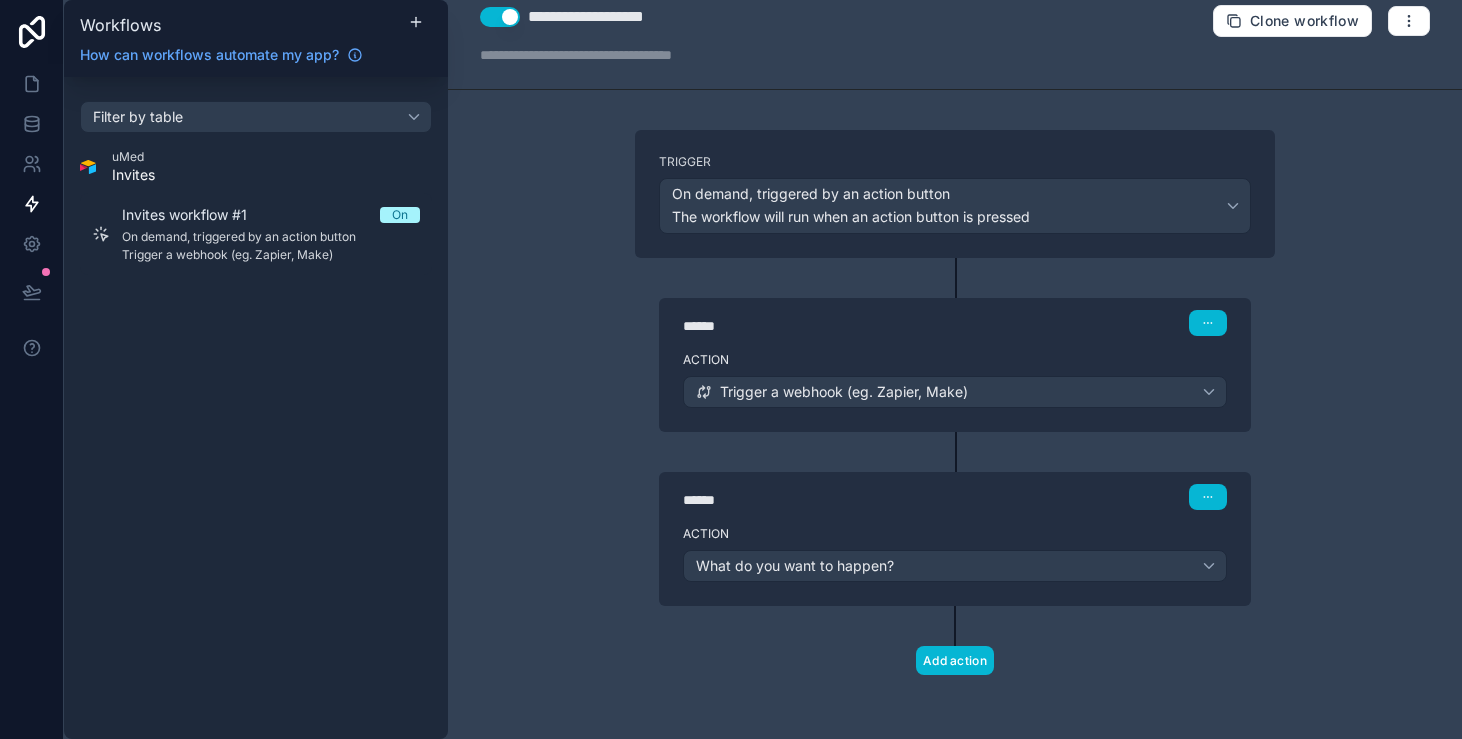 scroll, scrollTop: 18, scrollLeft: 0, axis: vertical 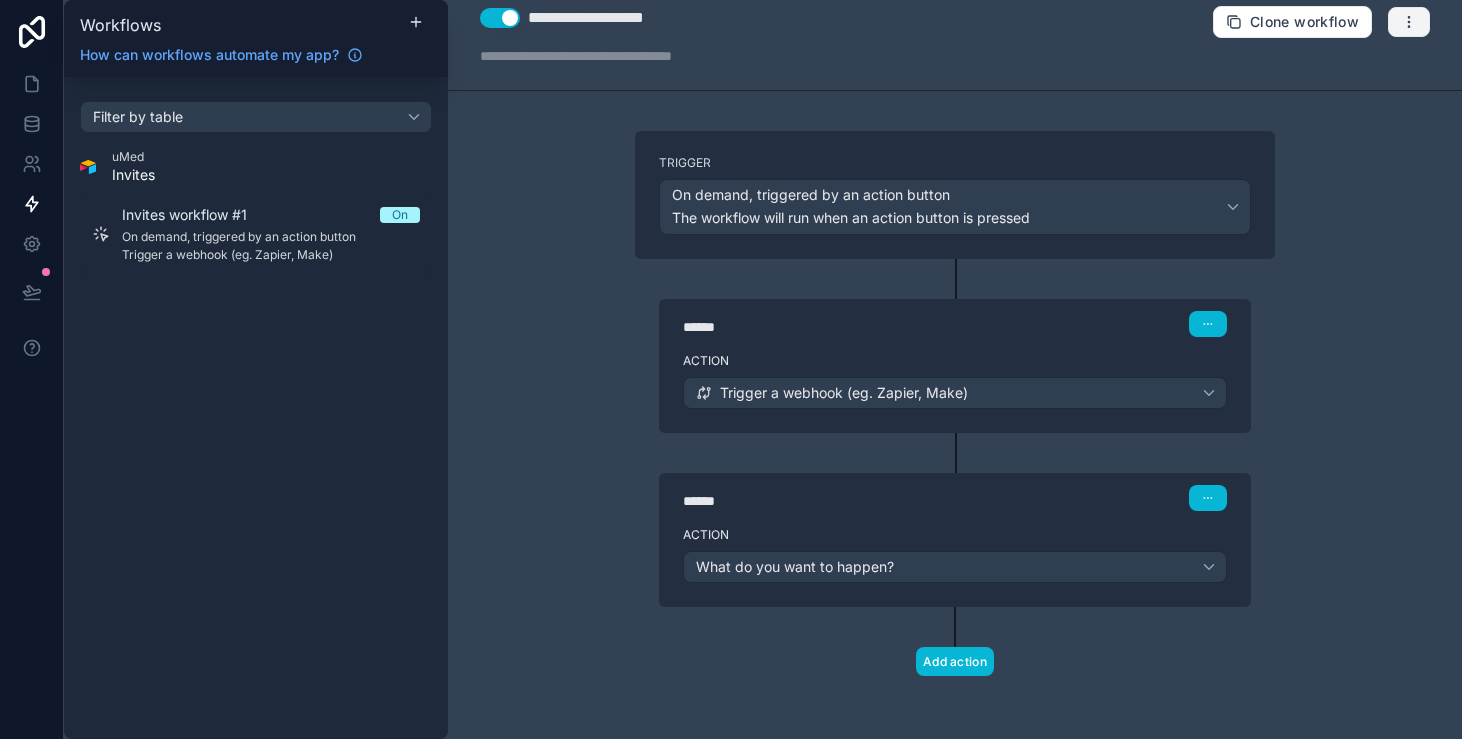 click at bounding box center [1409, 22] 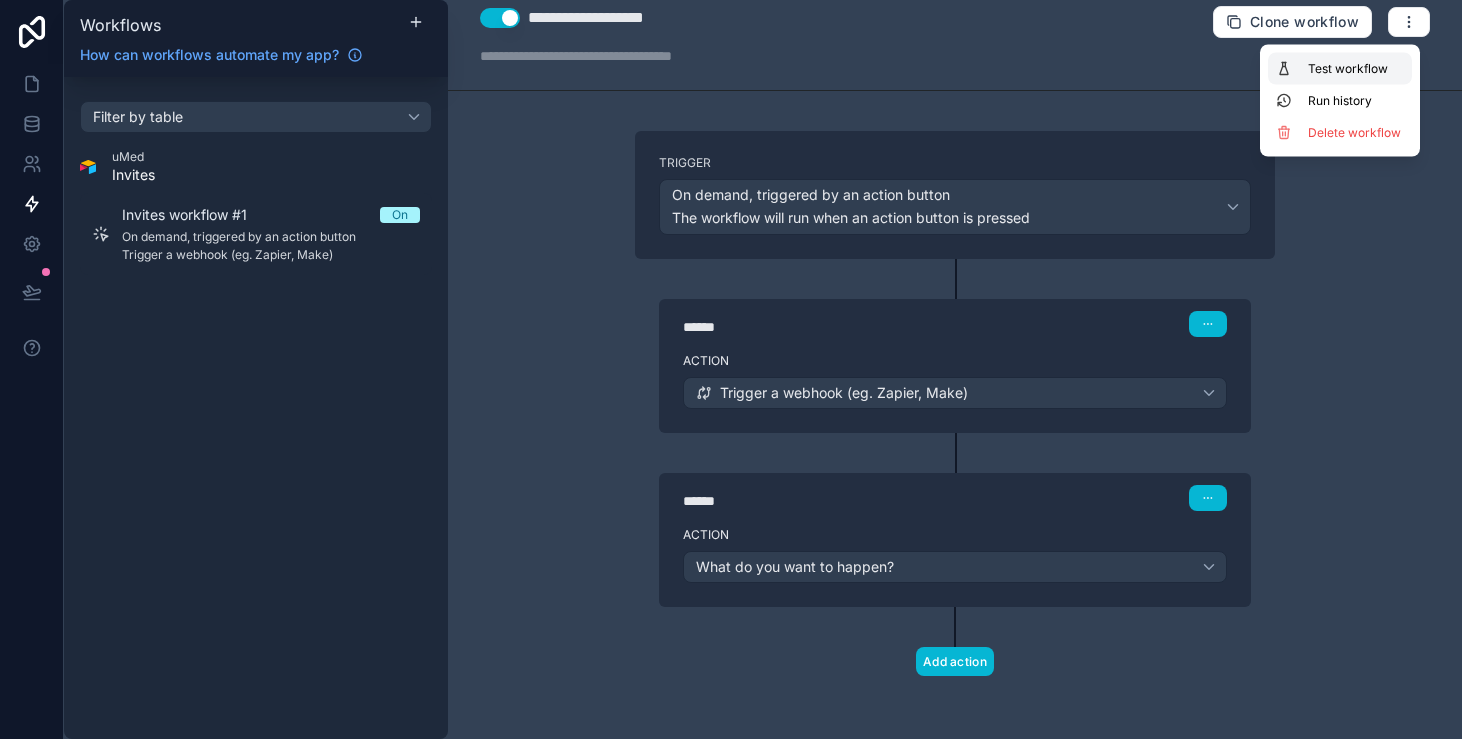click on "Test workflow" at bounding box center (1356, 69) 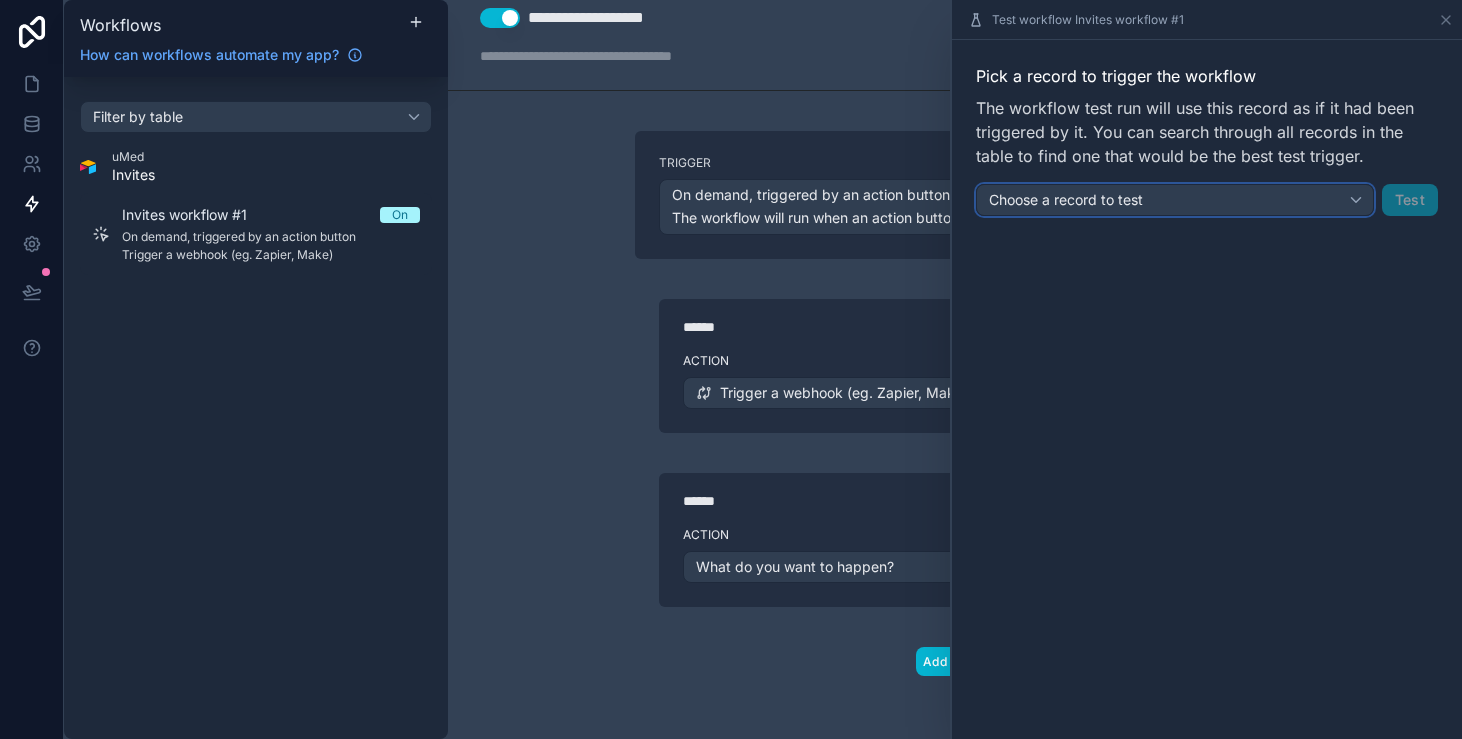 click on "Choose a record to test" at bounding box center (1175, 200) 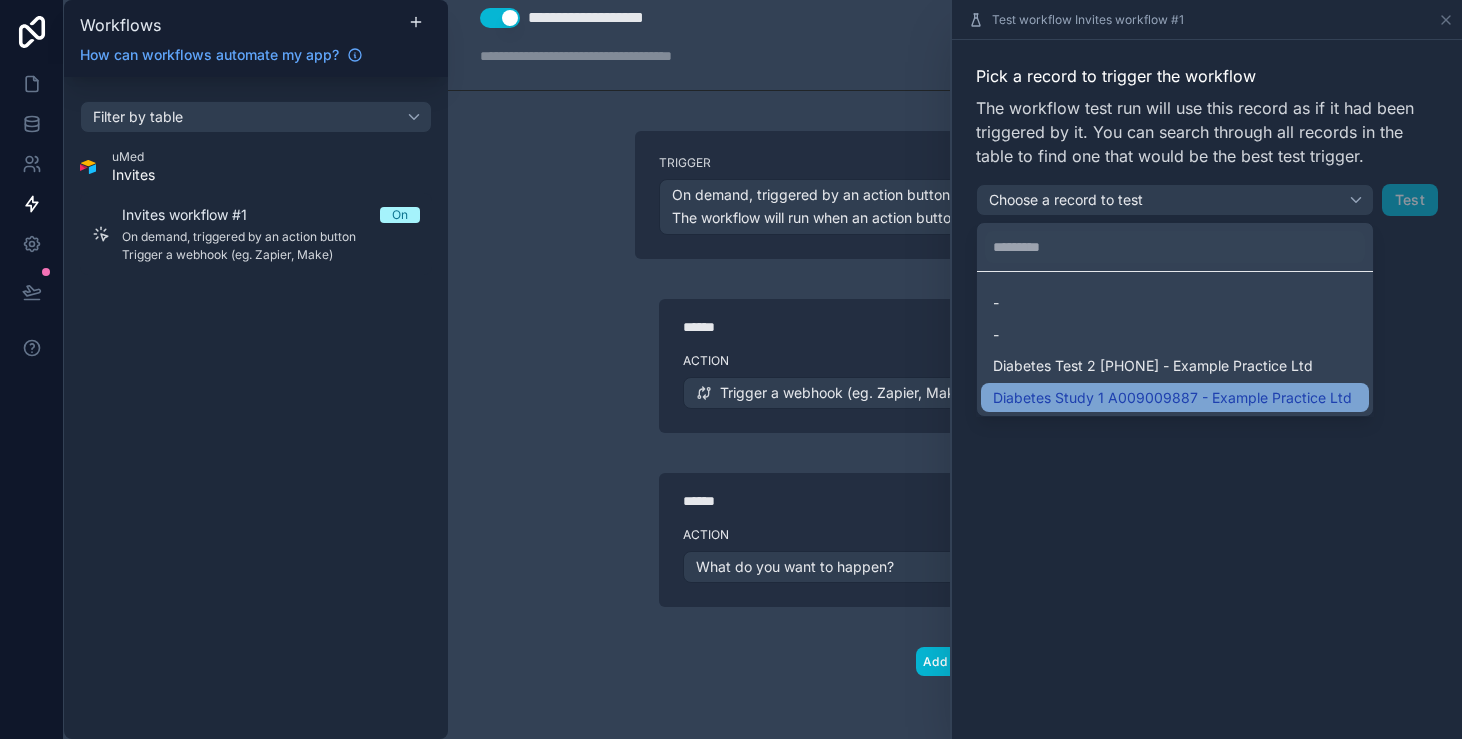 click on "Diabetes Study 1 A009009887 - Example Practice Ltd" at bounding box center [1172, 398] 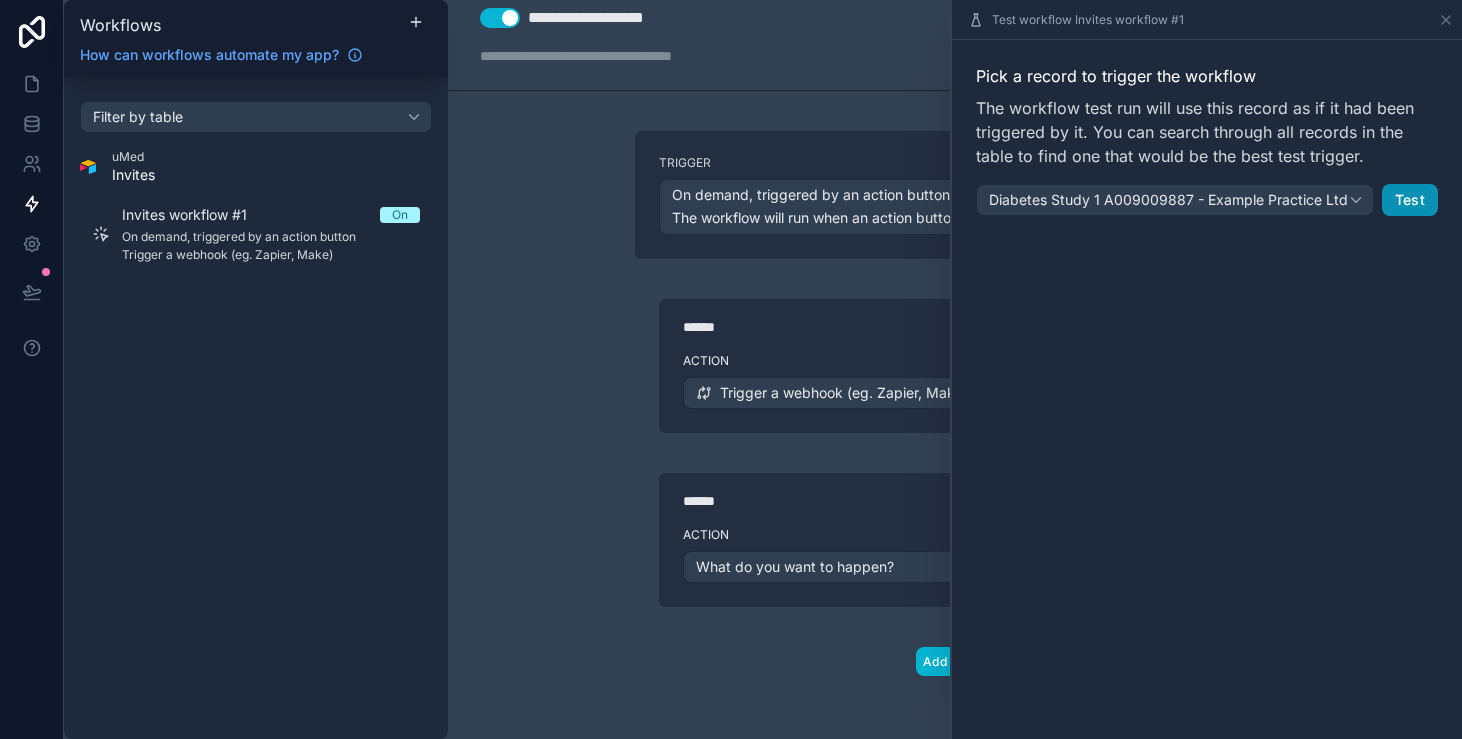 click on "Test" at bounding box center [1410, 200] 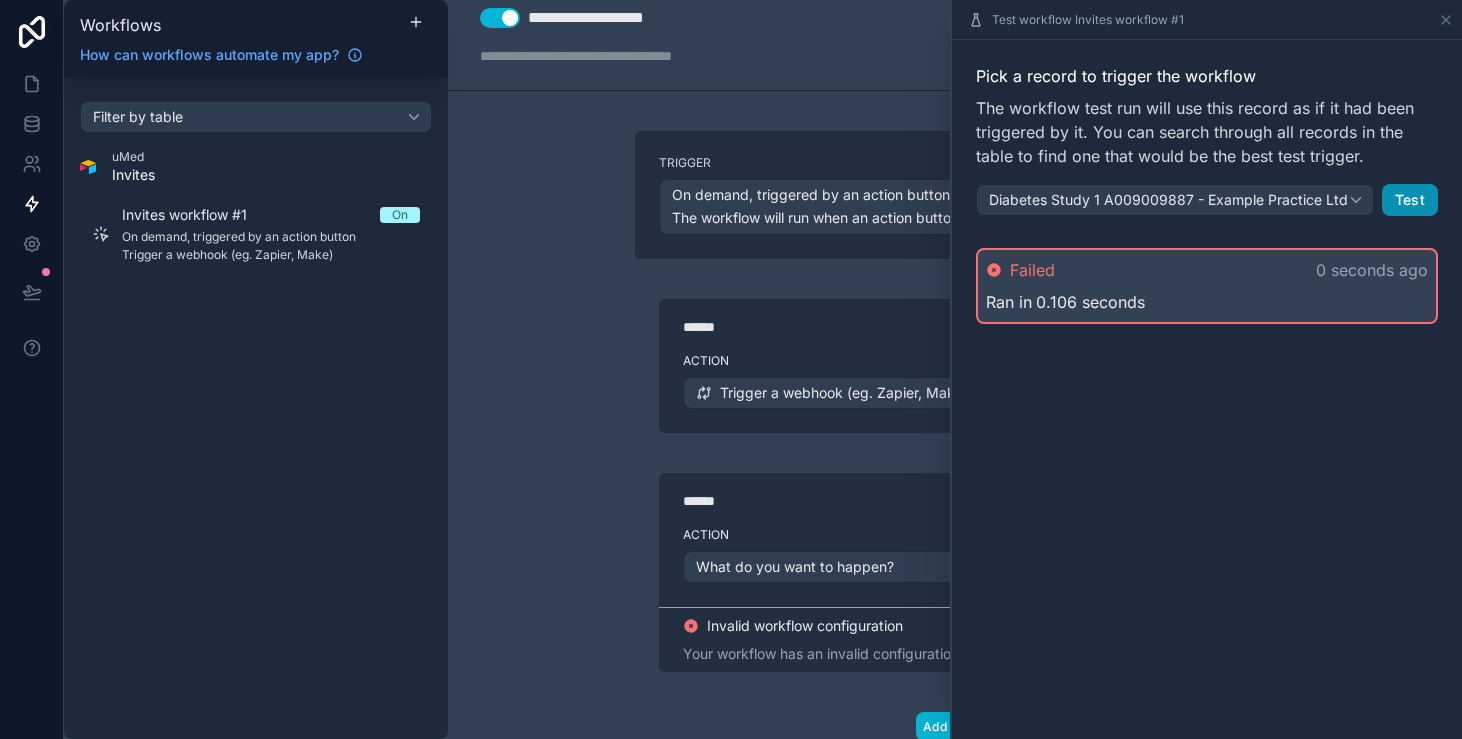 click on "Test" at bounding box center (1410, 200) 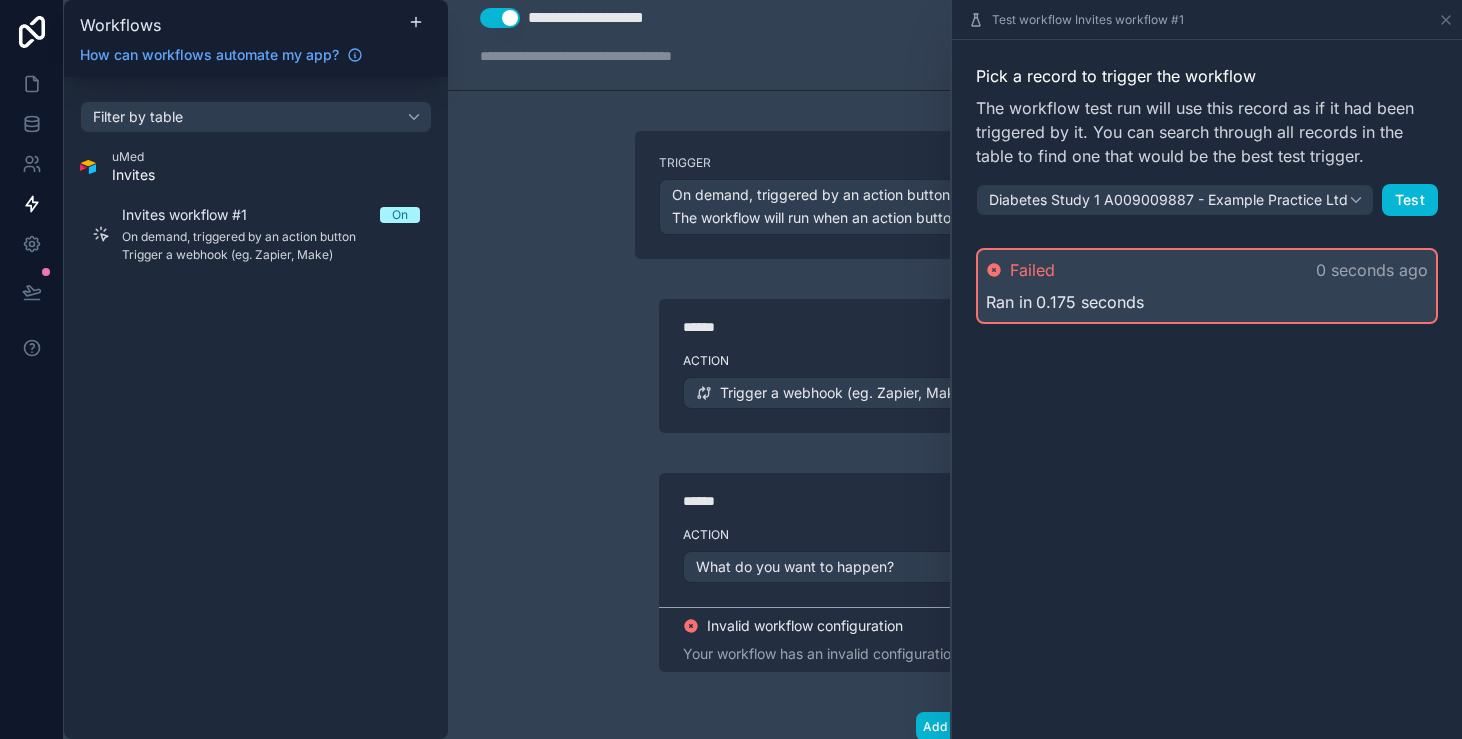 click on "**********" at bounding box center [955, 369] 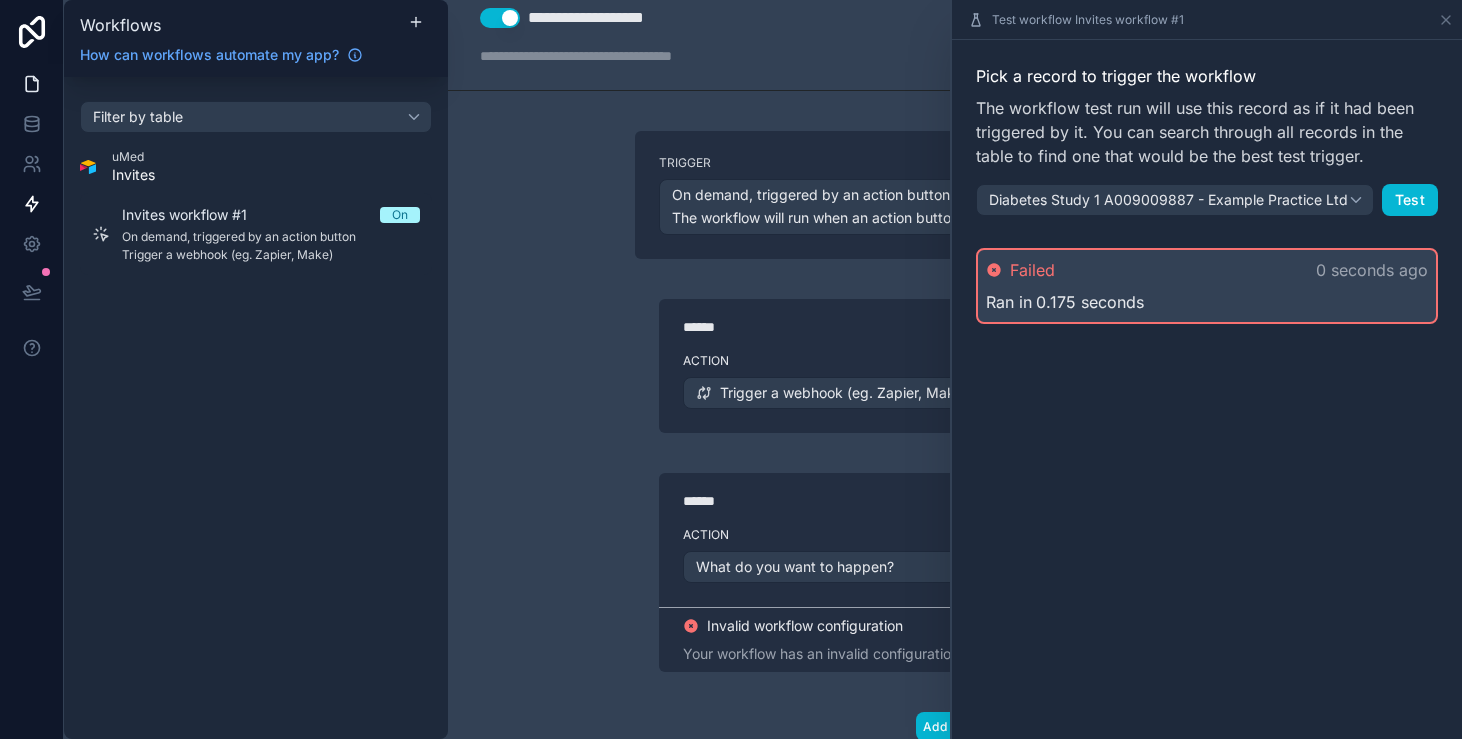 click 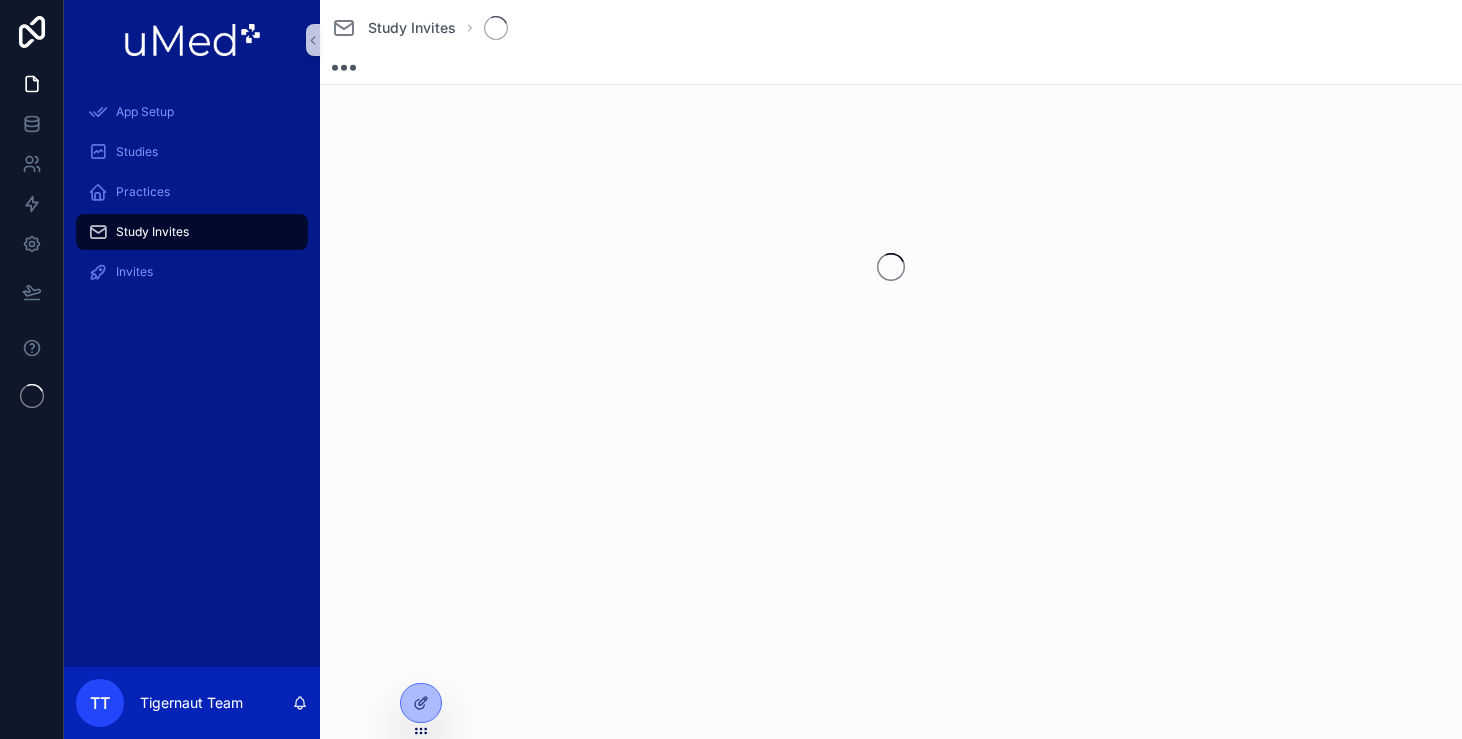 scroll, scrollTop: 0, scrollLeft: 0, axis: both 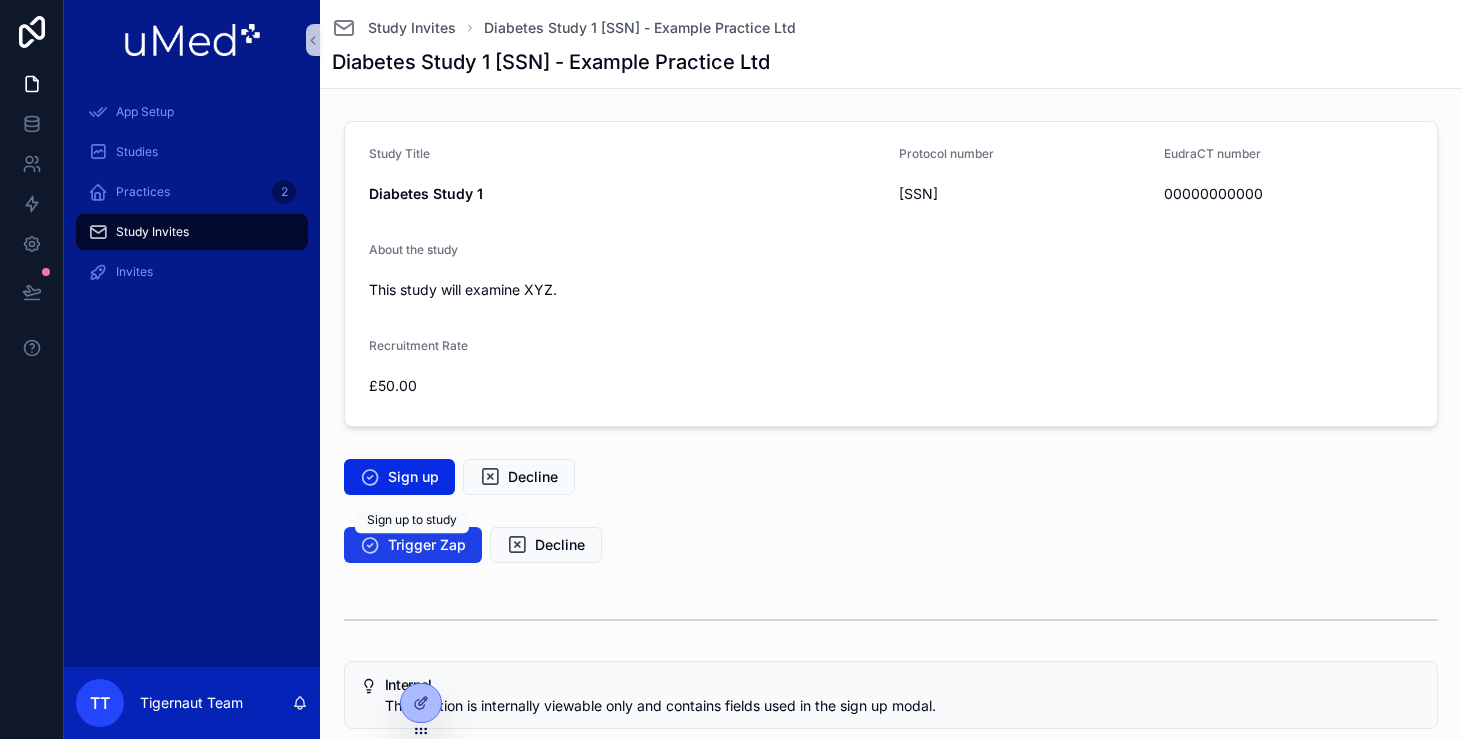 click on "Trigger Zap" at bounding box center (413, 545) 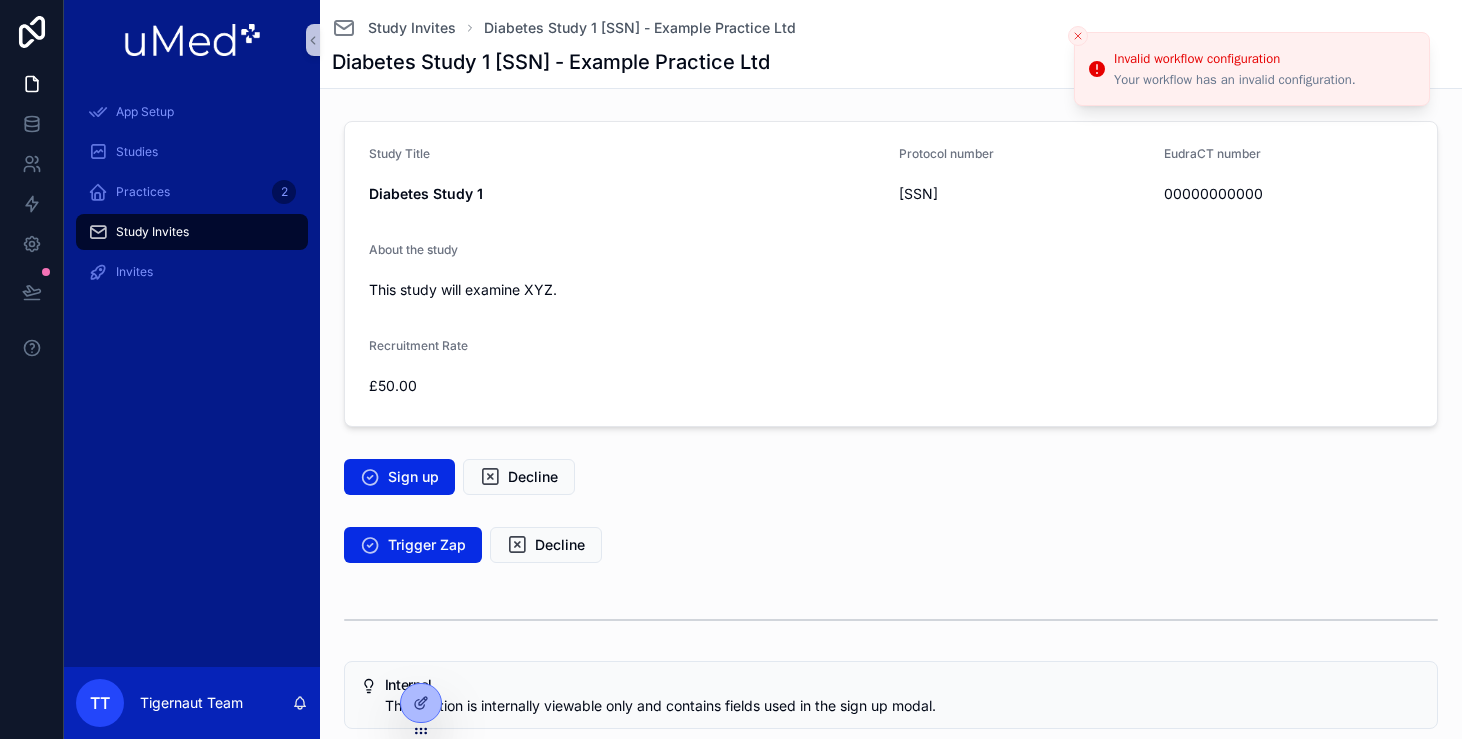 click 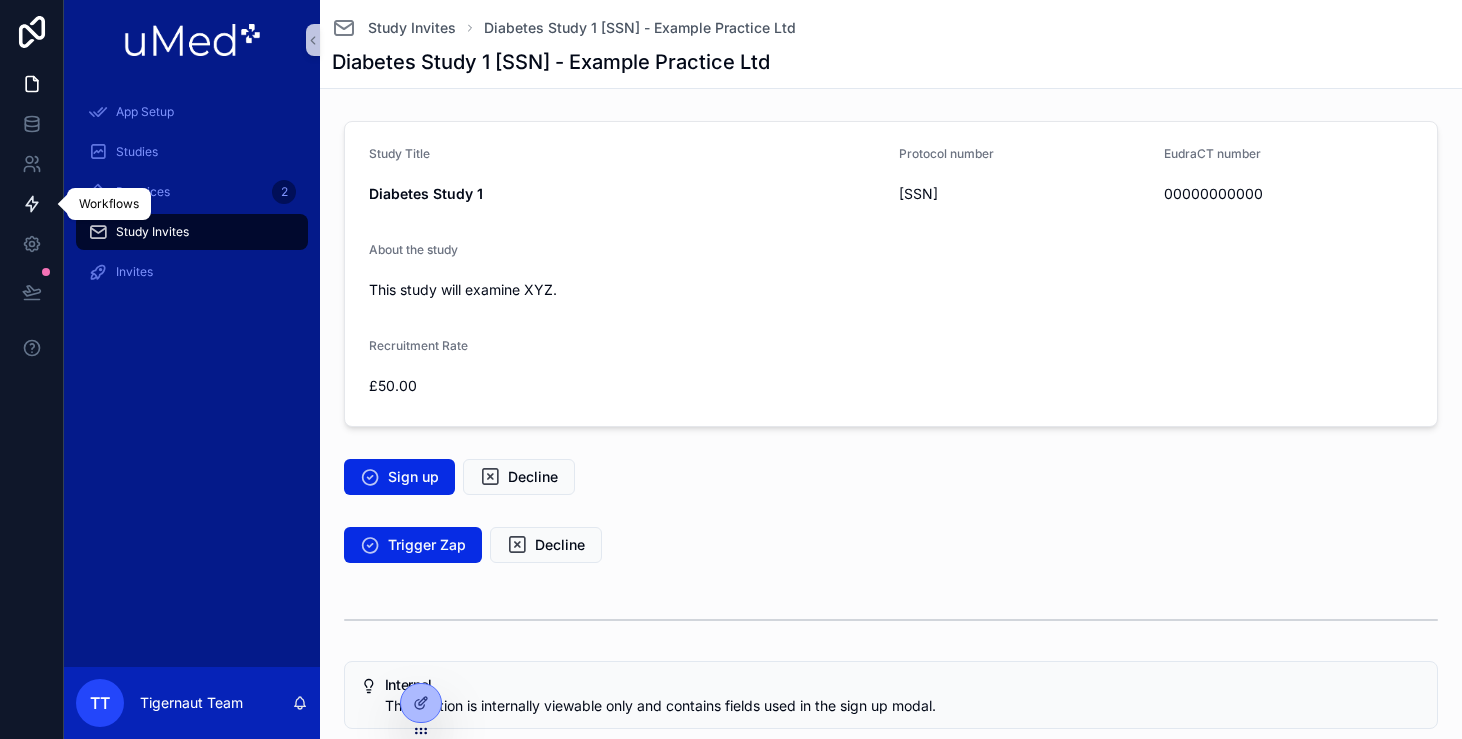click 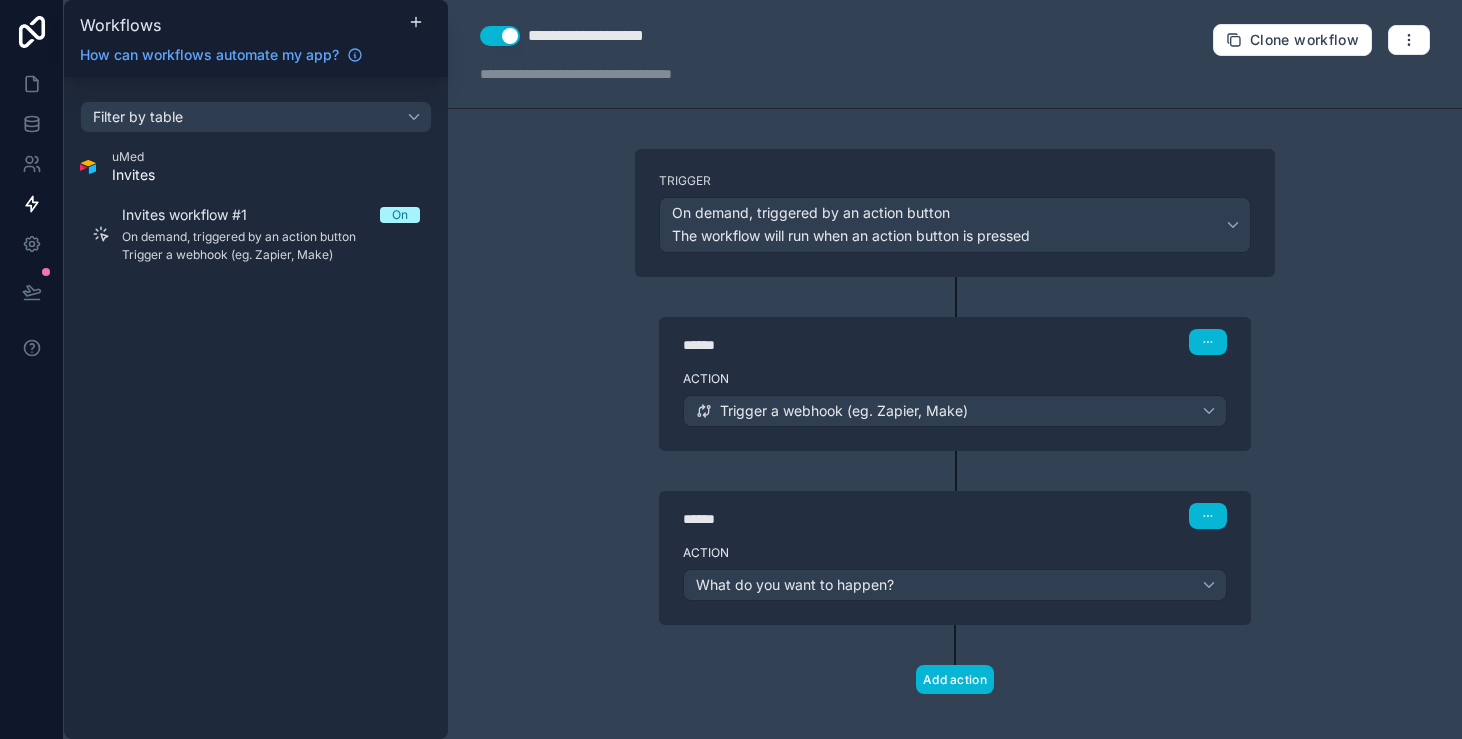 click on "****** Step 2" at bounding box center [955, 514] 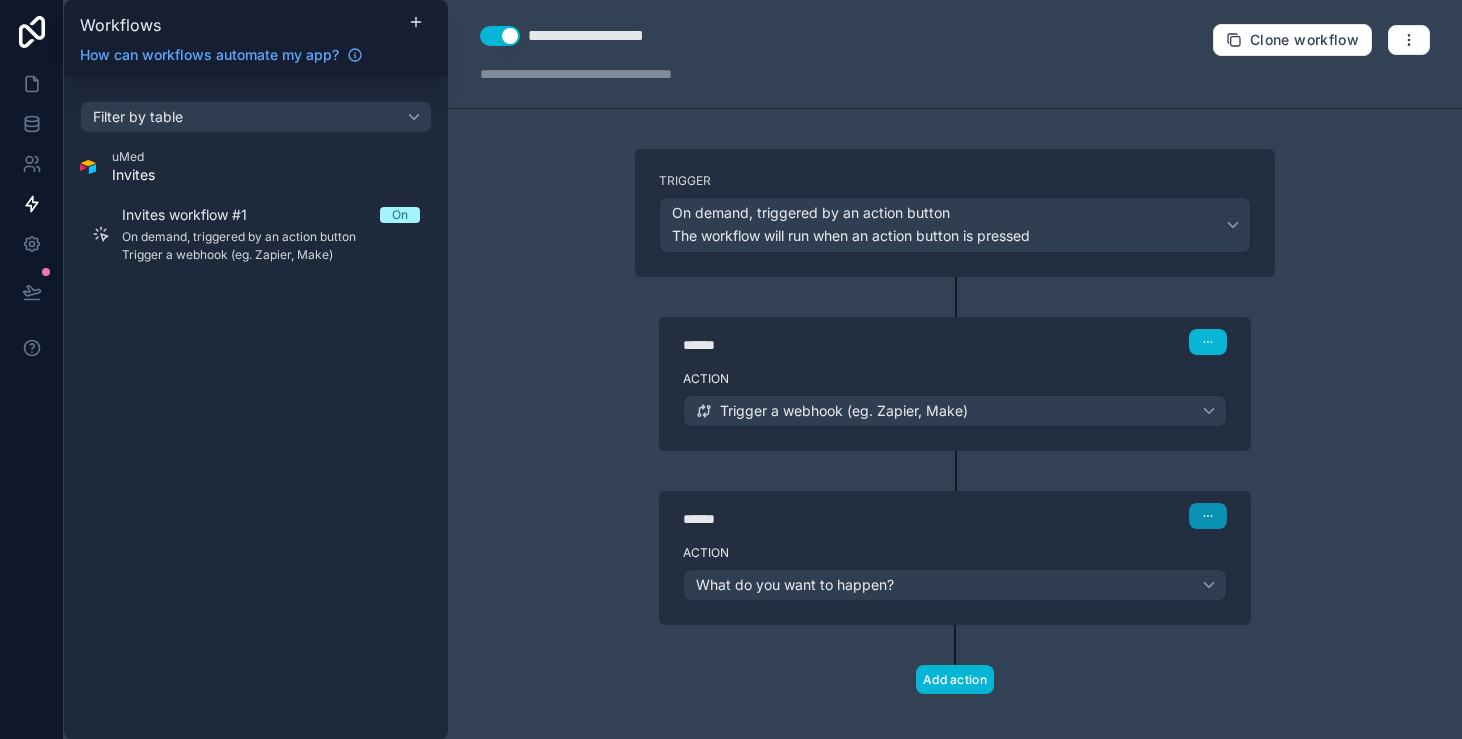 click at bounding box center (1208, 516) 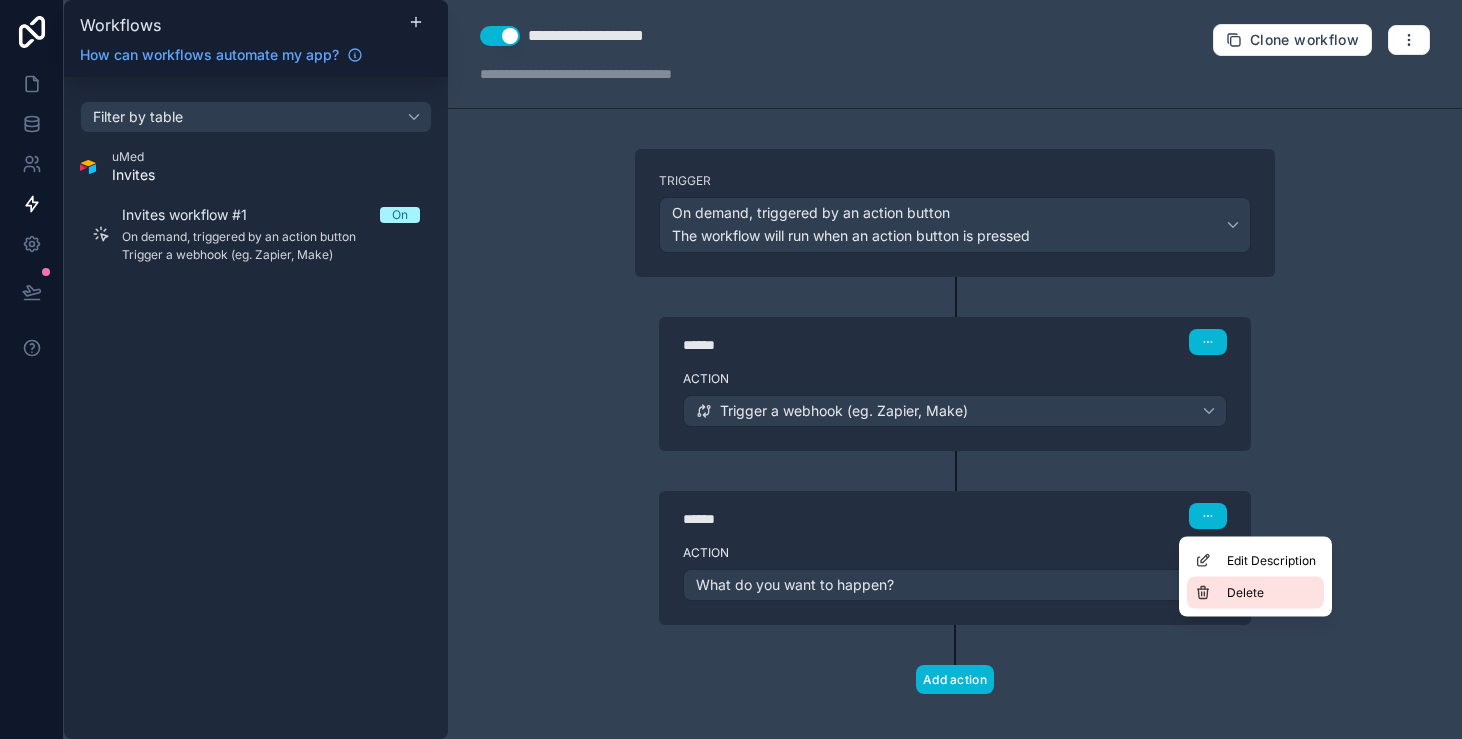 click on "Delete" at bounding box center [1255, 593] 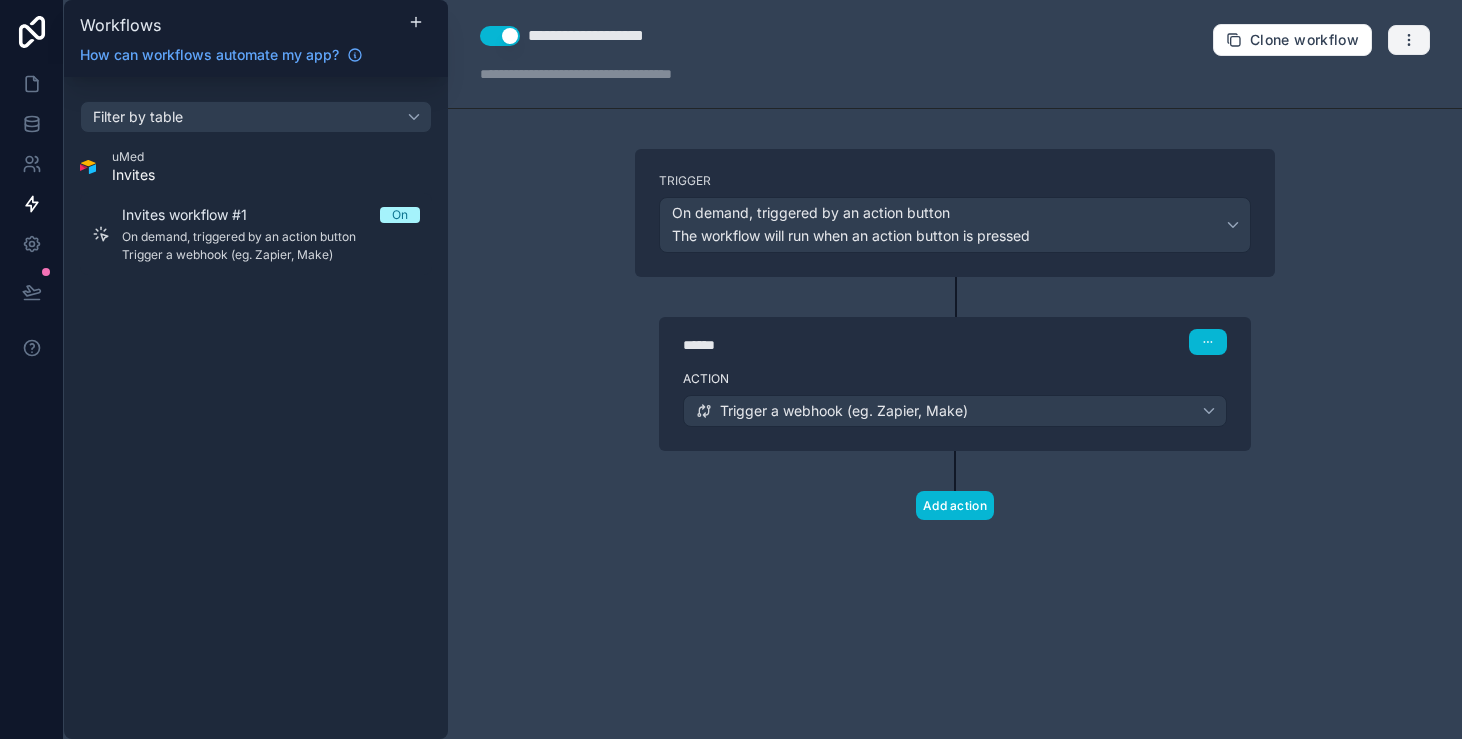 click at bounding box center (1409, 40) 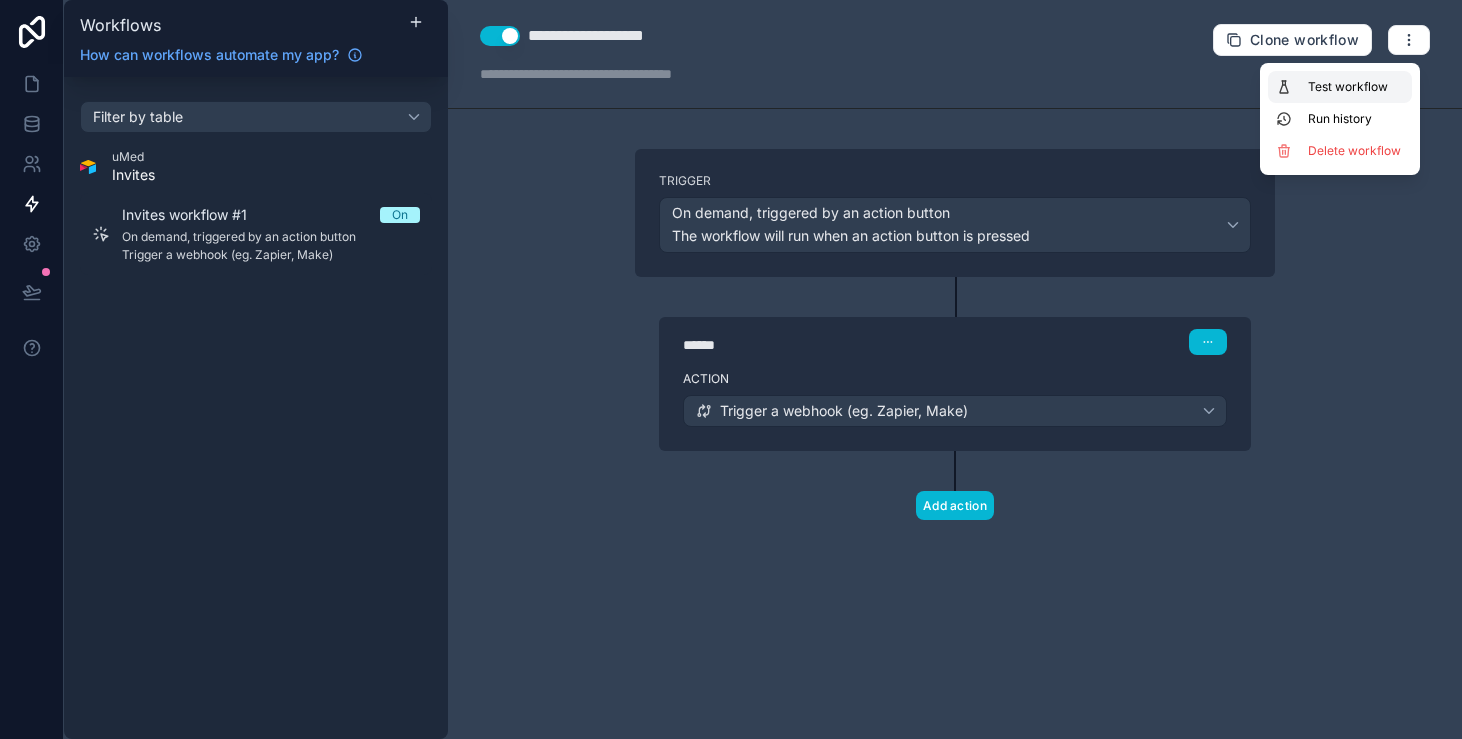 click on "Test workflow" at bounding box center (1356, 87) 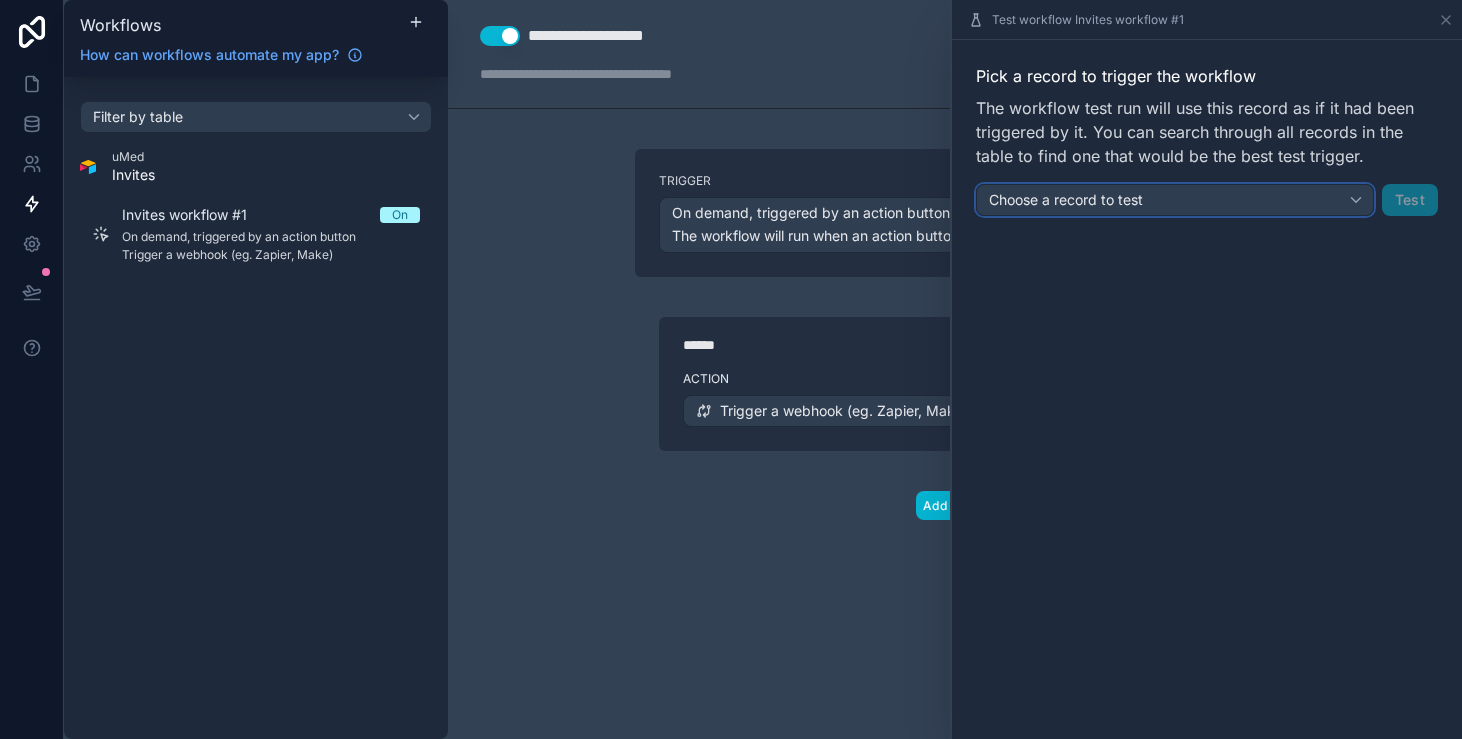 click on "Choose a record to test" at bounding box center [1175, 200] 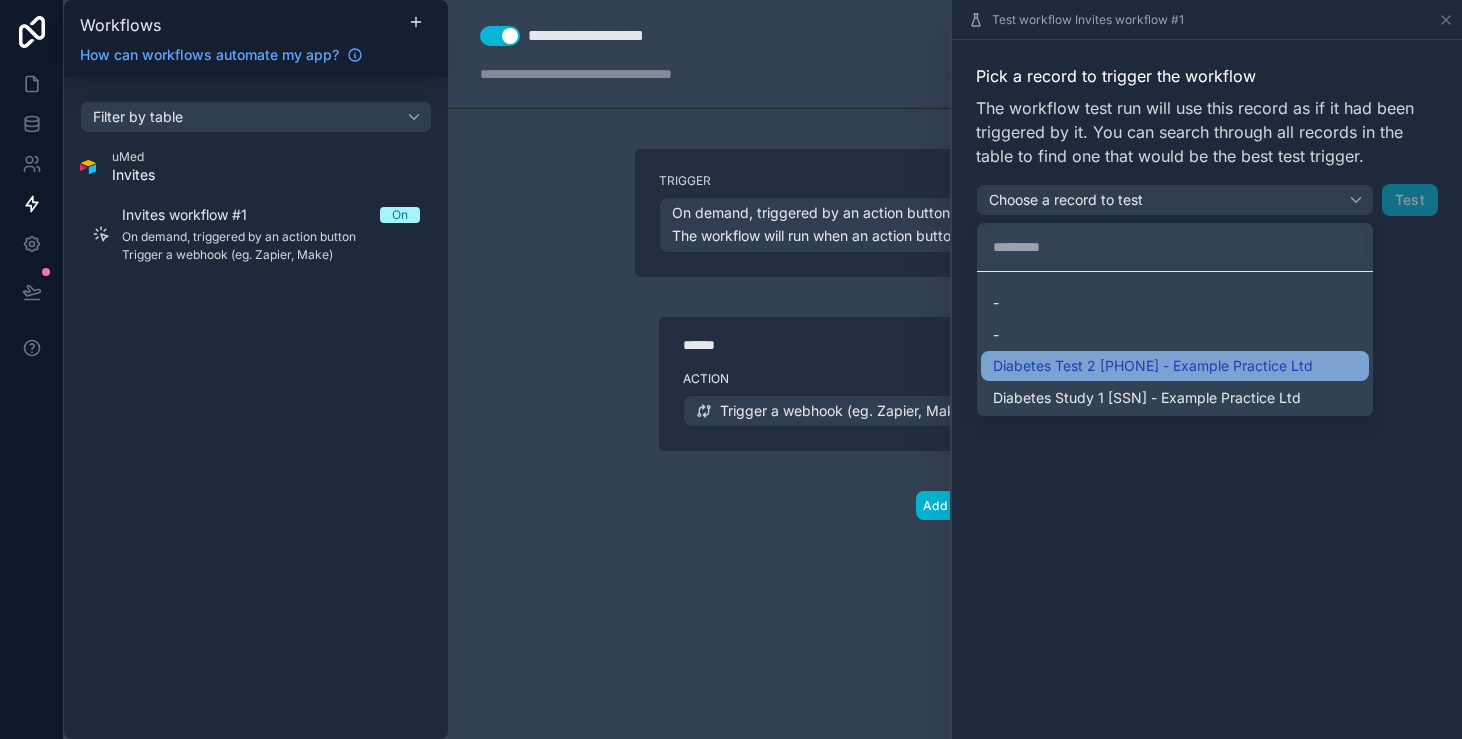 click on "Diabetes Test 2 [PHONE] - Example Practice Ltd" at bounding box center (1153, 366) 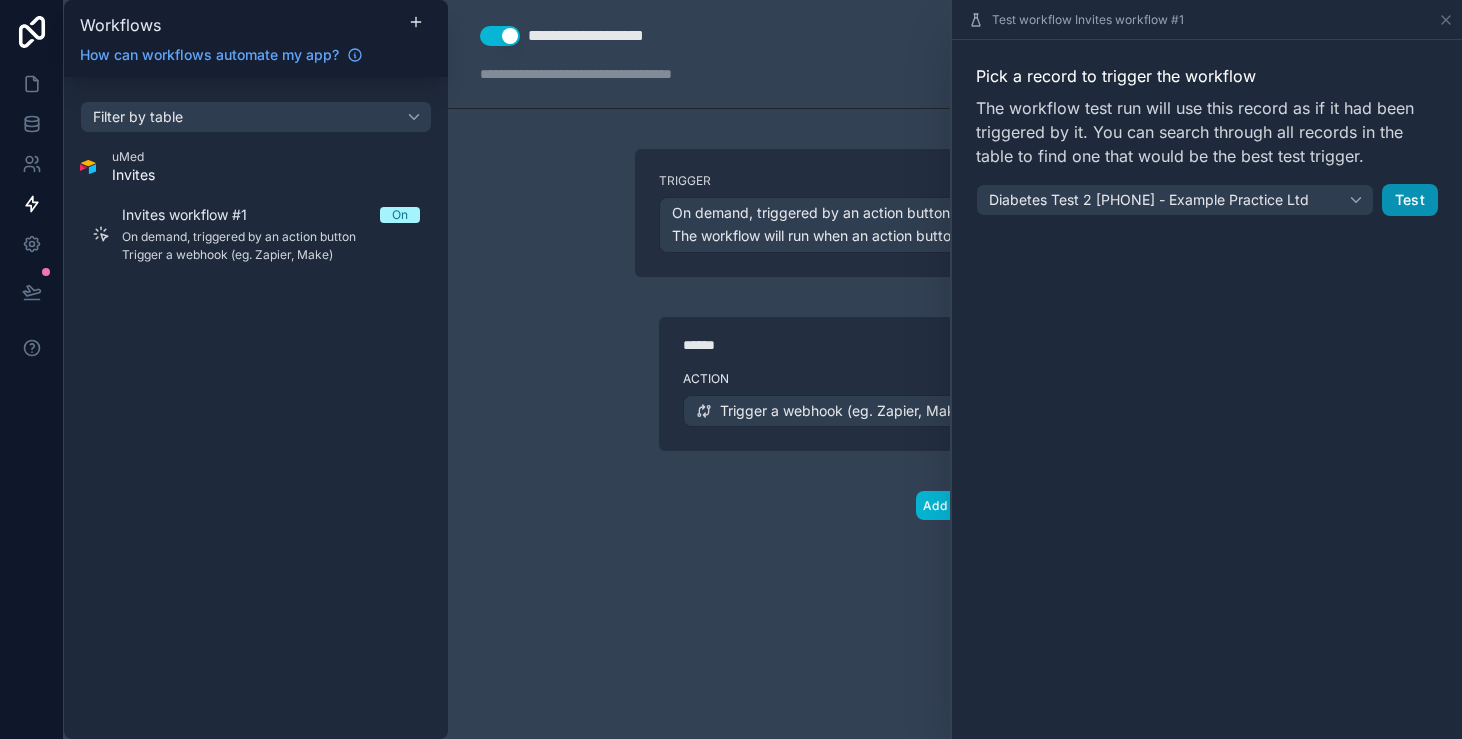click on "Test" at bounding box center (1410, 200) 